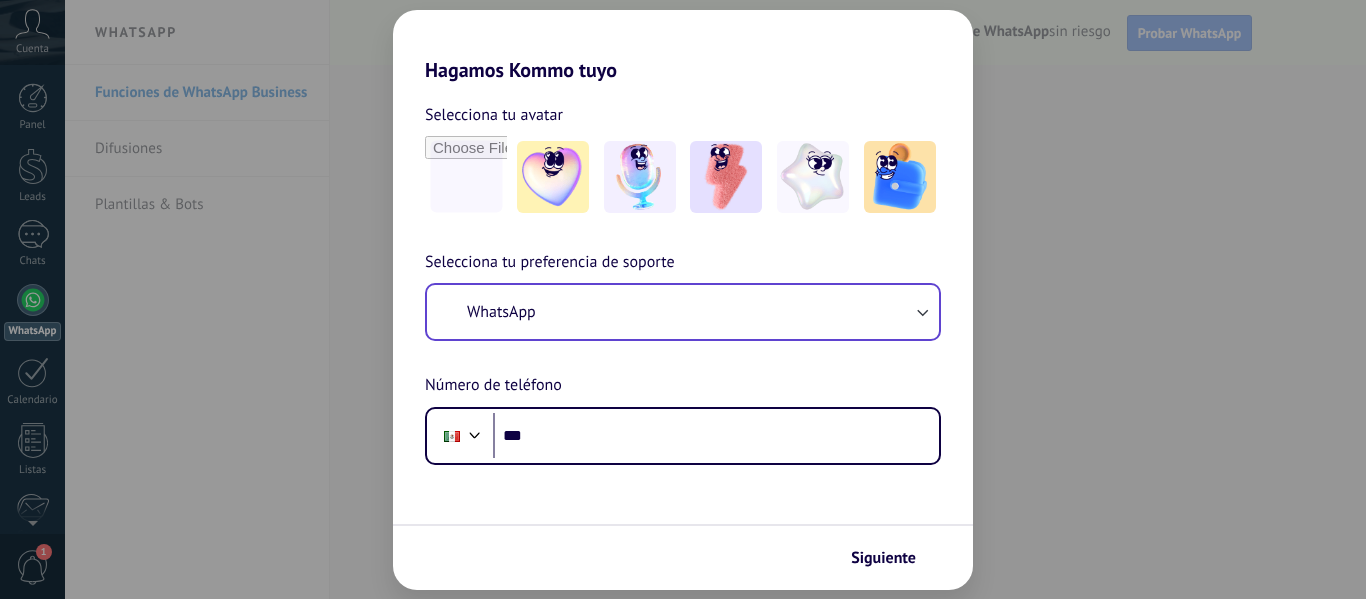 scroll, scrollTop: 0, scrollLeft: 0, axis: both 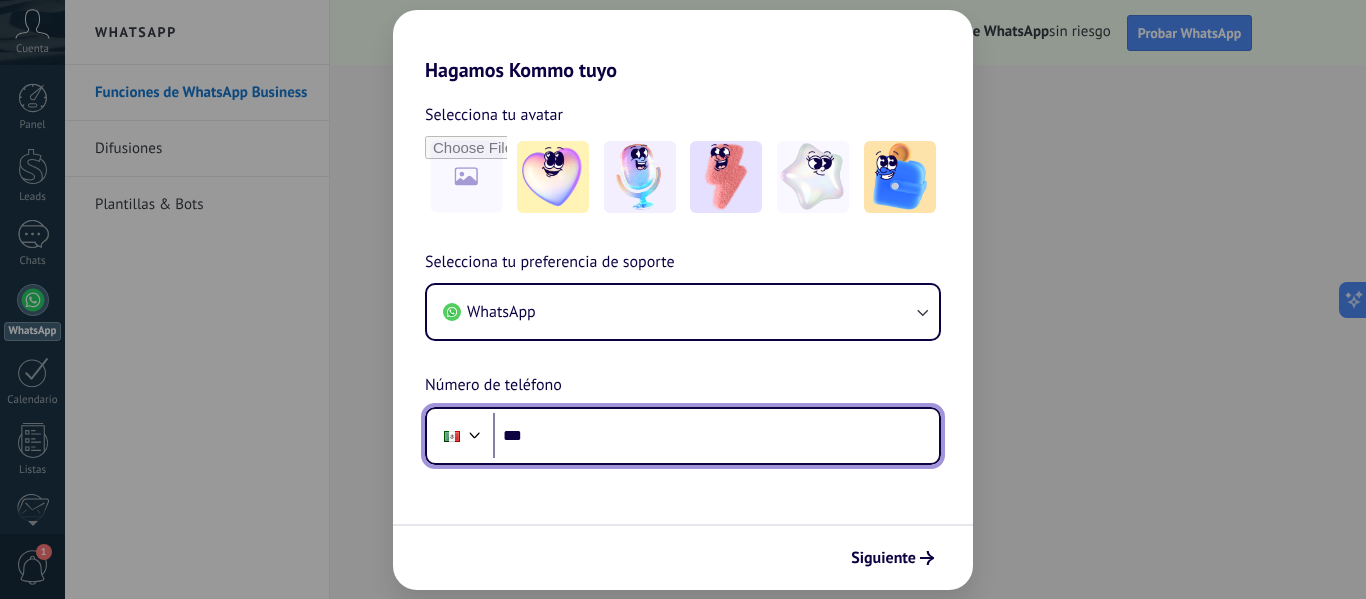 click on "***" at bounding box center [716, 436] 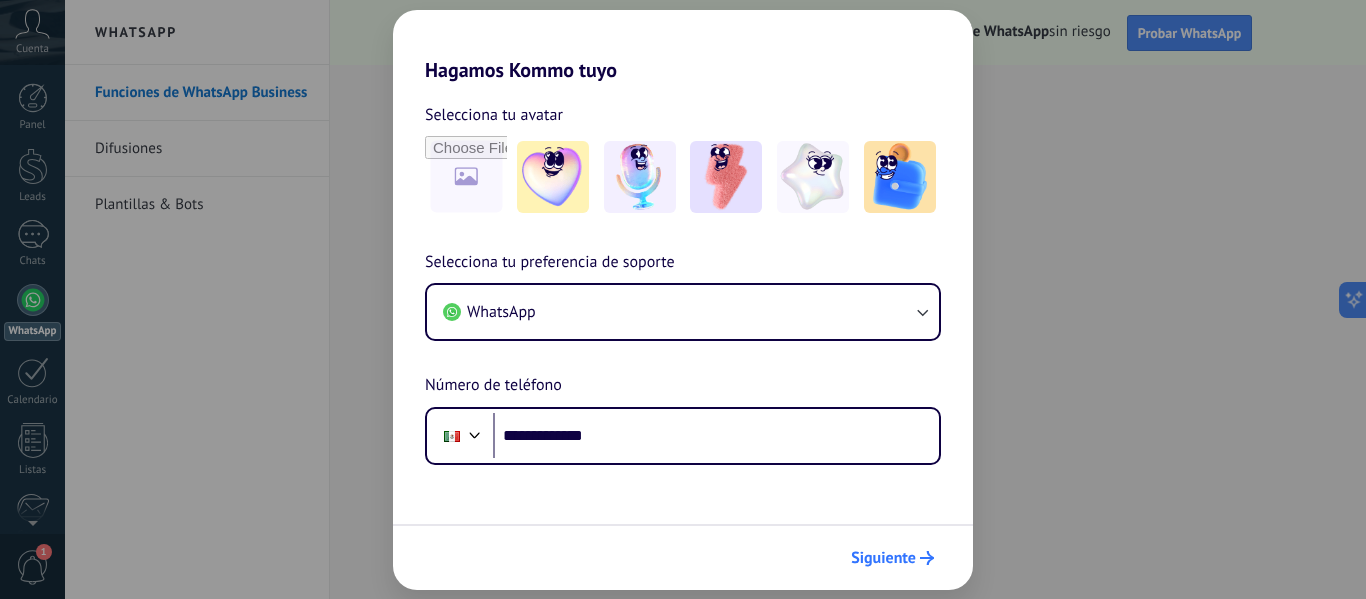 click on "Siguiente" at bounding box center [883, 558] 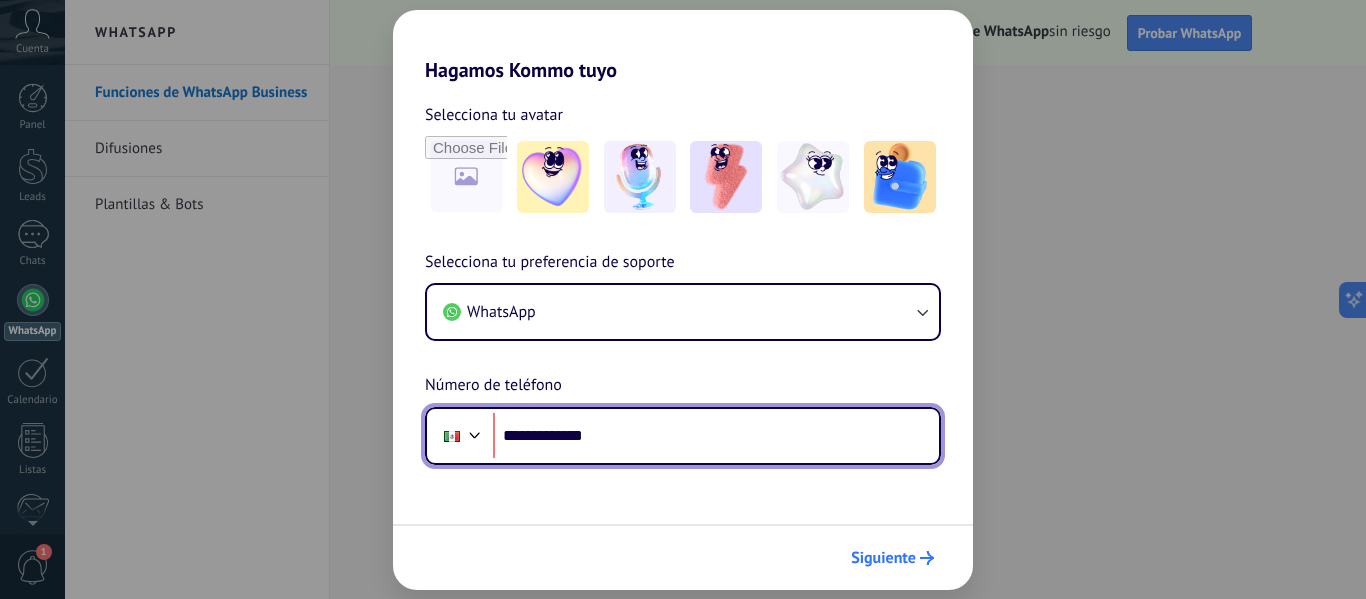 scroll, scrollTop: 0, scrollLeft: 0, axis: both 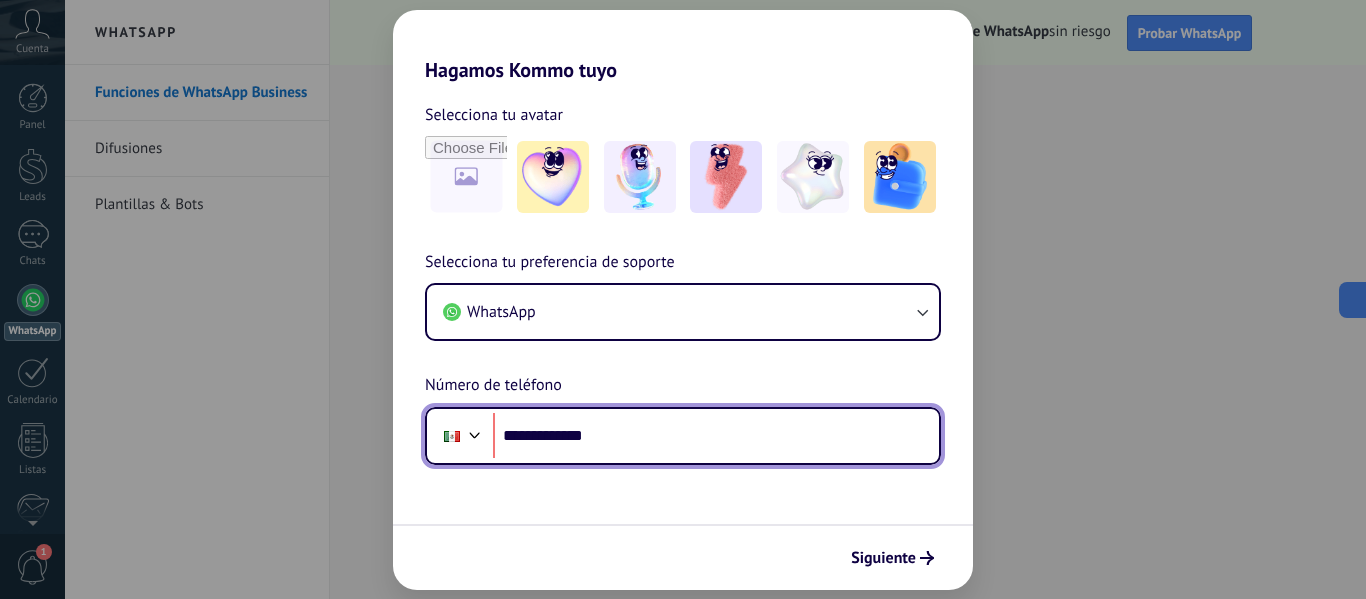 click on "**********" at bounding box center (716, 436) 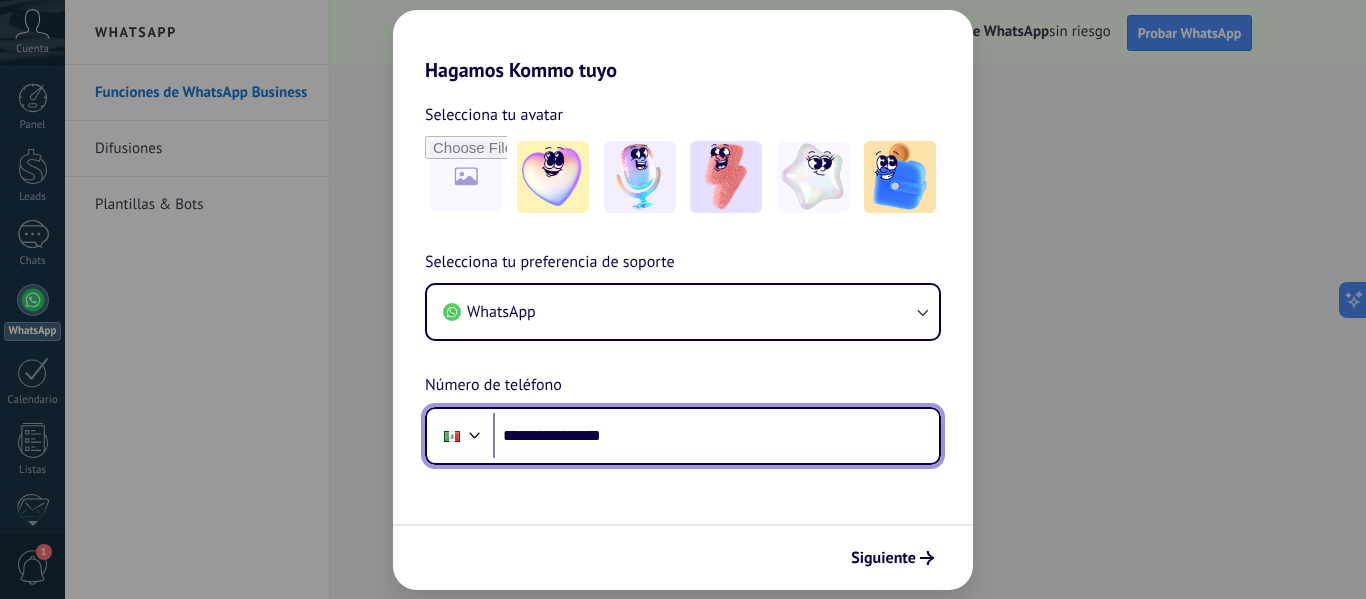 drag, startPoint x: 727, startPoint y: 441, endPoint x: 566, endPoint y: 438, distance: 161.02795 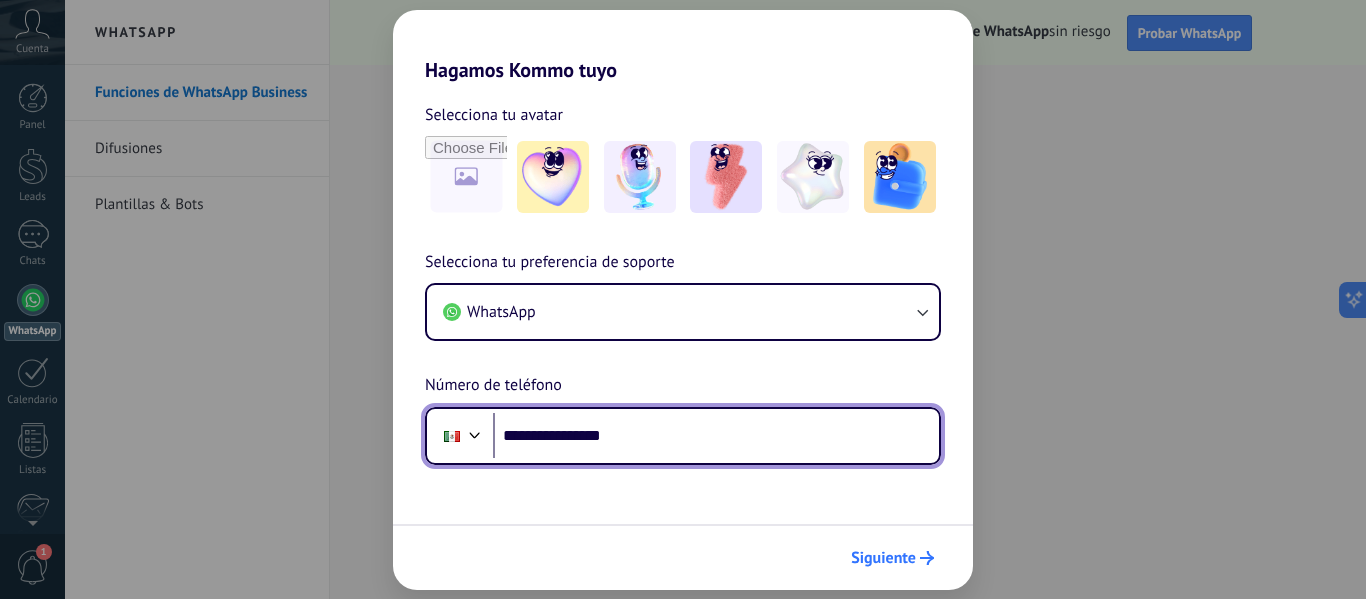type on "**********" 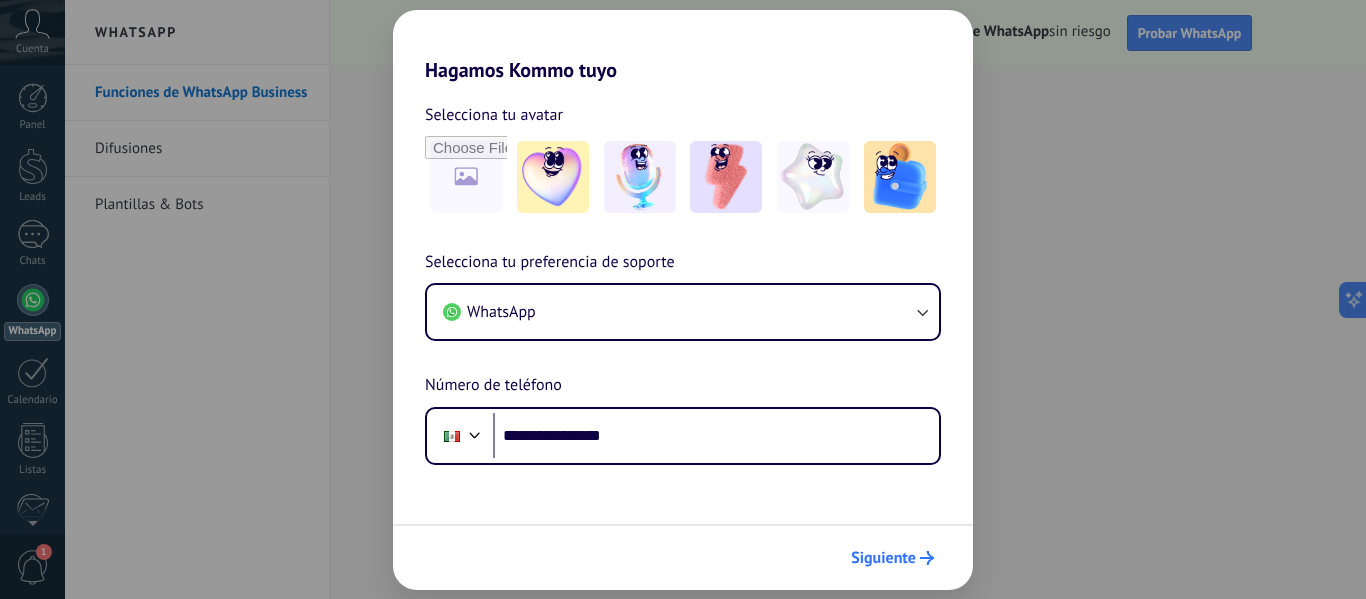 click on "Siguiente" at bounding box center (883, 558) 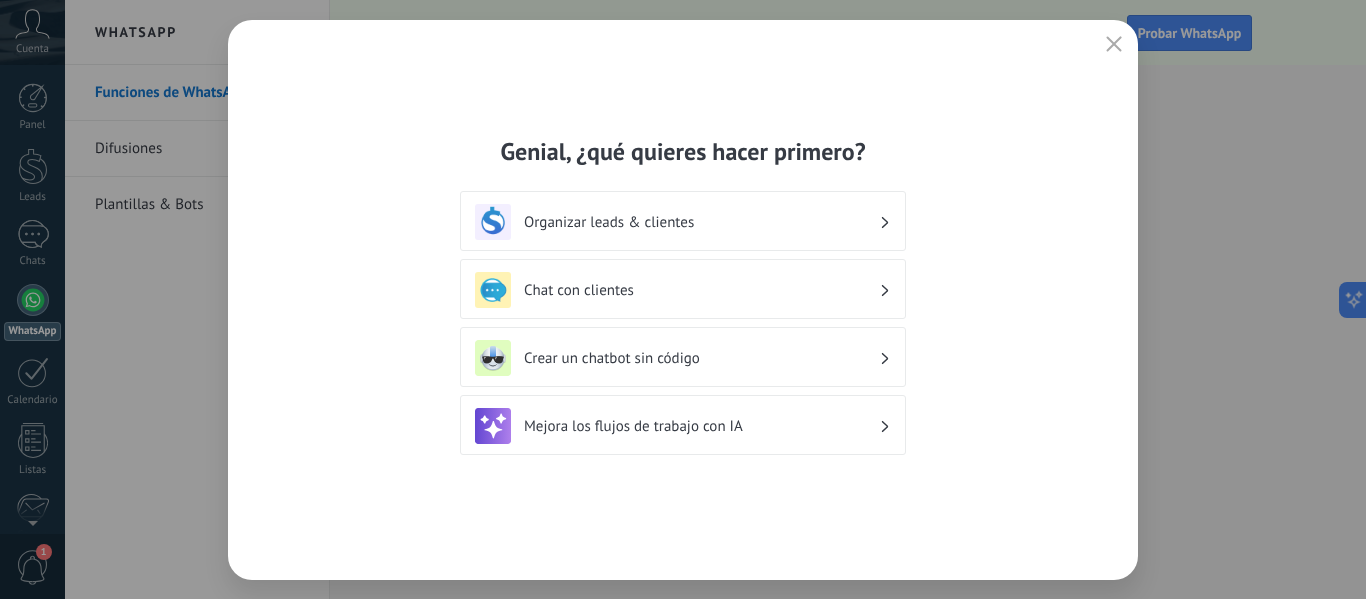 click on "Organizar leads & clientes" at bounding box center (701, 222) 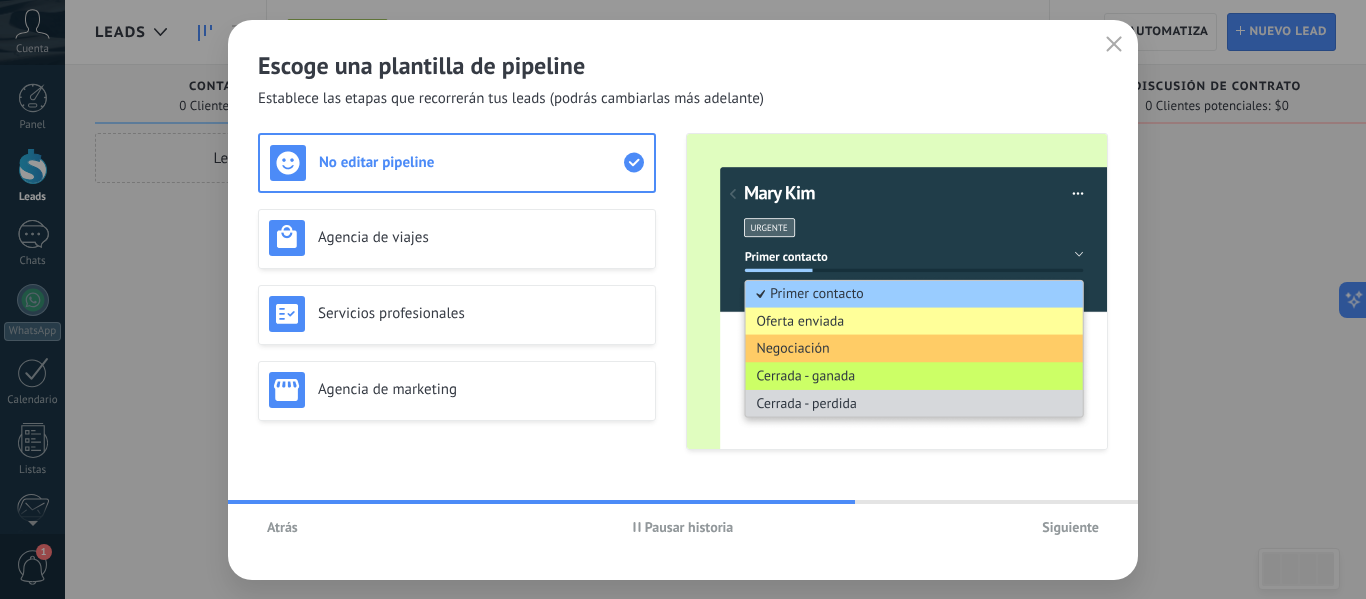 click 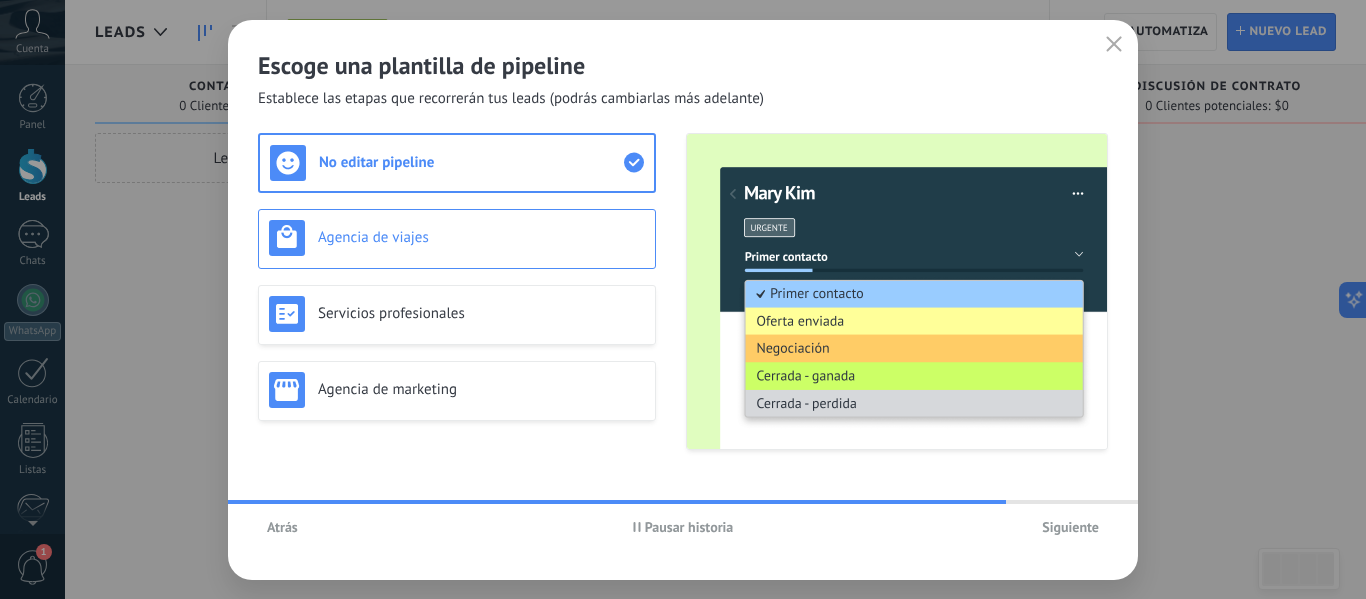 click on "Agencia de viajes" at bounding box center (481, 237) 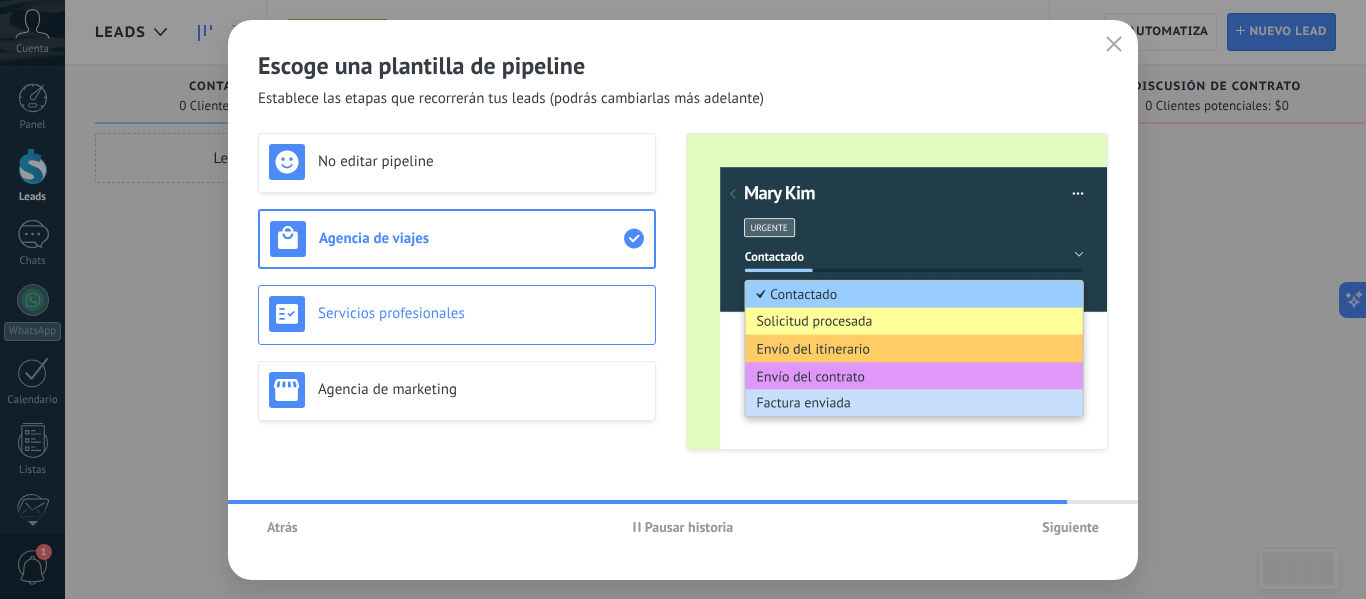 click on "Servicios profesionales" at bounding box center (481, 313) 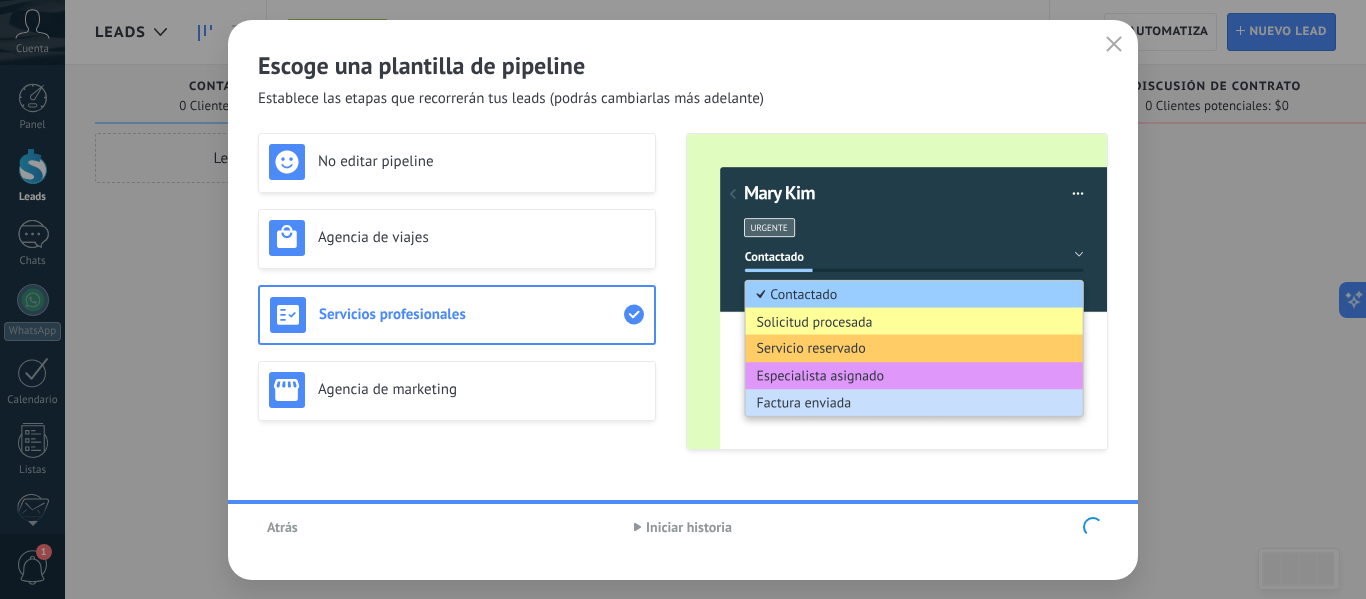 click on "Iniciar historia" at bounding box center (689, 527) 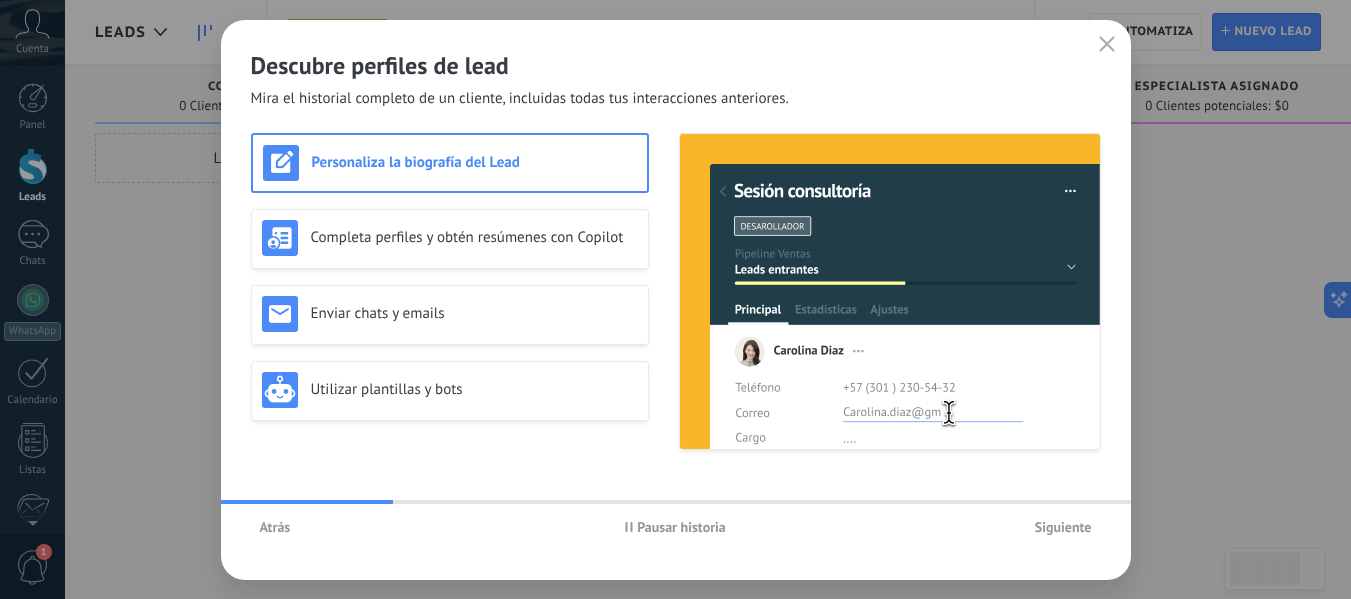 click on "Atrás" at bounding box center (275, 527) 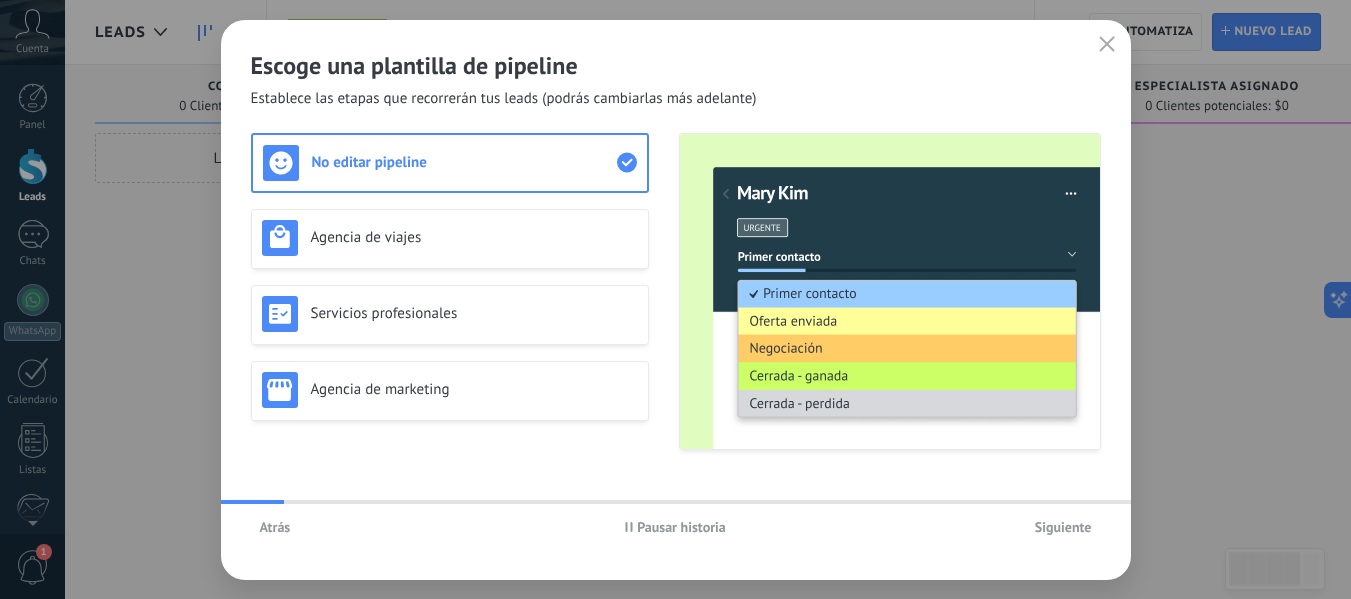 click on "Pausar historia" at bounding box center (681, 527) 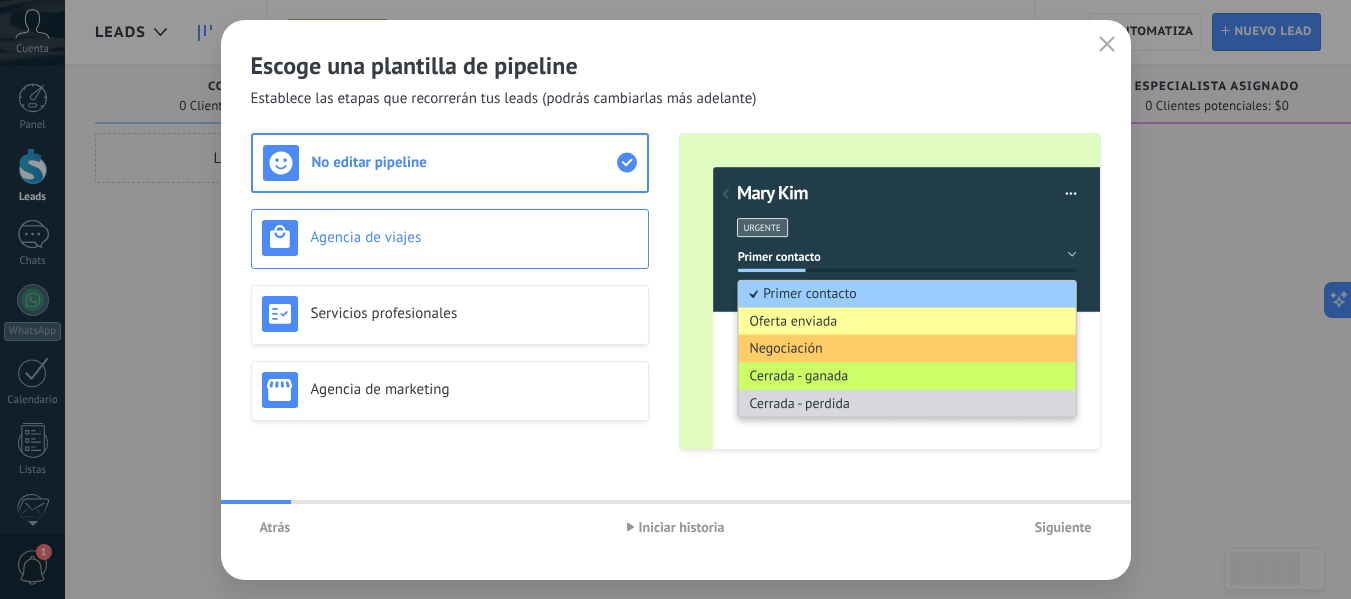 click on "Agencia de viajes" at bounding box center (474, 237) 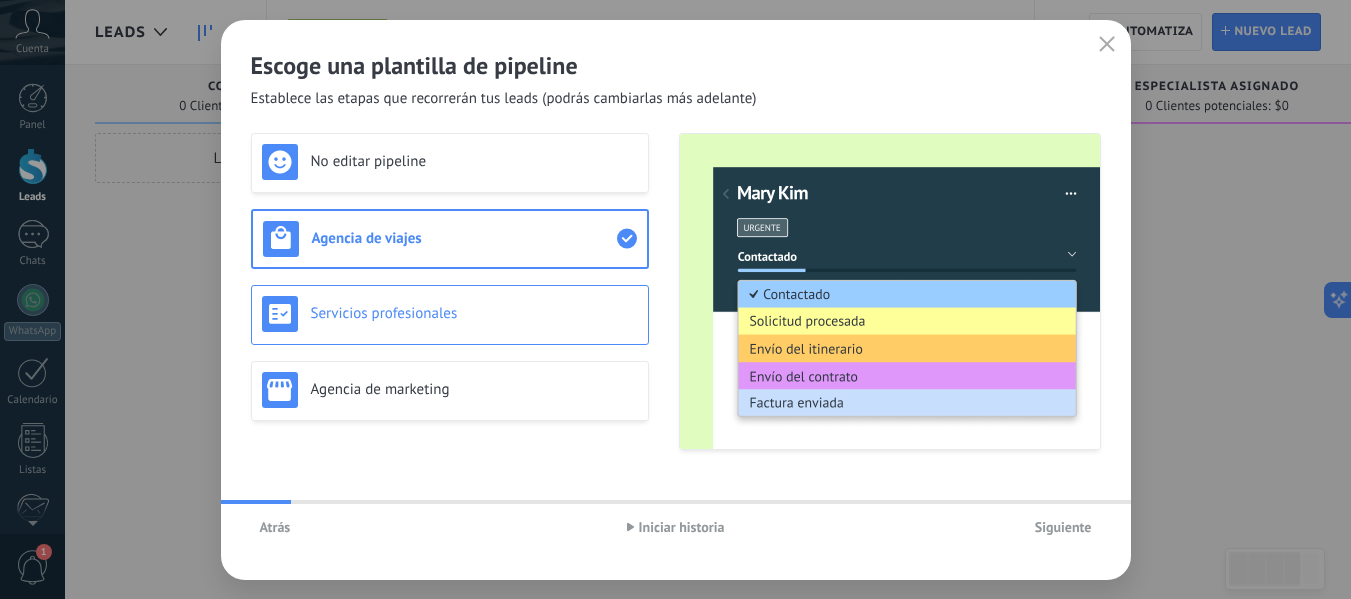 click on "Servicios profesionales" at bounding box center (450, 314) 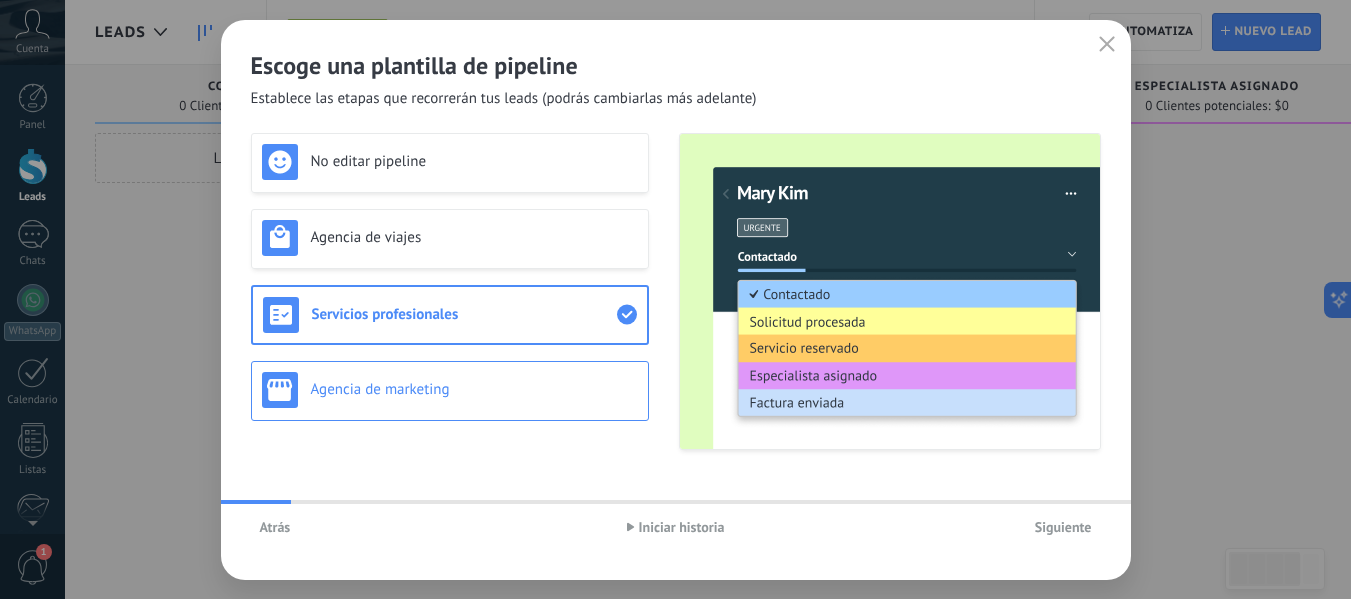 click on "Agencia de marketing" at bounding box center (450, 390) 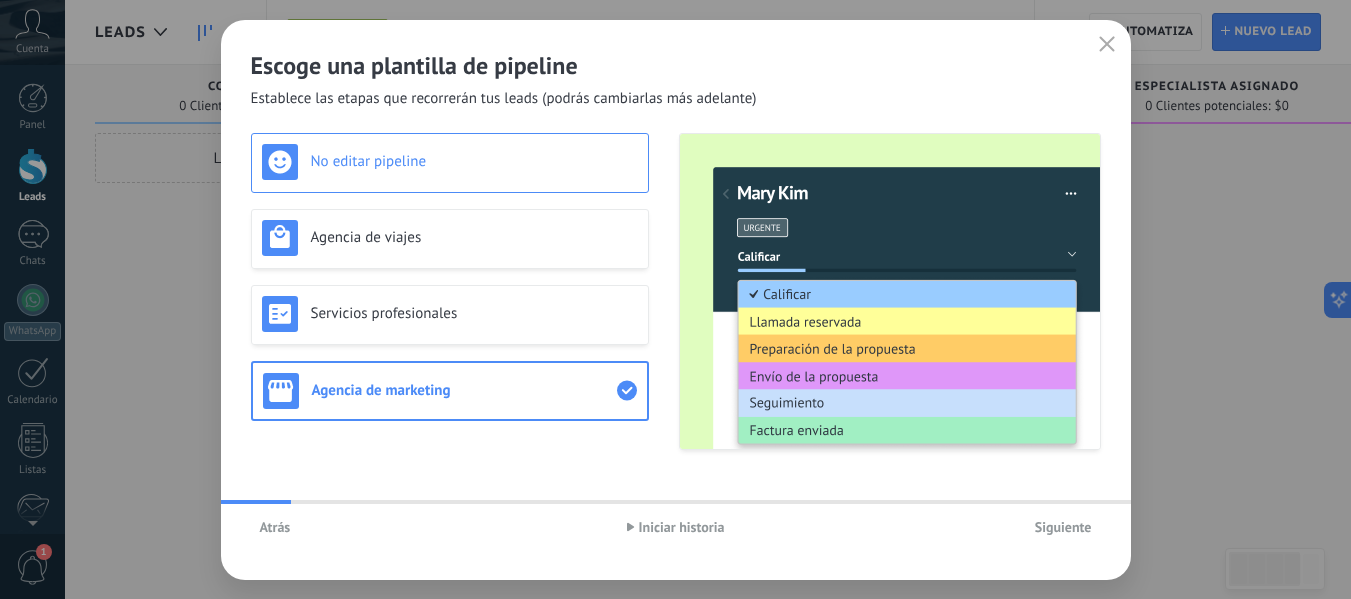 click on "No editar pipeline" at bounding box center (474, 161) 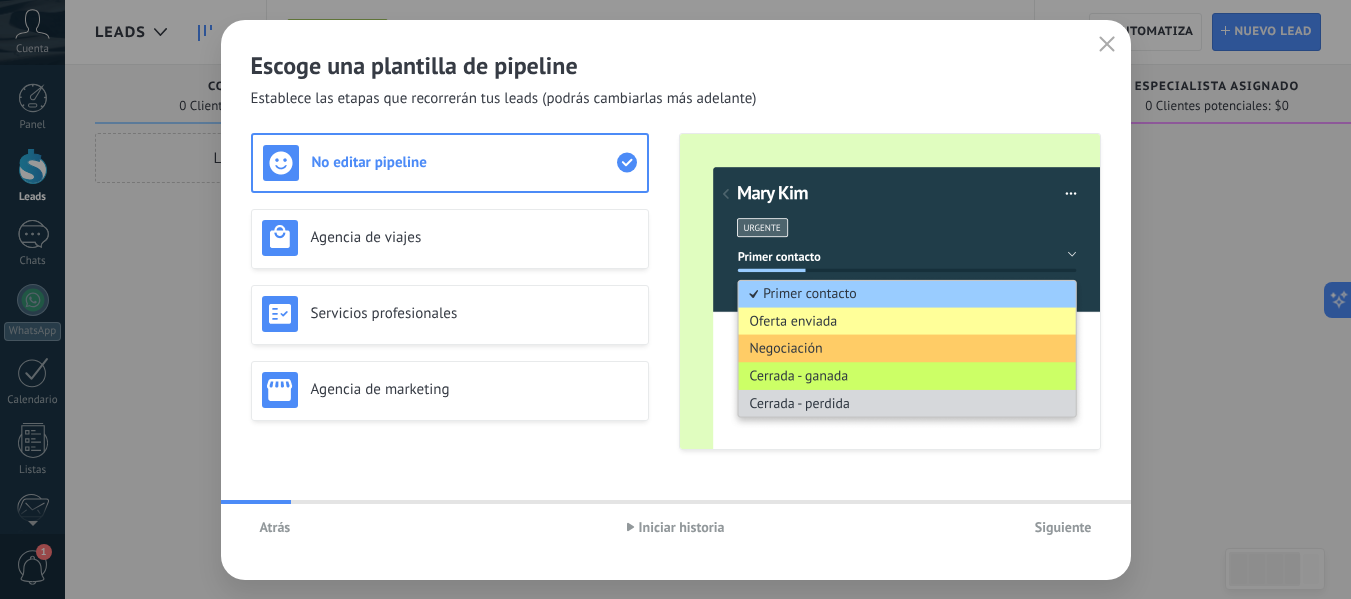 click on "Iniciar historia" at bounding box center [682, 527] 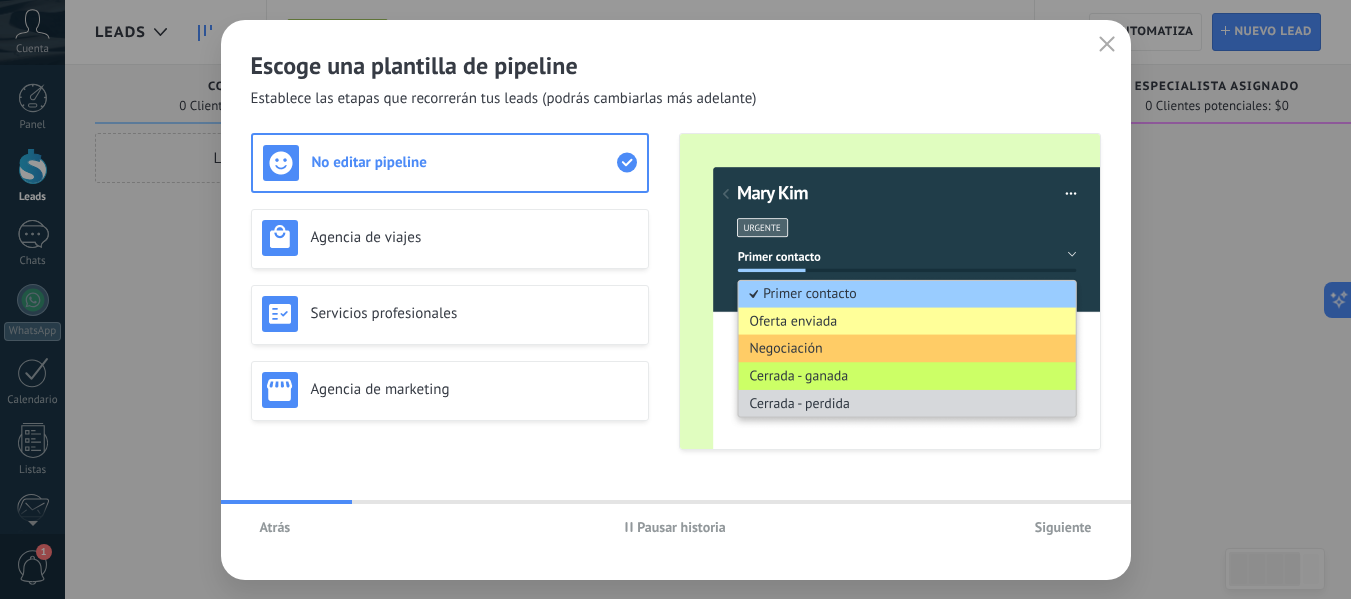 click on "Siguiente" at bounding box center (1063, 527) 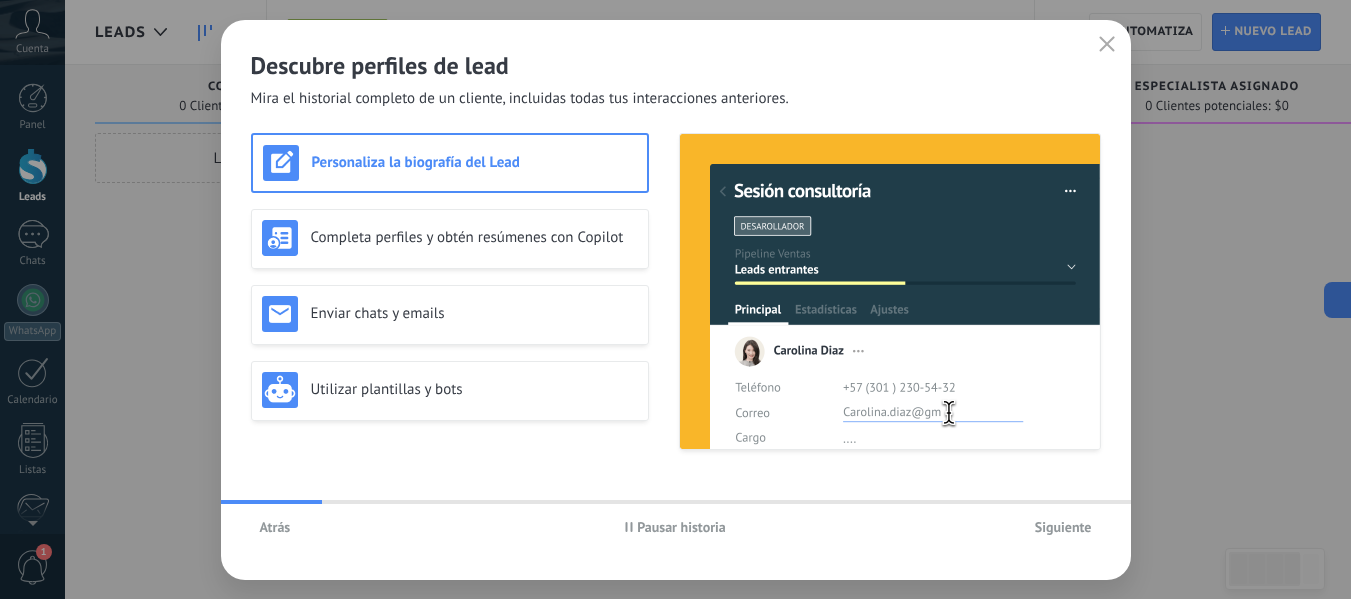 click on "Pausar historia" at bounding box center [681, 527] 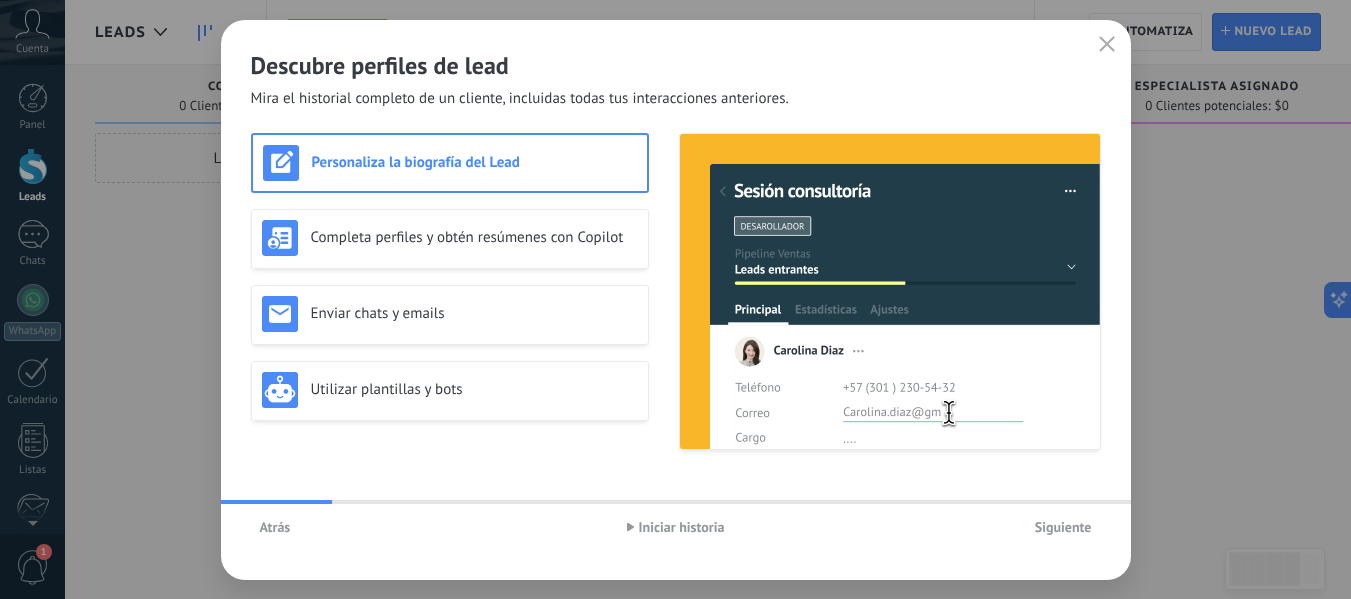 click on "Siguiente" at bounding box center (1063, 527) 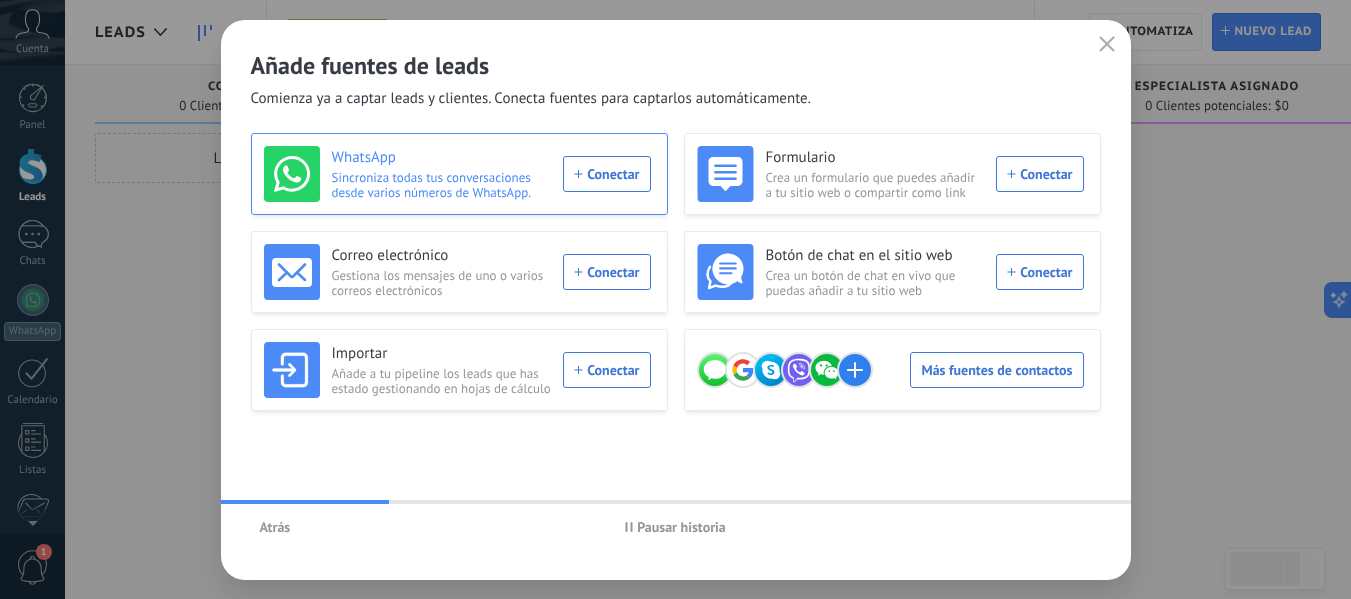 click on "WhatsApp Sincroniza todas tus conversaciones desde varios números de WhatsApp. Conectar" at bounding box center [457, 174] 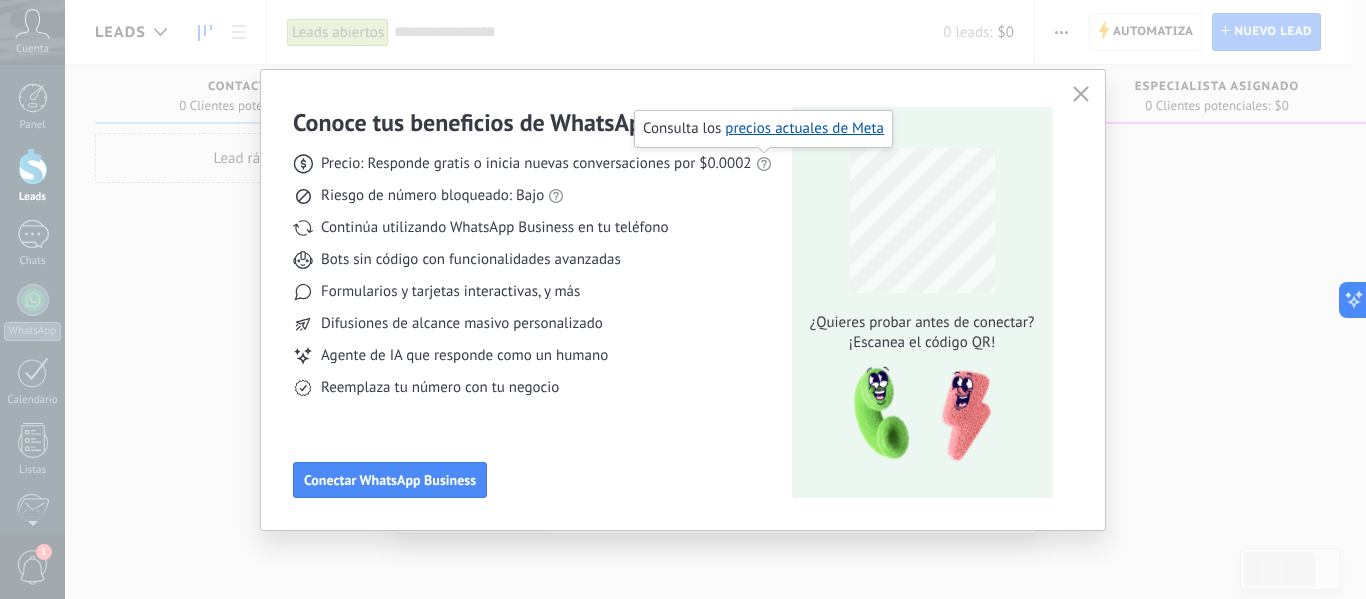 drag, startPoint x: 767, startPoint y: 161, endPoint x: 691, endPoint y: 197, distance: 84.095184 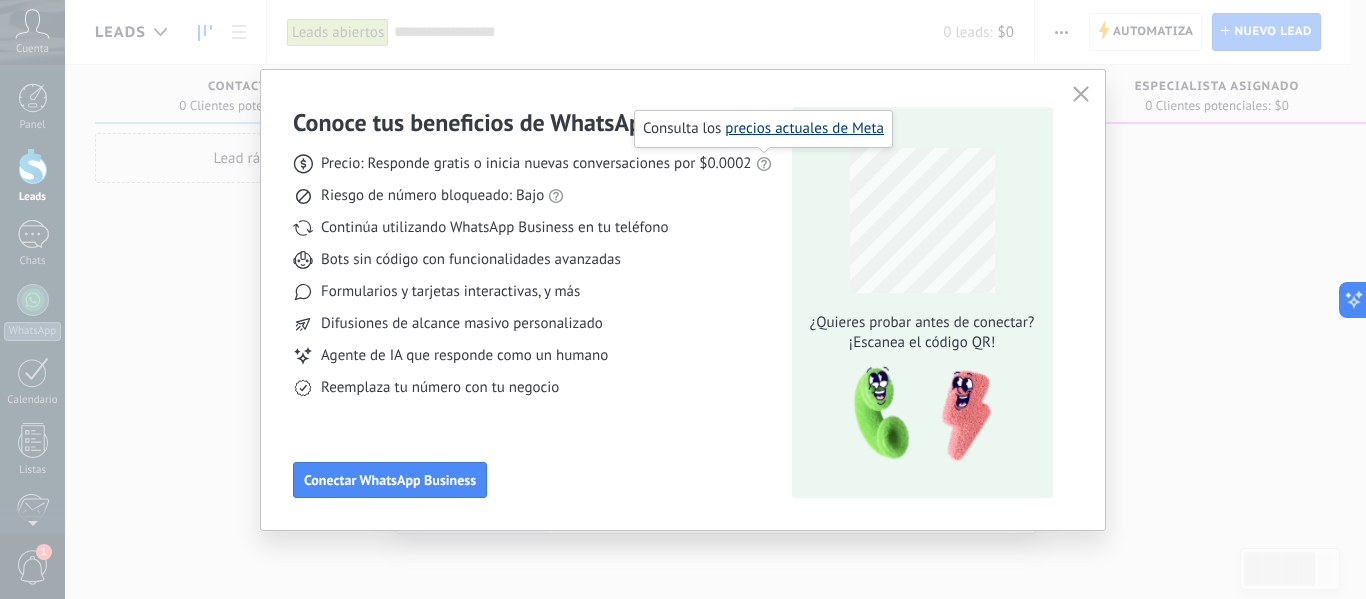 click on "precios actuales de Meta" at bounding box center [804, 128] 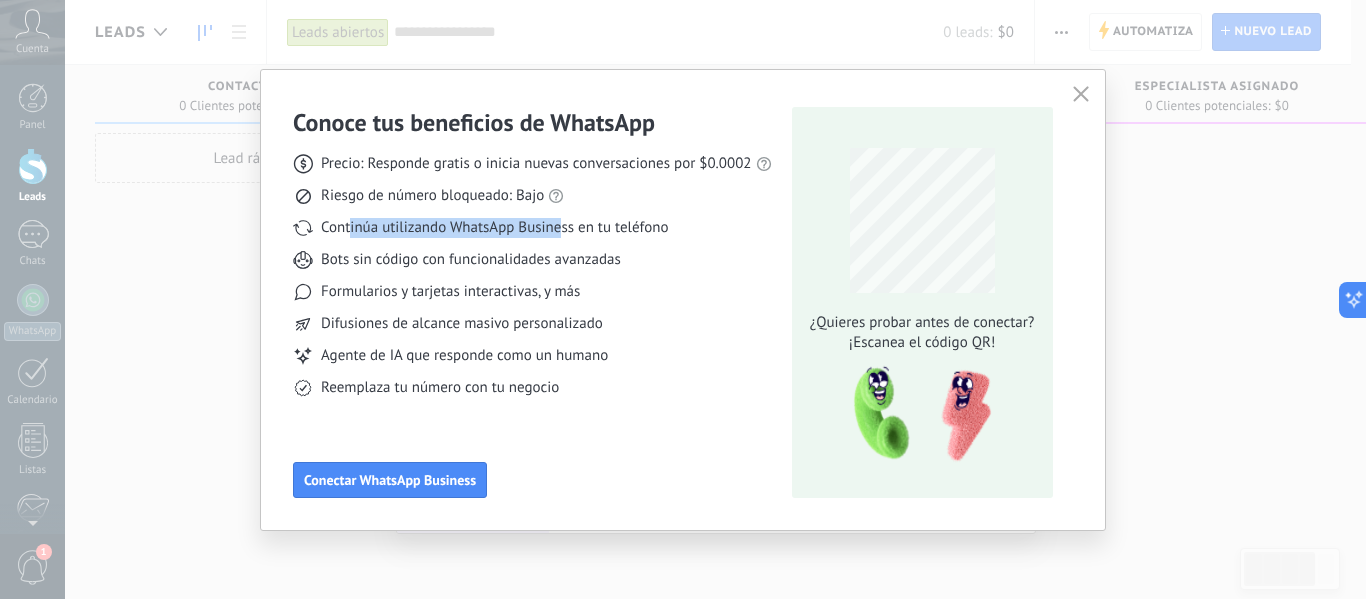 drag, startPoint x: 348, startPoint y: 233, endPoint x: 561, endPoint y: 226, distance: 213.11499 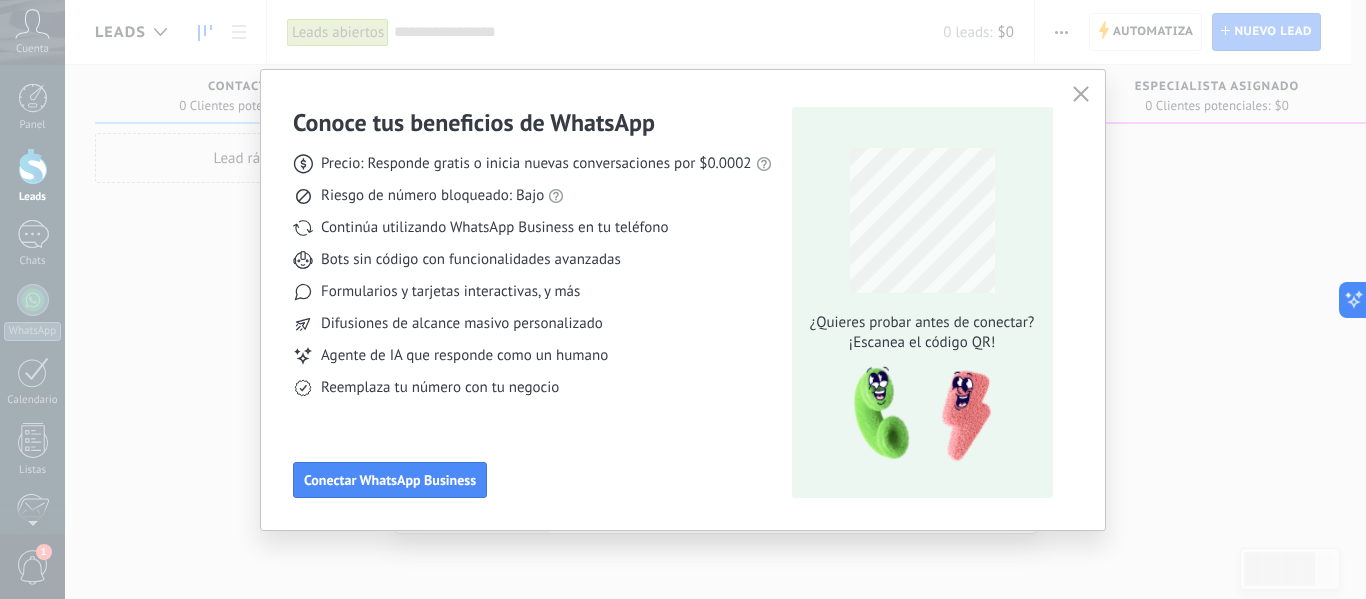 click on "Continúa utilizando WhatsApp Business en tu teléfono" at bounding box center [494, 228] 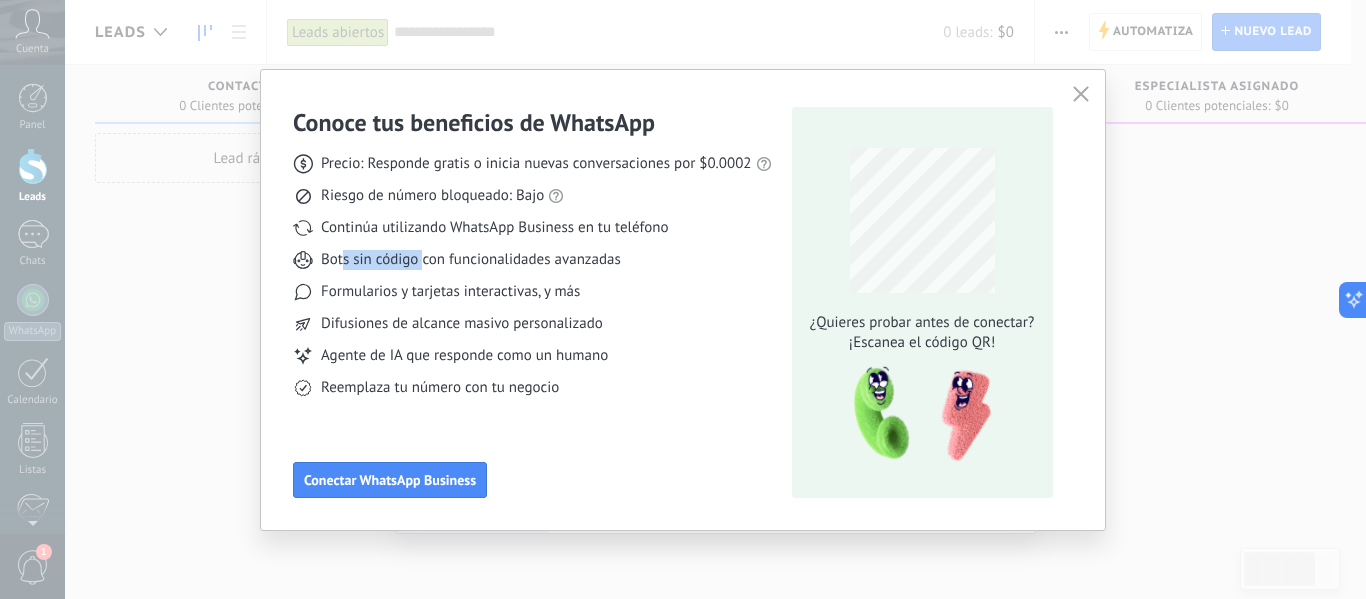 drag, startPoint x: 344, startPoint y: 251, endPoint x: 445, endPoint y: 253, distance: 101.0198 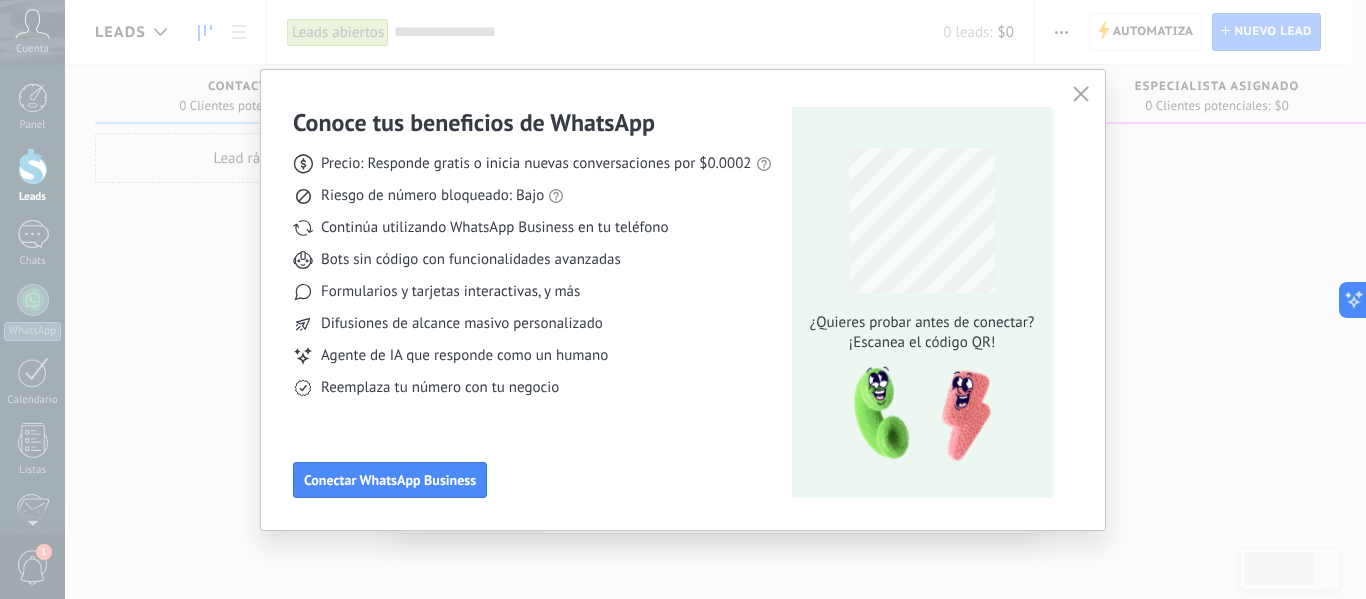 click on "Bots sin código con funcionalidades avanzadas" at bounding box center [471, 260] 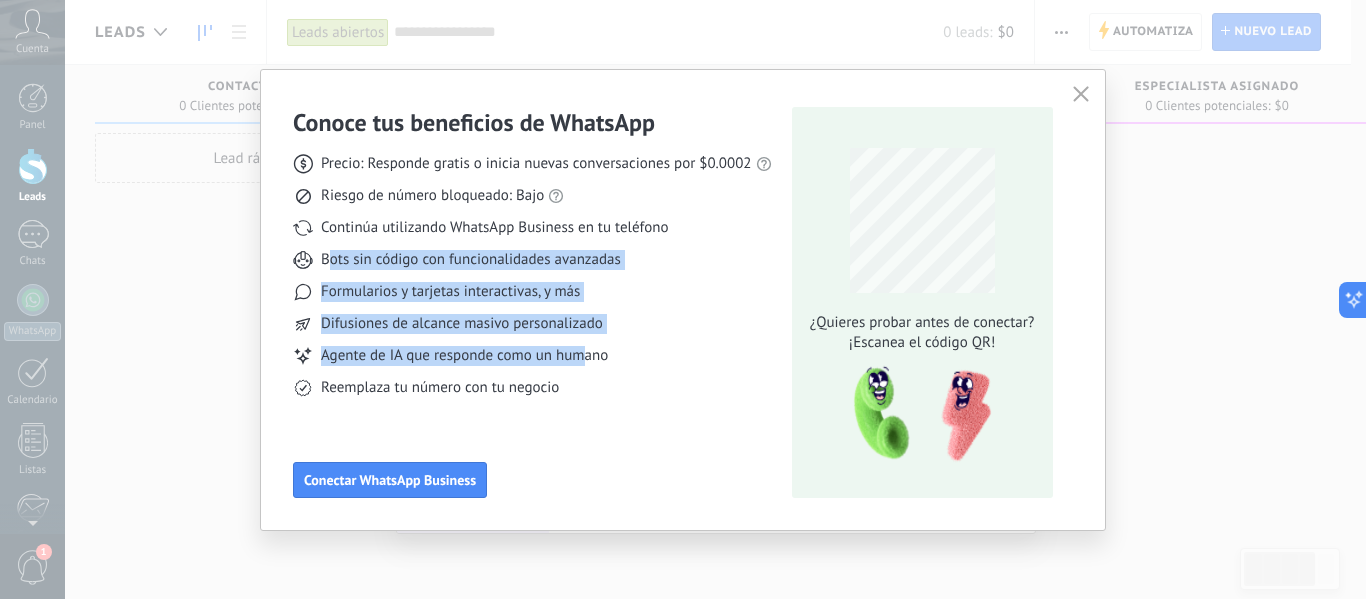 drag, startPoint x: 333, startPoint y: 260, endPoint x: 502, endPoint y: 347, distance: 190.07893 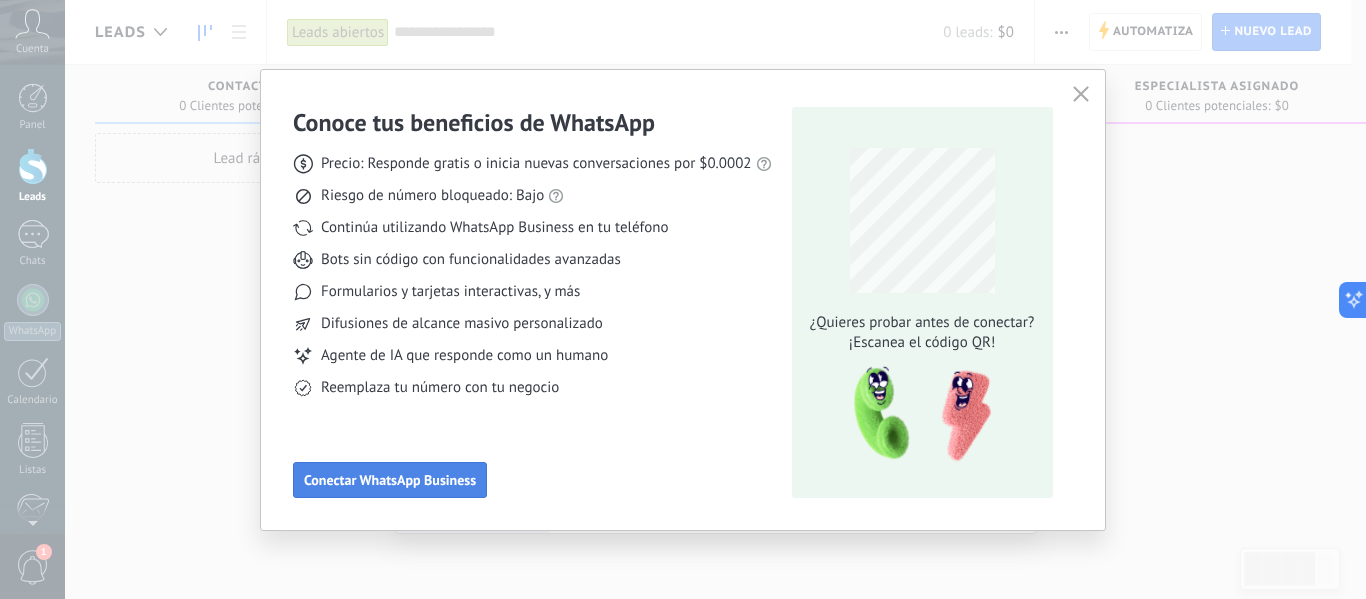 click on "Conectar WhatsApp Business" at bounding box center (390, 480) 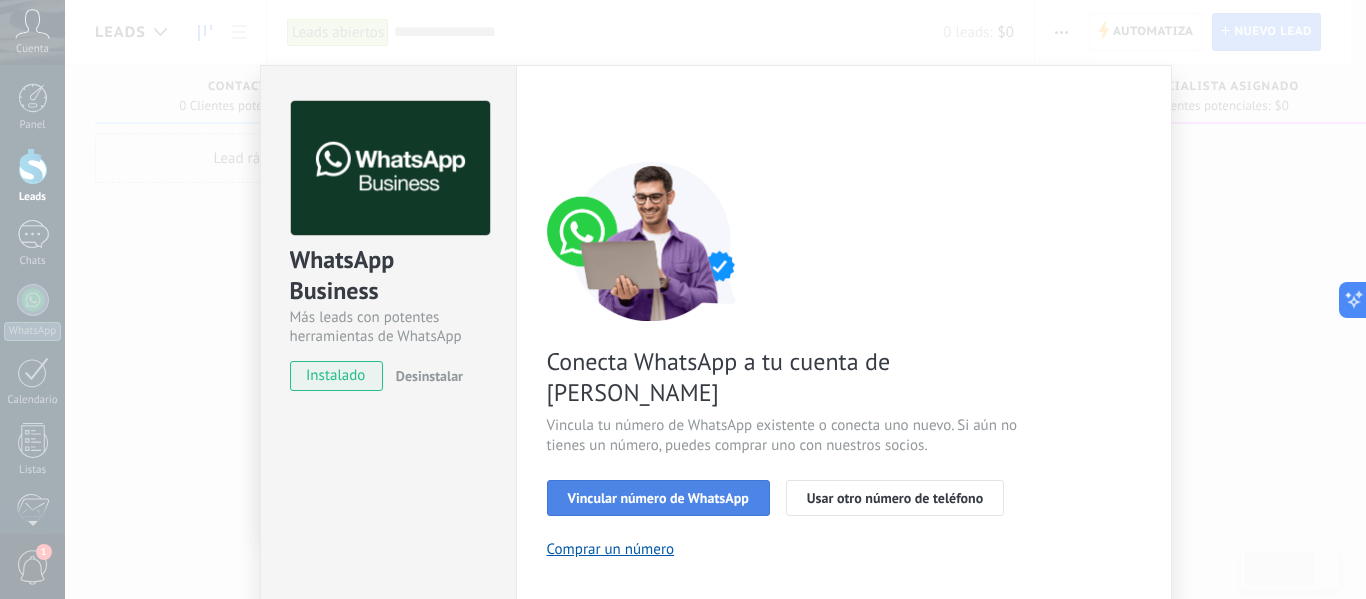 click on "Vincular número de WhatsApp" at bounding box center (658, 498) 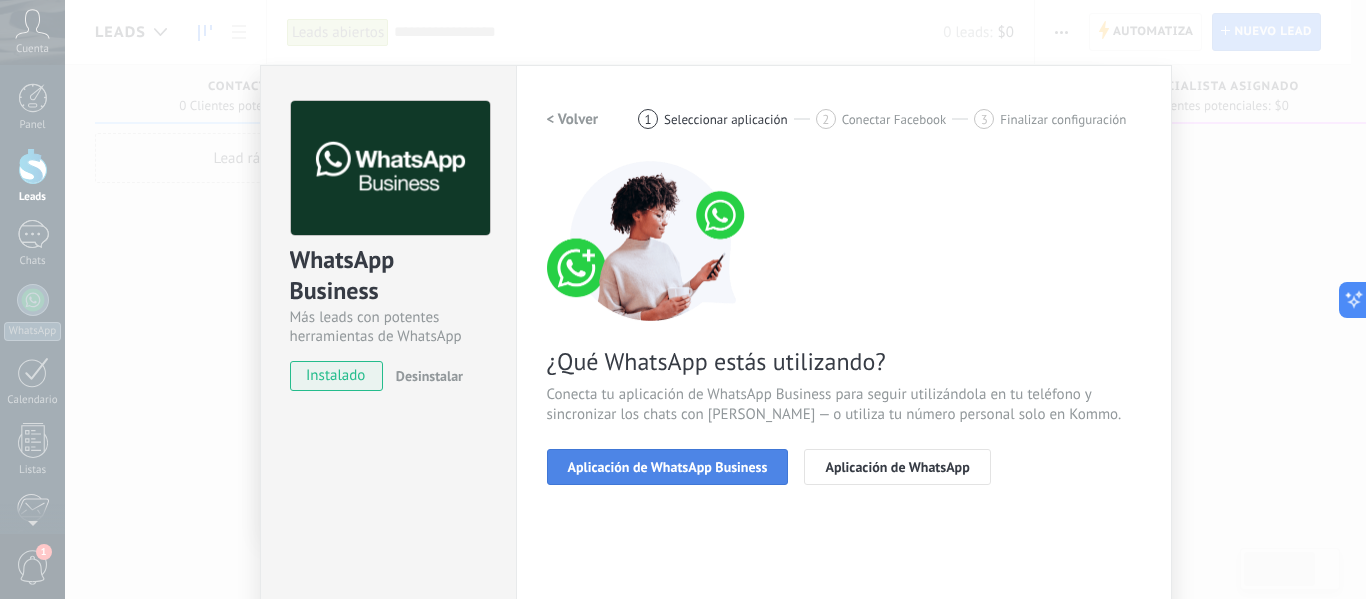 click on "Aplicación de WhatsApp Business" at bounding box center [668, 467] 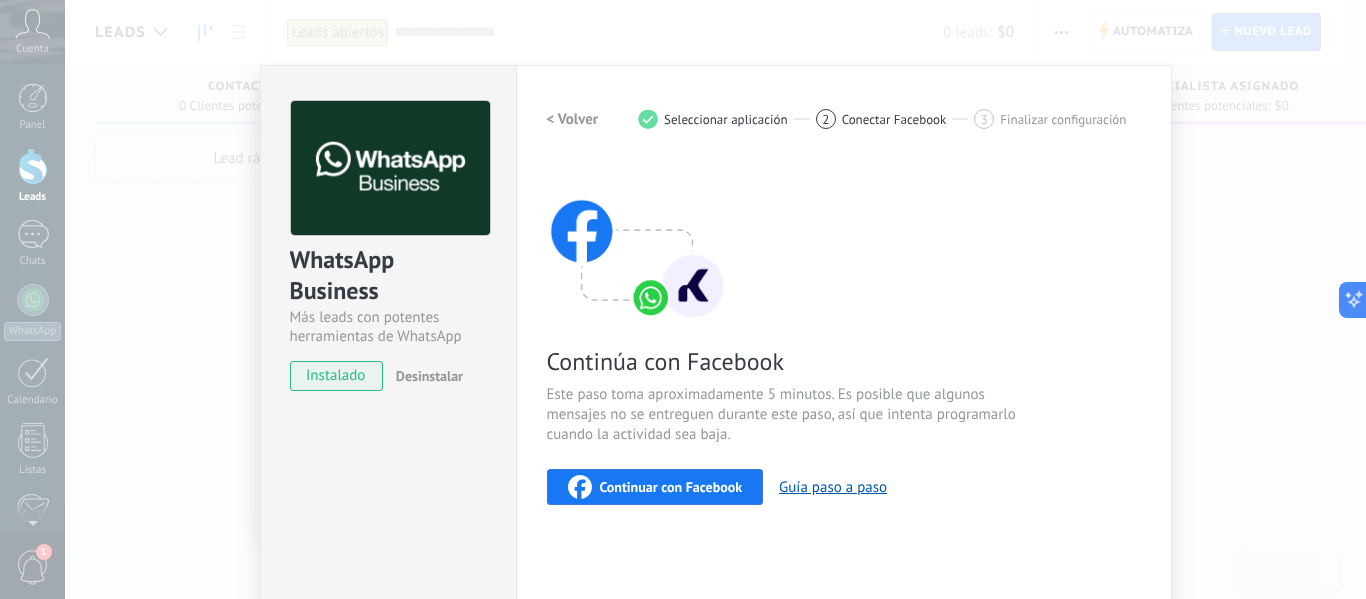 click on "Continuar con Facebook" at bounding box center (671, 487) 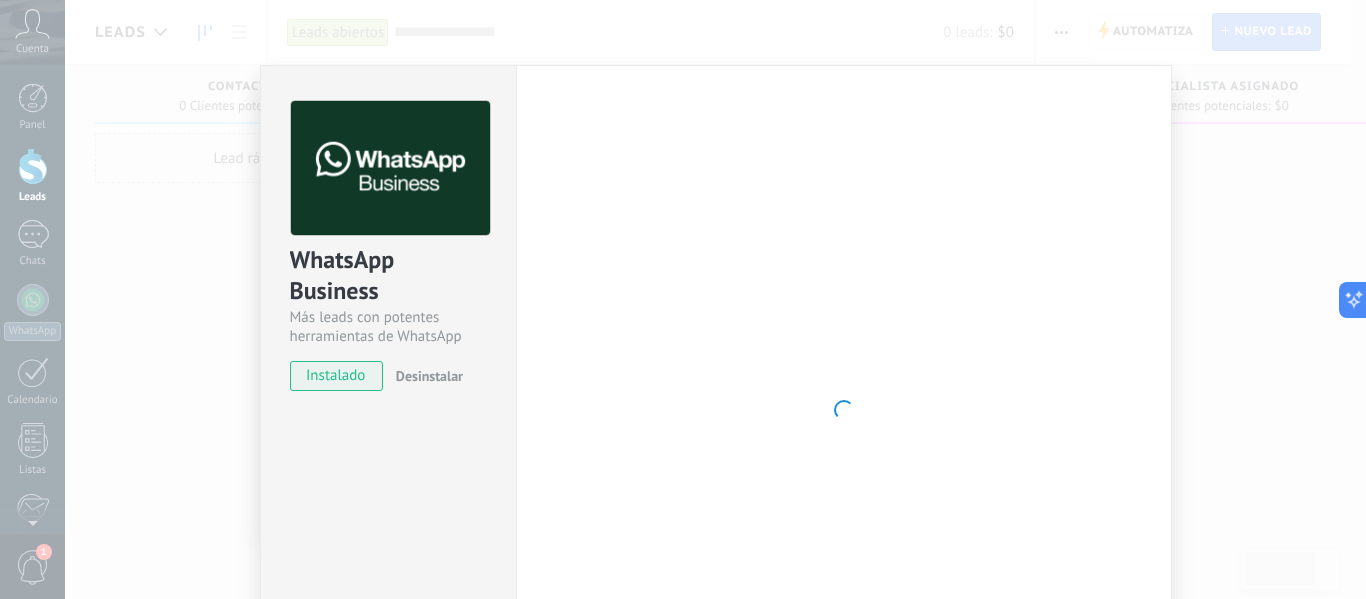 click on "WhatsApp Business Más leads con potentes herramientas de WhatsApp instalado Desinstalar ¿Quieres probar la integración primero?   Escanea el código QR   para ver cómo funciona. Configuraciones Autorizaciones This tab logs the users who have granted integration access to this account. If you want to to remove a user's ability to send requests to the account on behalf of this integration, you can revoke access. If access is revoked from all users, the integration will stop working. This app is installed, but no one has given it access yet. WhatsApp Cloud API más _:  Guardar < Volver 1 Seleccionar aplicación 2 Conectar Facebook  3 Finalizar configuración Continúa con Facebook Este paso toma aproximadamente 5 minutos. Es posible que algunos mensajes no se entreguen durante este paso, así que intenta programarlo cuando la actividad sea baja. Continuar con Facebook Guía paso a paso ¿Necesitas ayuda?" at bounding box center (715, 299) 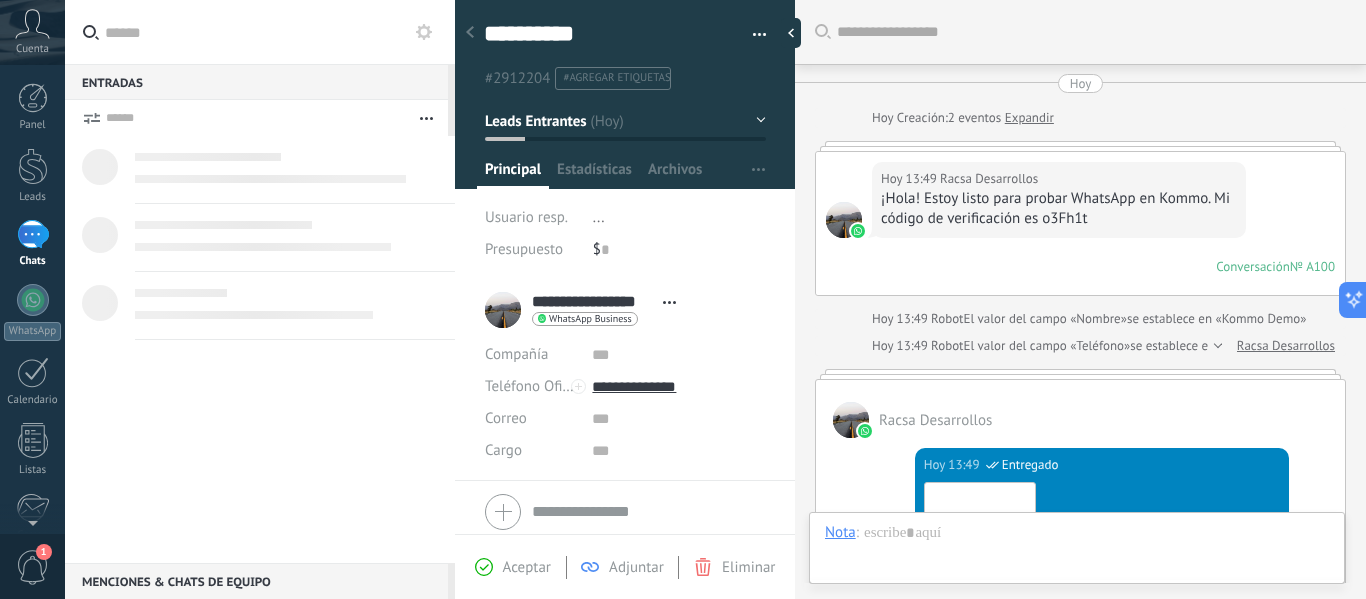 scroll, scrollTop: 30, scrollLeft: 0, axis: vertical 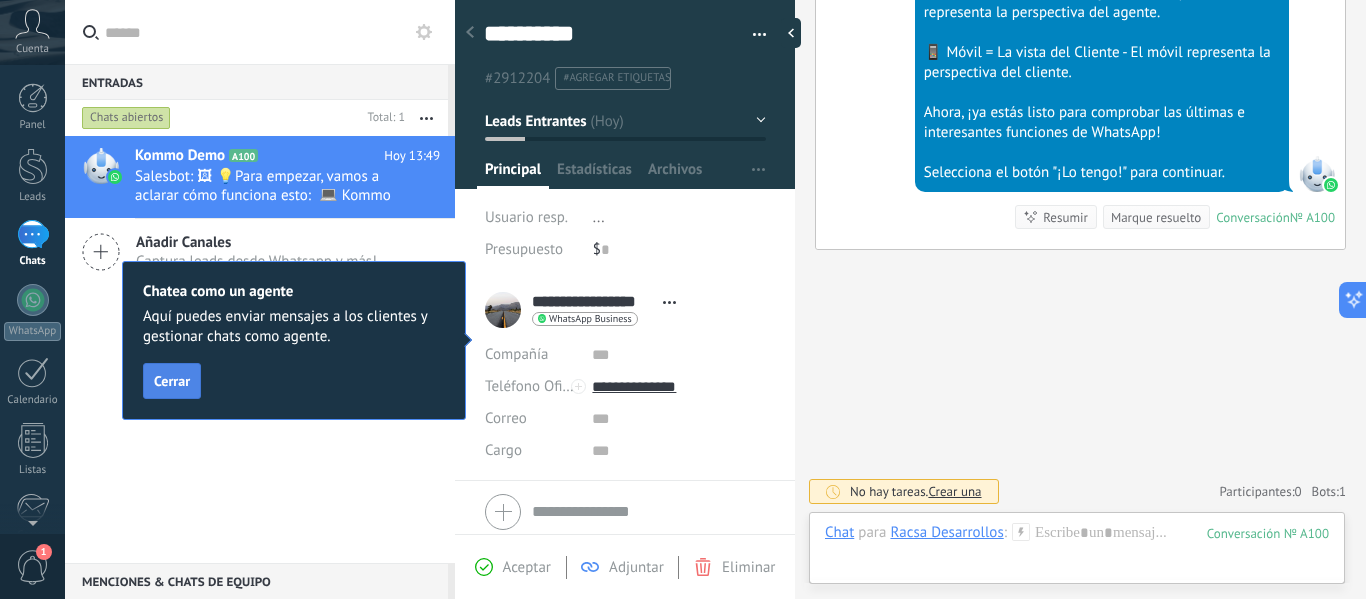 click on "Cerrar" at bounding box center (172, 381) 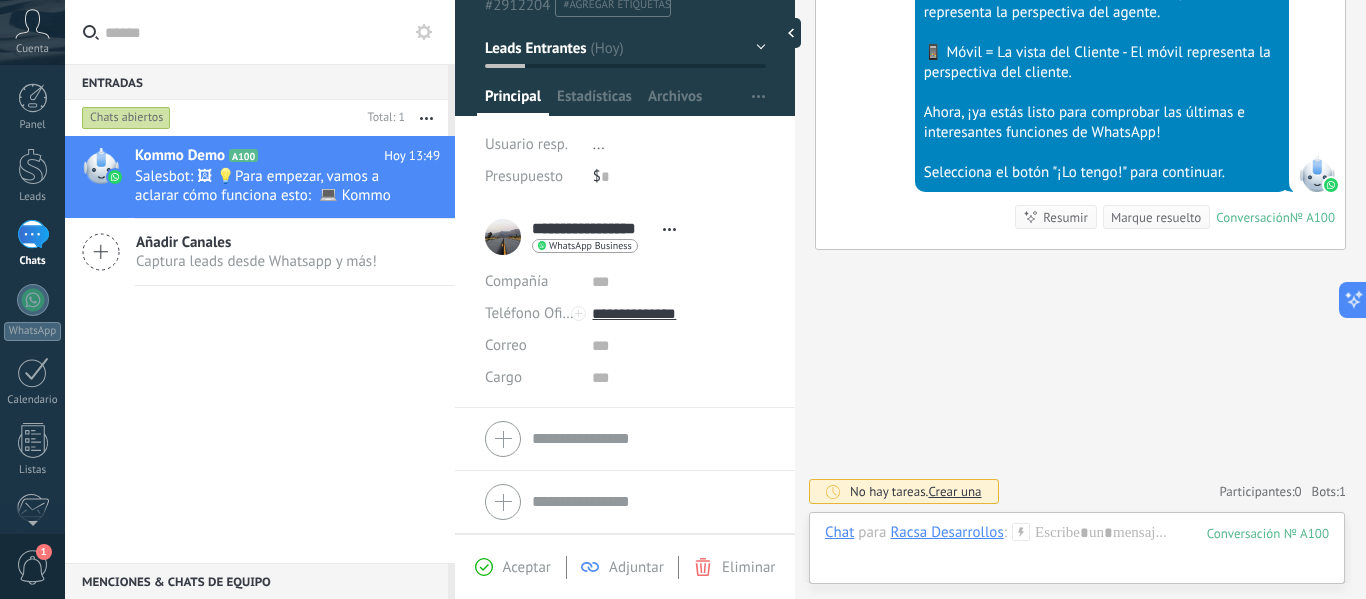 scroll, scrollTop: 0, scrollLeft: 0, axis: both 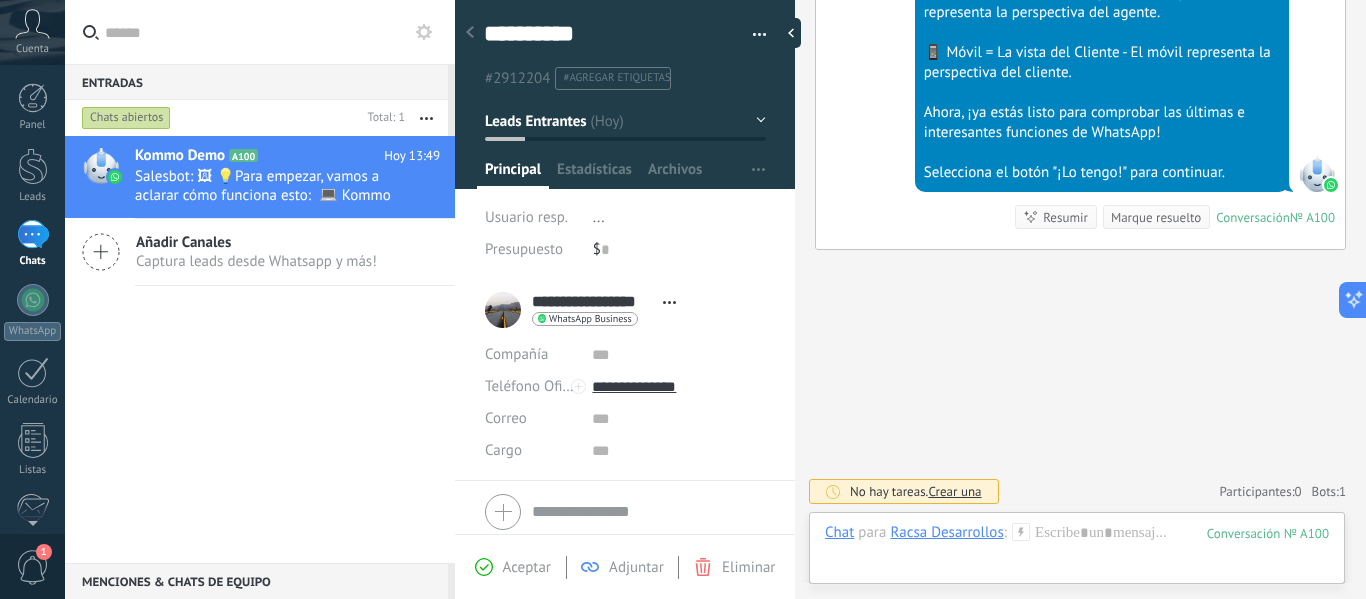 click on "Cuenta" at bounding box center (32, 32) 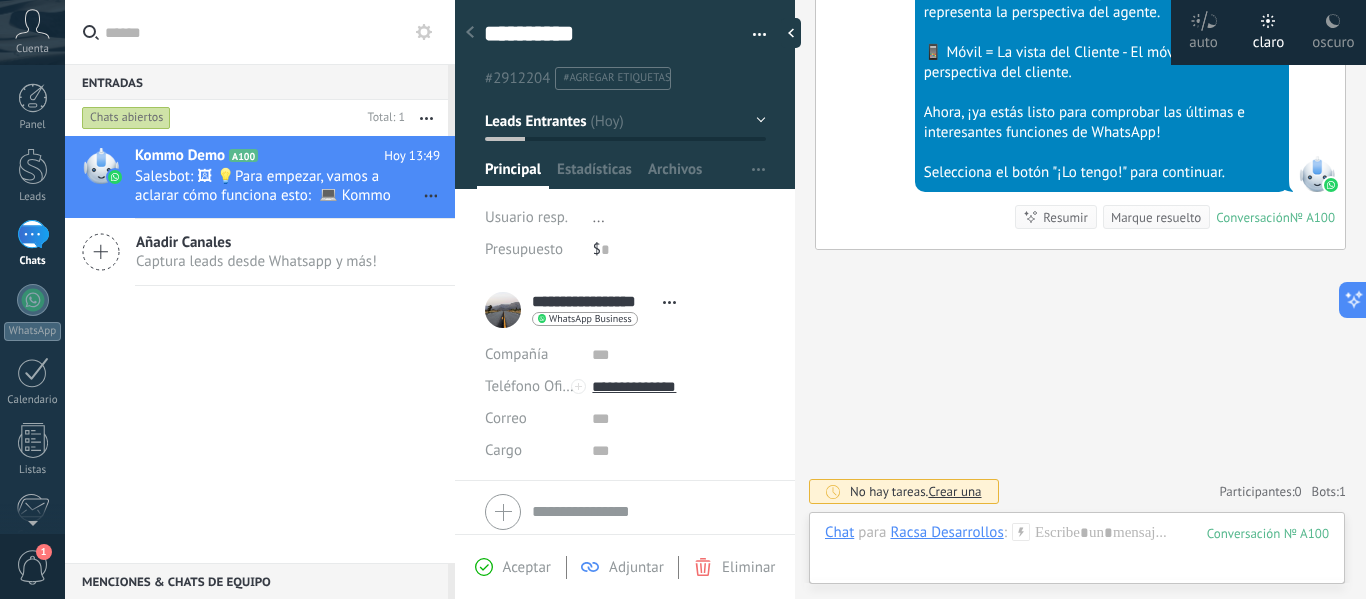 click 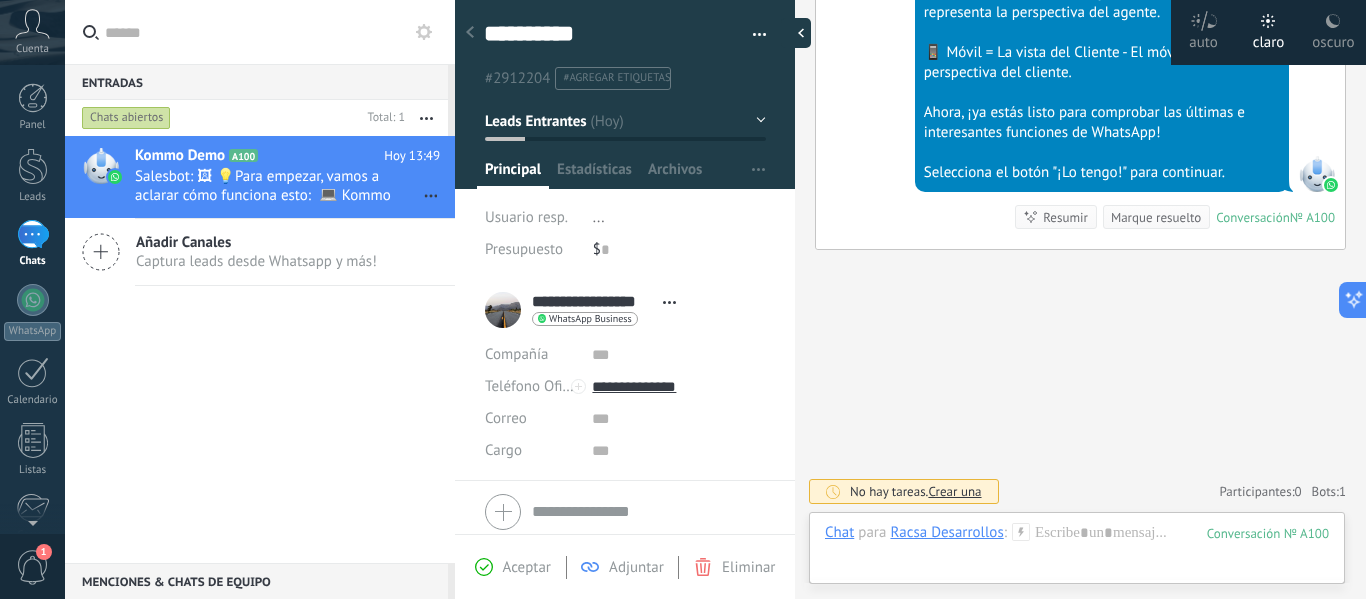 click at bounding box center (796, 33) 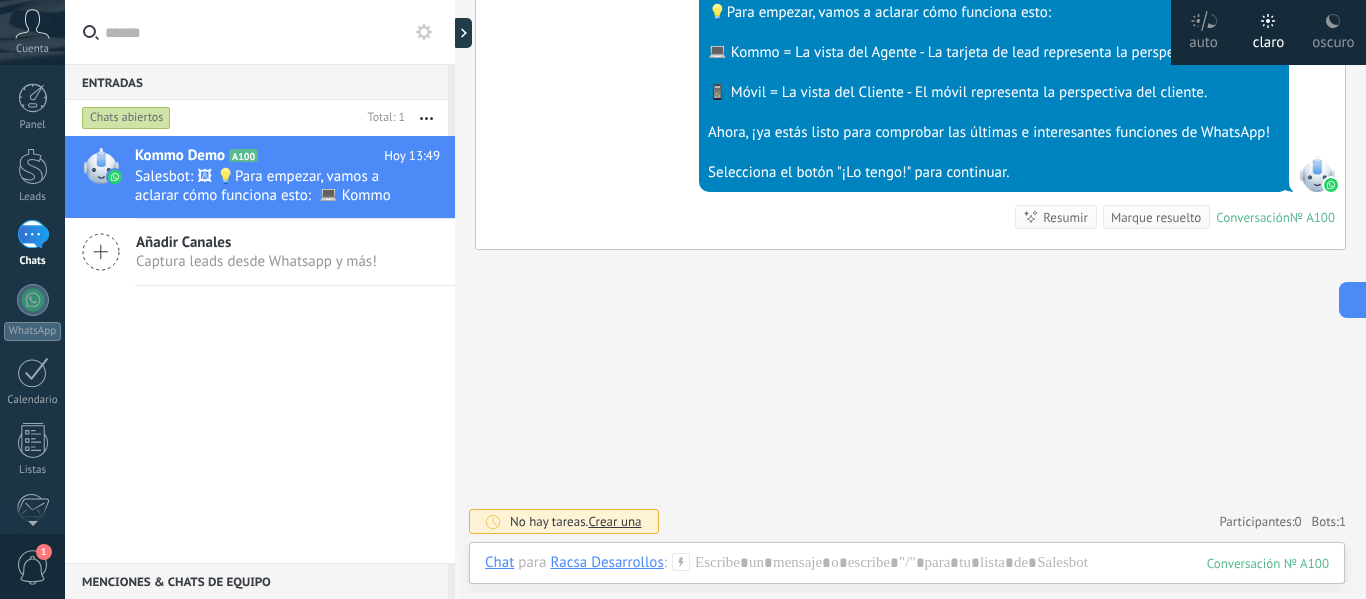 scroll, scrollTop: 746, scrollLeft: 0, axis: vertical 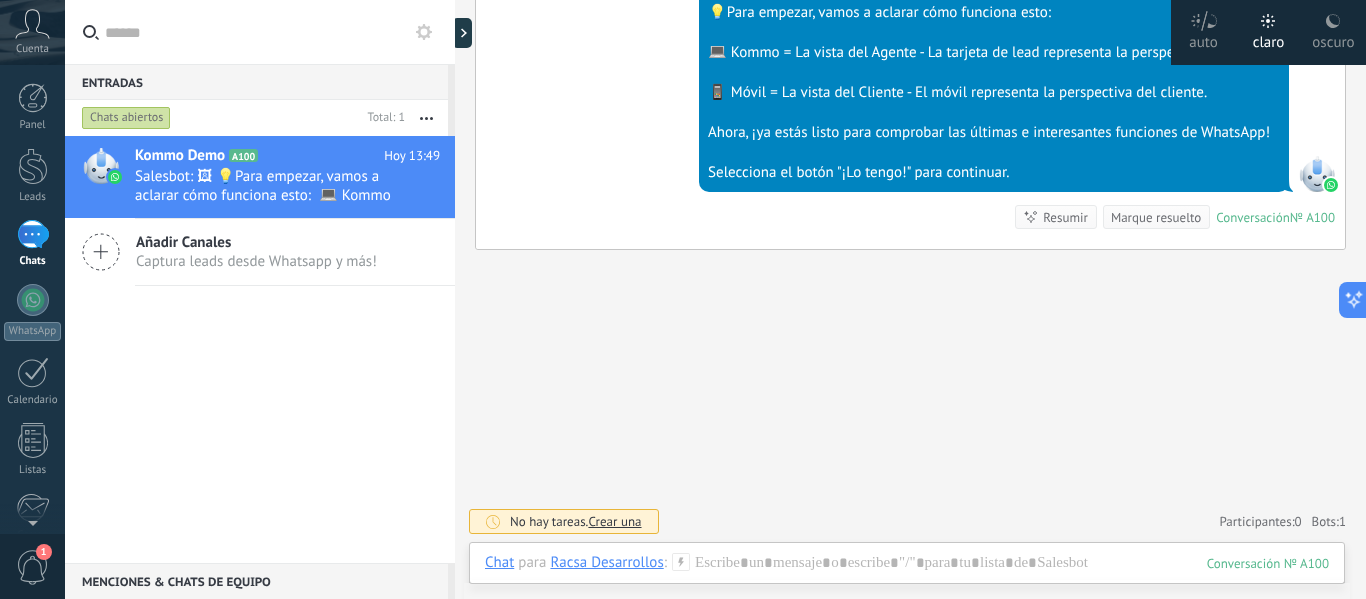 click at bounding box center [455, 299] 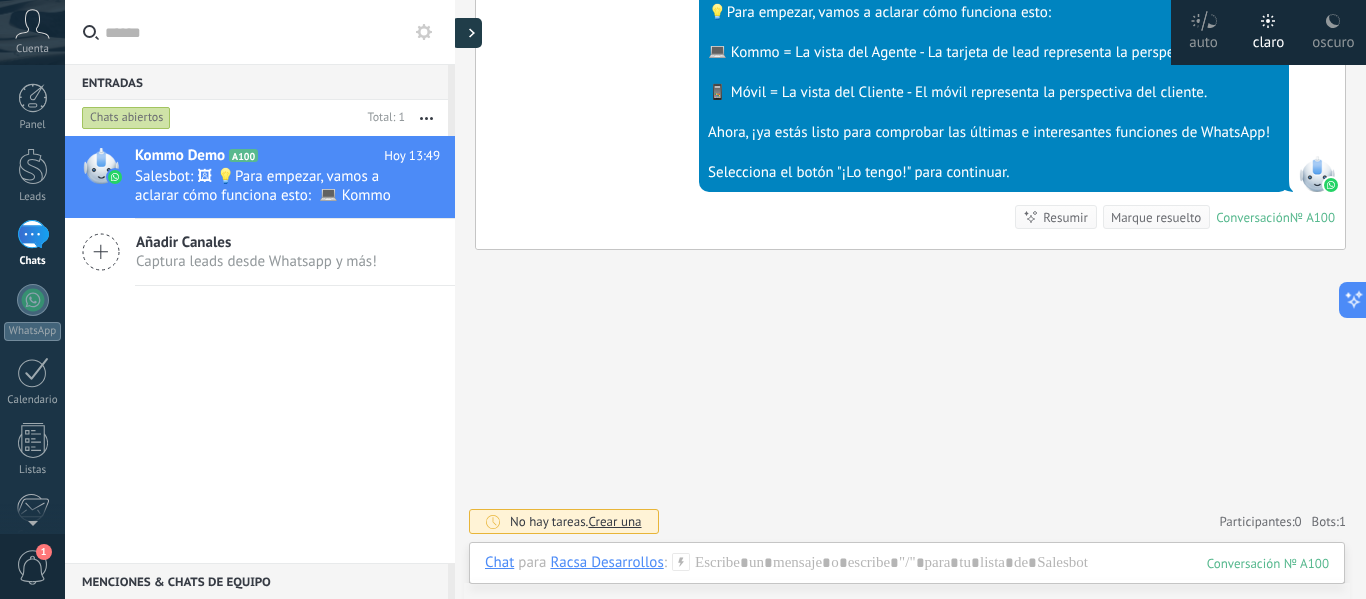 click at bounding box center [467, 33] 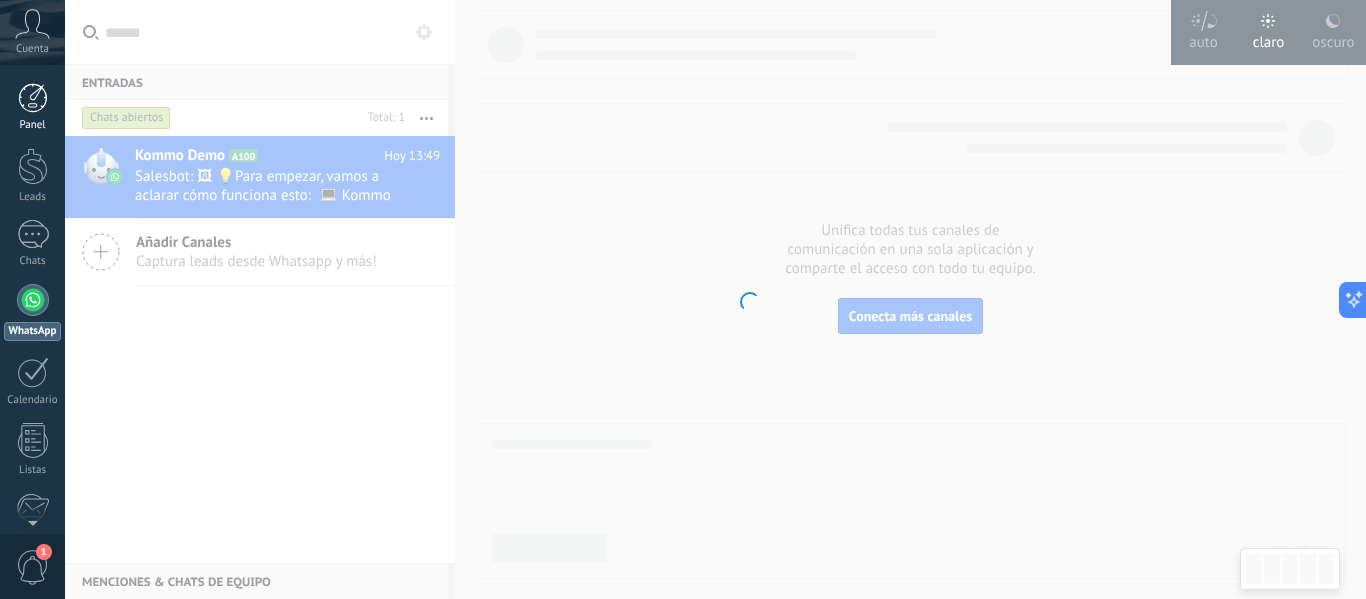 scroll, scrollTop: 30, scrollLeft: 0, axis: vertical 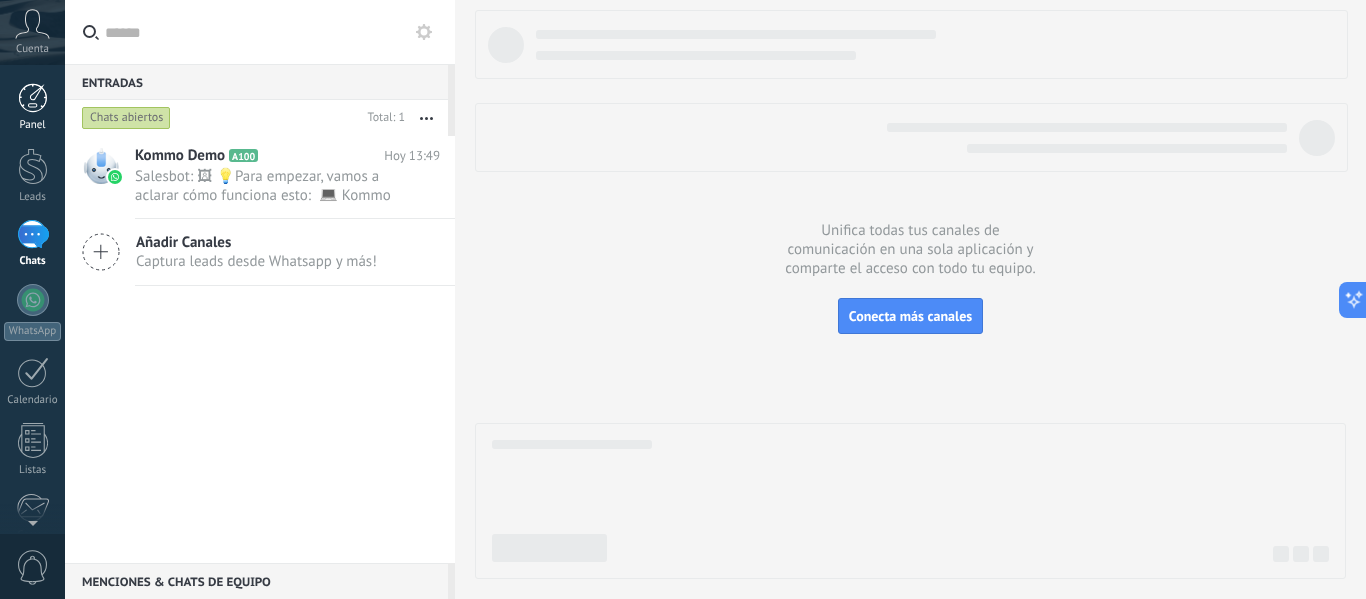 click at bounding box center [33, 98] 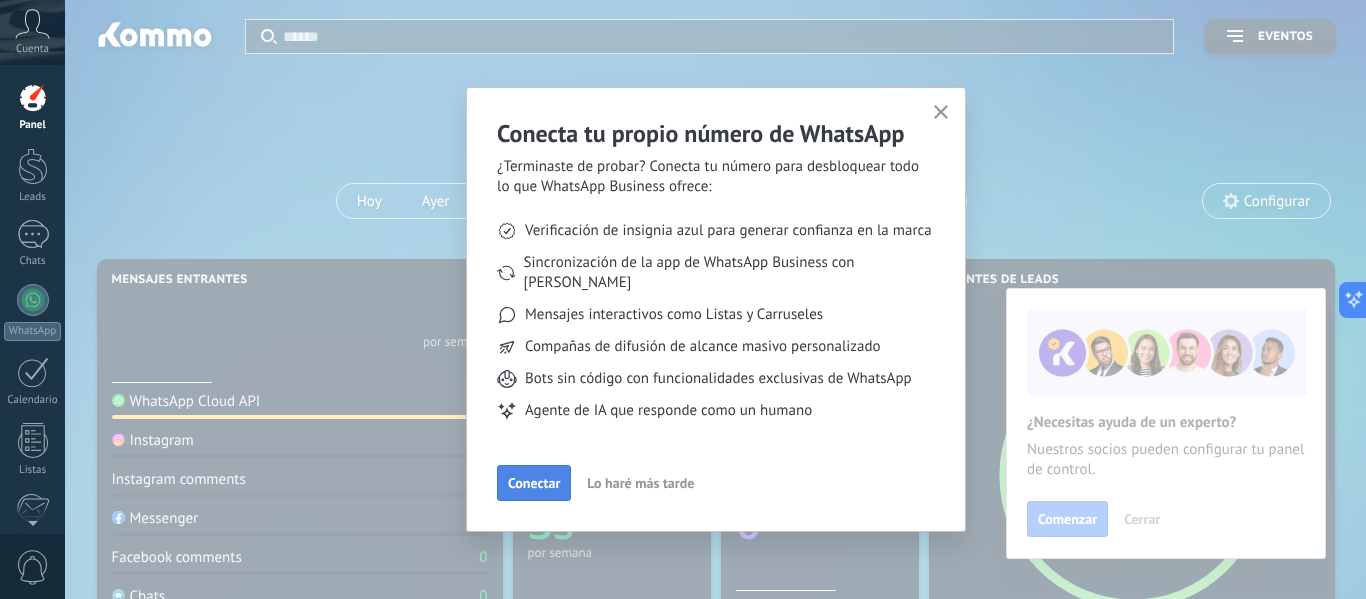 click on "Conectar" at bounding box center (534, 483) 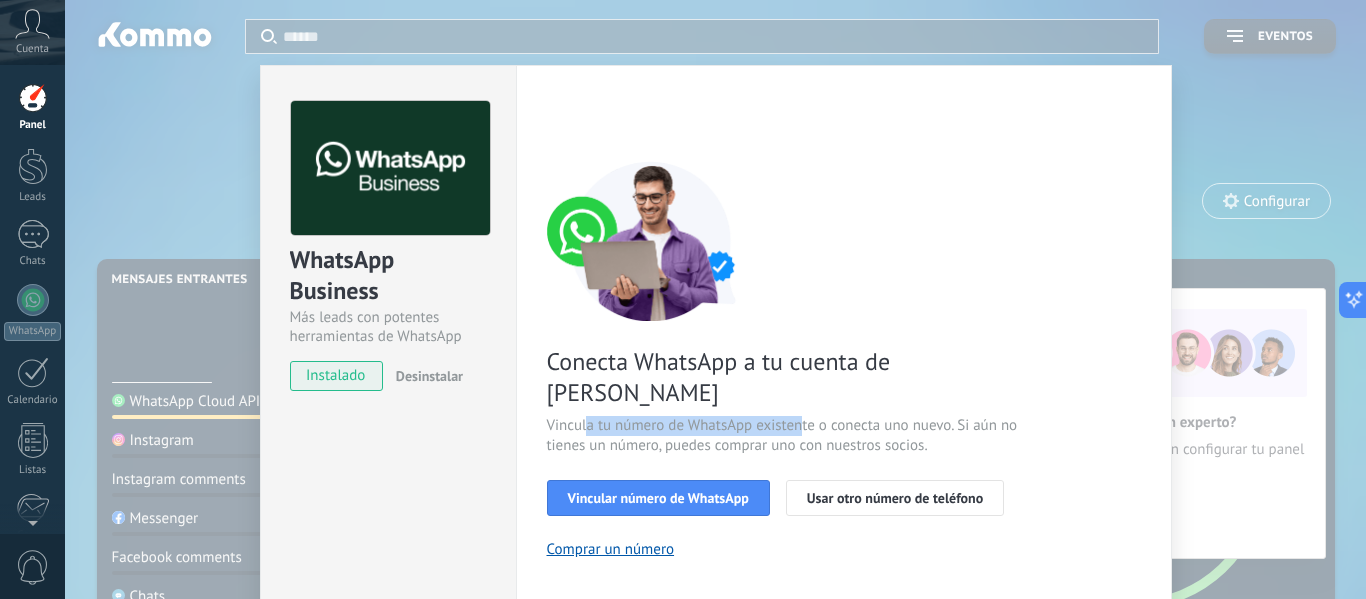 drag, startPoint x: 583, startPoint y: 390, endPoint x: 800, endPoint y: 401, distance: 217.27863 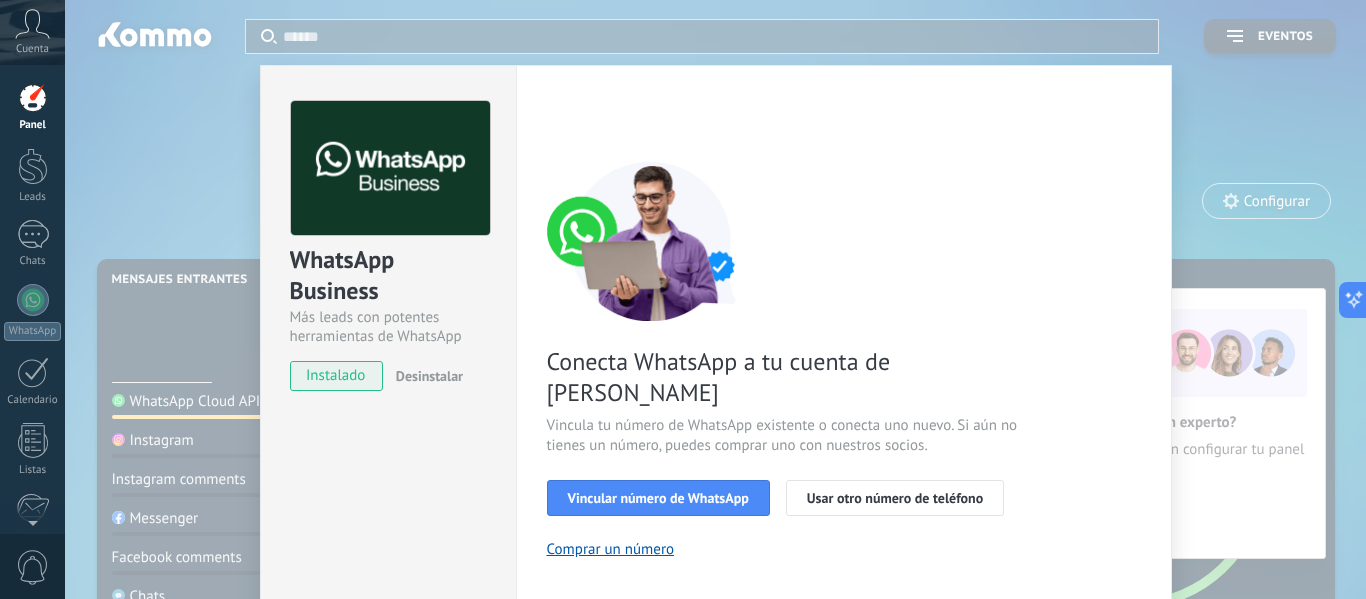 click on "Vincula tu número de WhatsApp existente o conecta uno nuevo. Si aún no tienes un número, puedes comprar uno con nuestros socios." at bounding box center (785, 436) 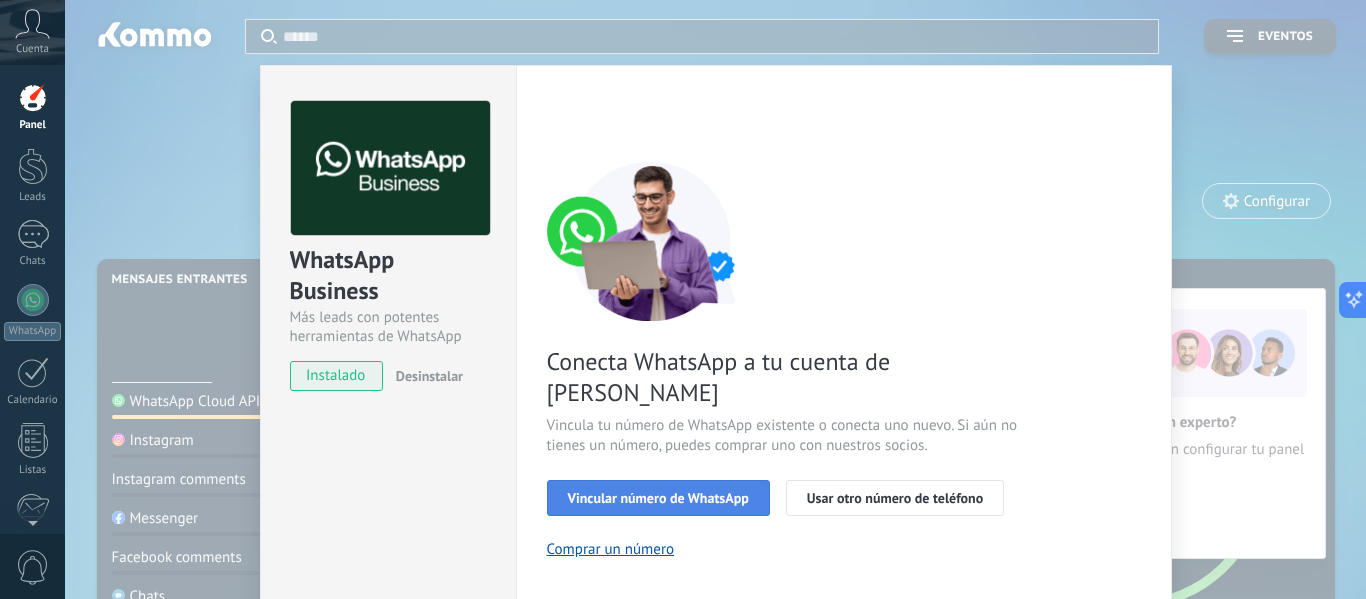 click on "Vincular número de WhatsApp" at bounding box center [658, 498] 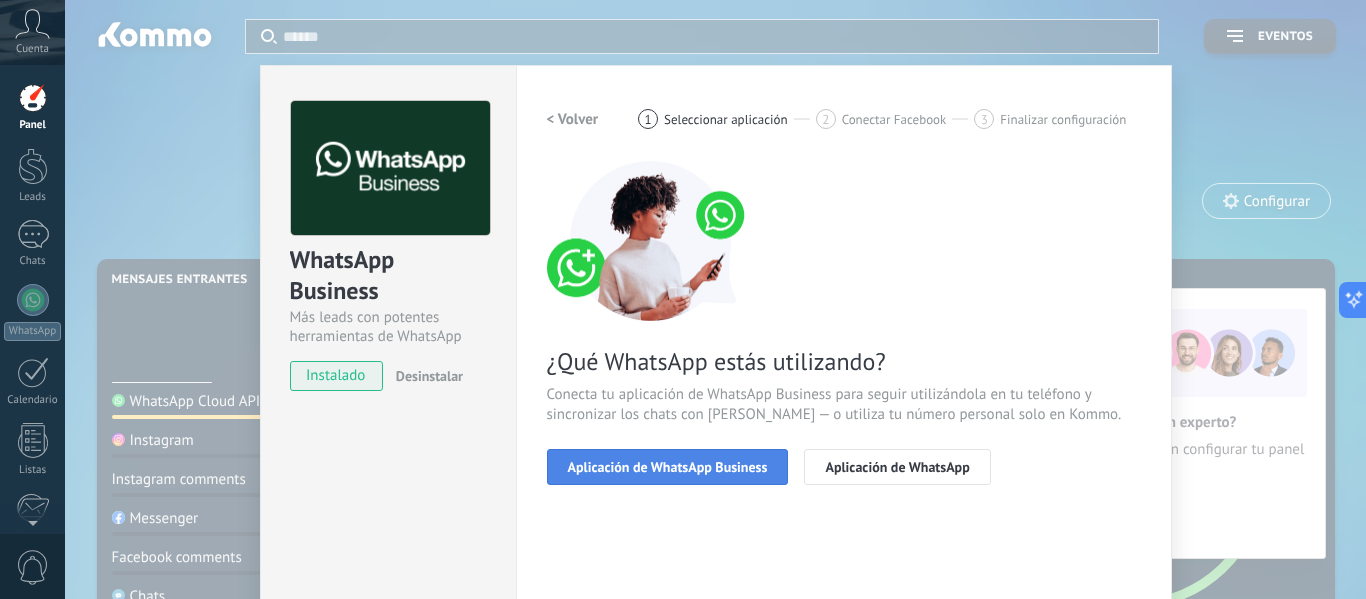 click on "Aplicación de WhatsApp Business" at bounding box center [668, 467] 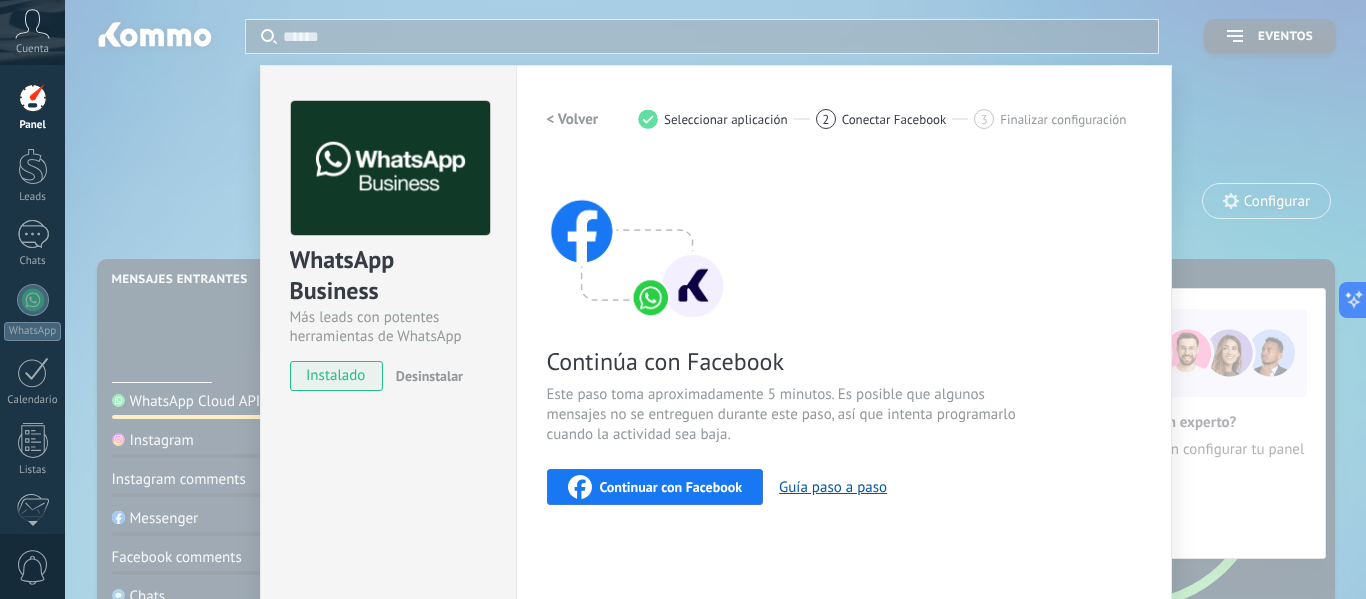 click on "Continuar con Facebook" at bounding box center (671, 487) 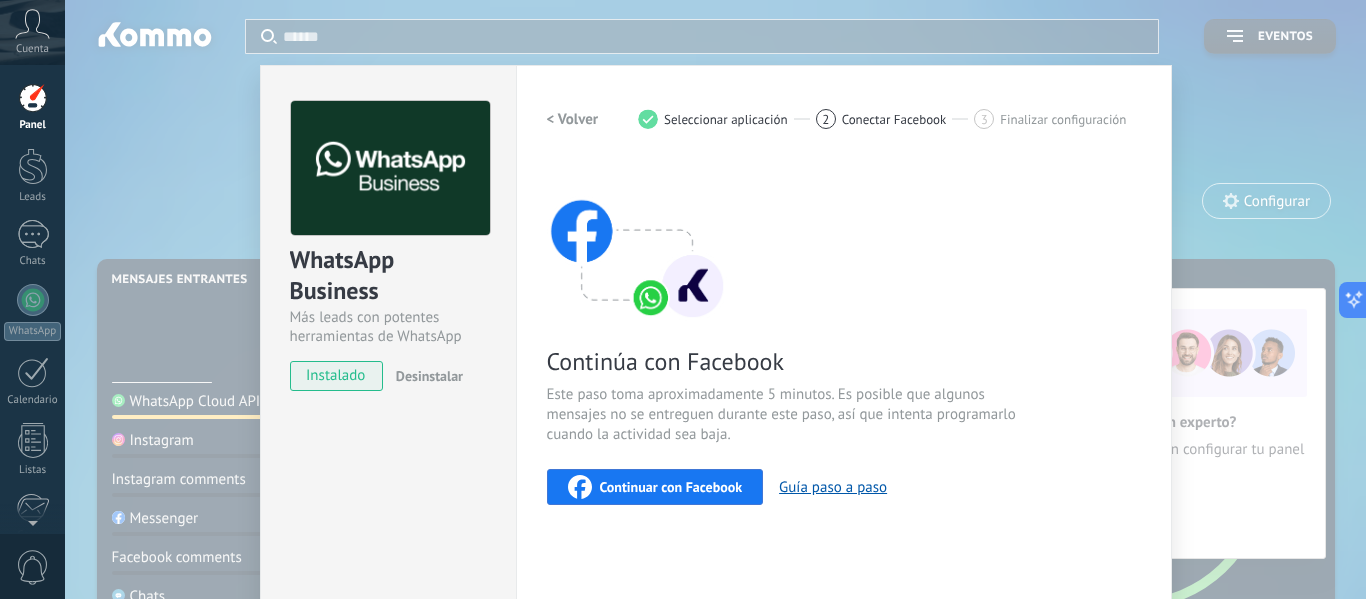 click on "WhatsApp Business Más leads con potentes herramientas de WhatsApp instalado Desinstalar Configuraciones Autorizaciones This tab logs the users who have granted integration access to this account. If you want to to remove a user's ability to send requests to the account on behalf of this integration, you can revoke access. If access is revoked from all users, the integration will stop working. This app is installed, but no one has given it access yet. WhatsApp Cloud API más _:  Guardar < Volver 1 Seleccionar aplicación 2 Conectar Facebook  3 Finalizar configuración Continúa con Facebook Este paso toma aproximadamente 5 minutos. Es posible que algunos mensajes no se entreguen durante este paso, así que intenta programarlo cuando la actividad sea baja. Continuar con Facebook Guía paso a paso ¿Necesitas ayuda?" at bounding box center [715, 299] 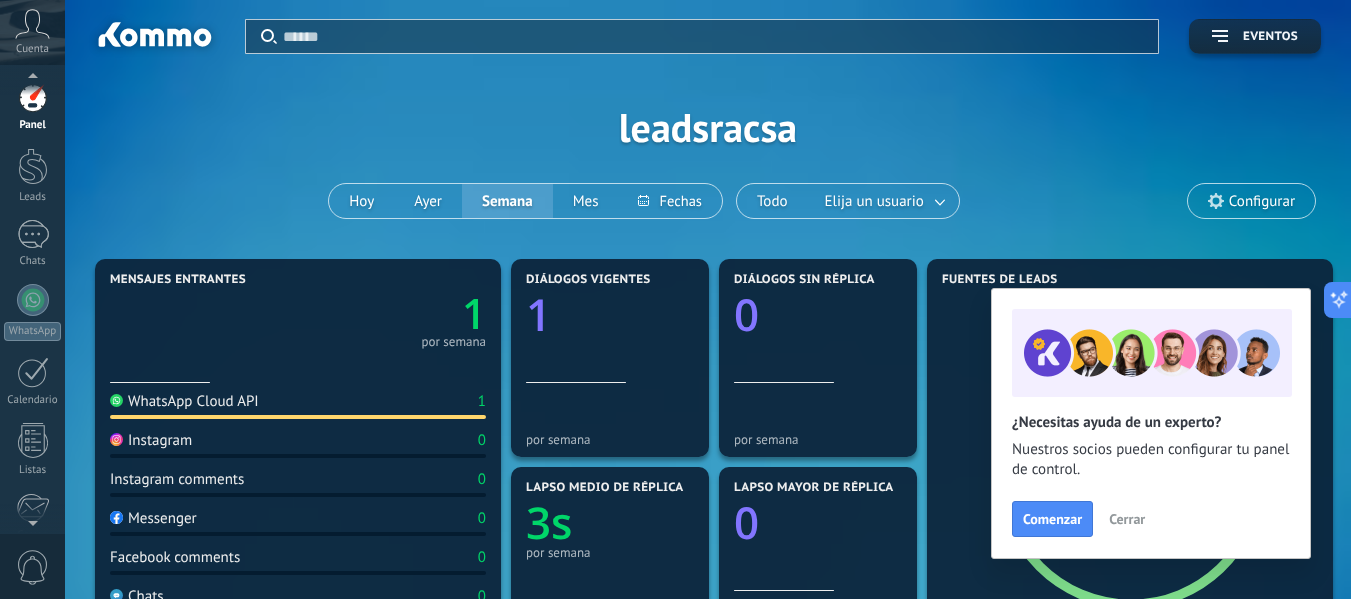 scroll, scrollTop: 100, scrollLeft: 0, axis: vertical 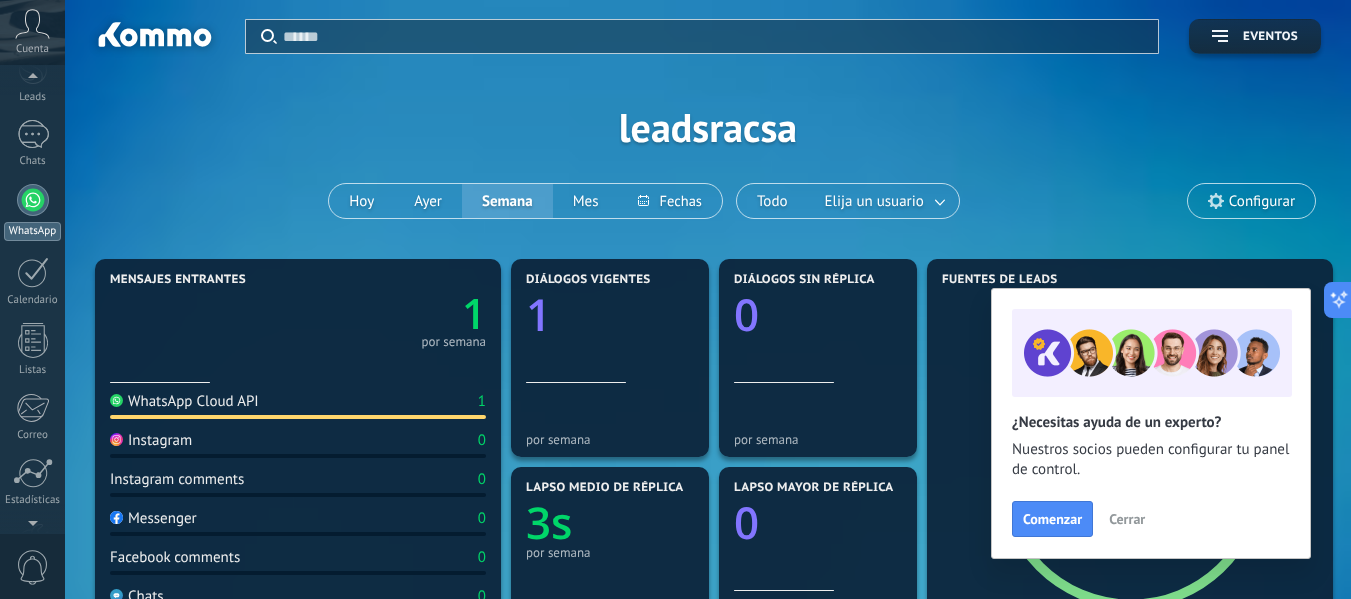 click at bounding box center [33, 200] 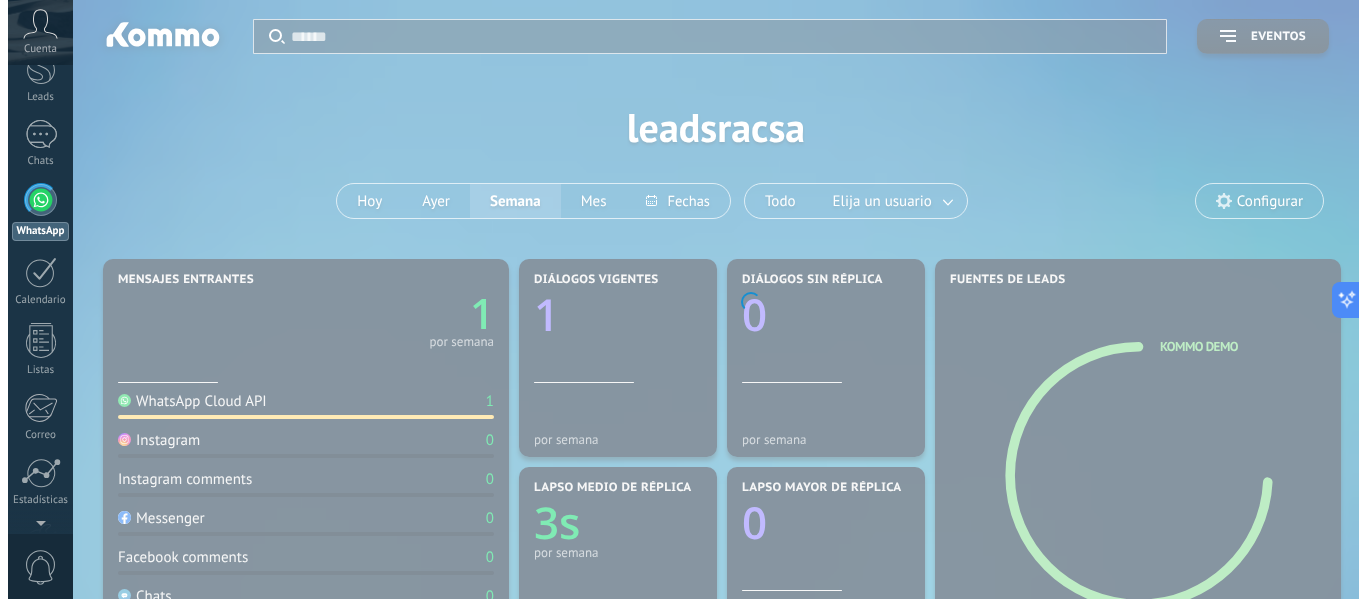 scroll, scrollTop: 0, scrollLeft: 0, axis: both 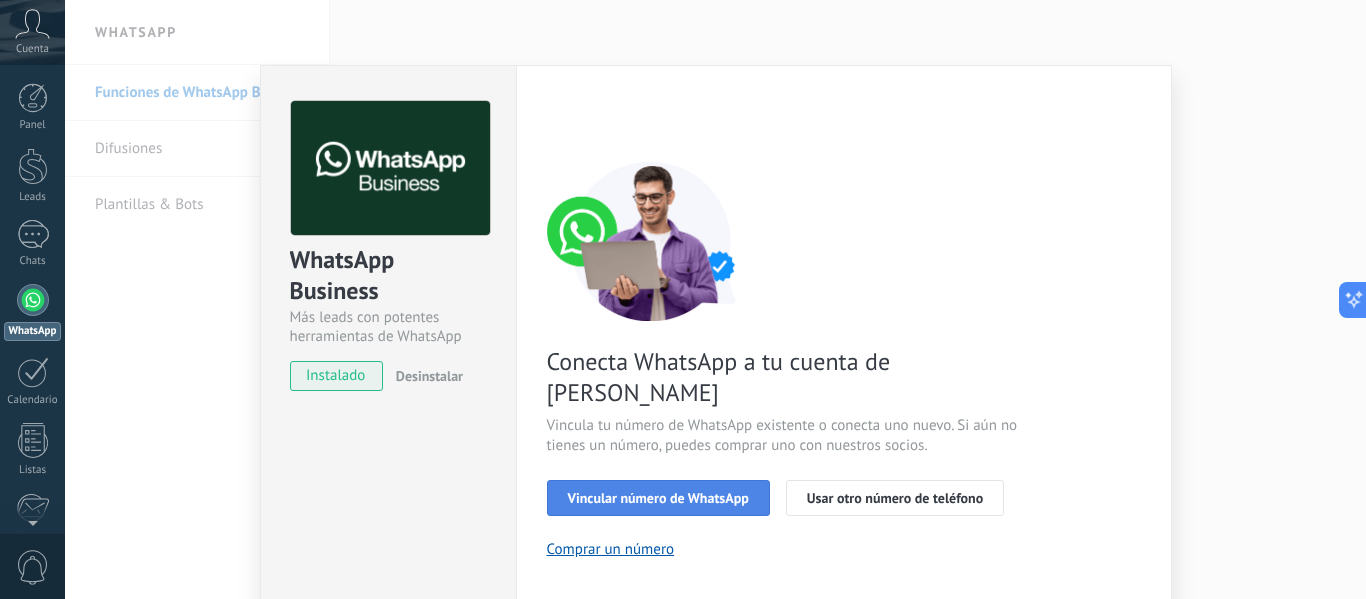 click on "Vincular número de WhatsApp" at bounding box center [658, 498] 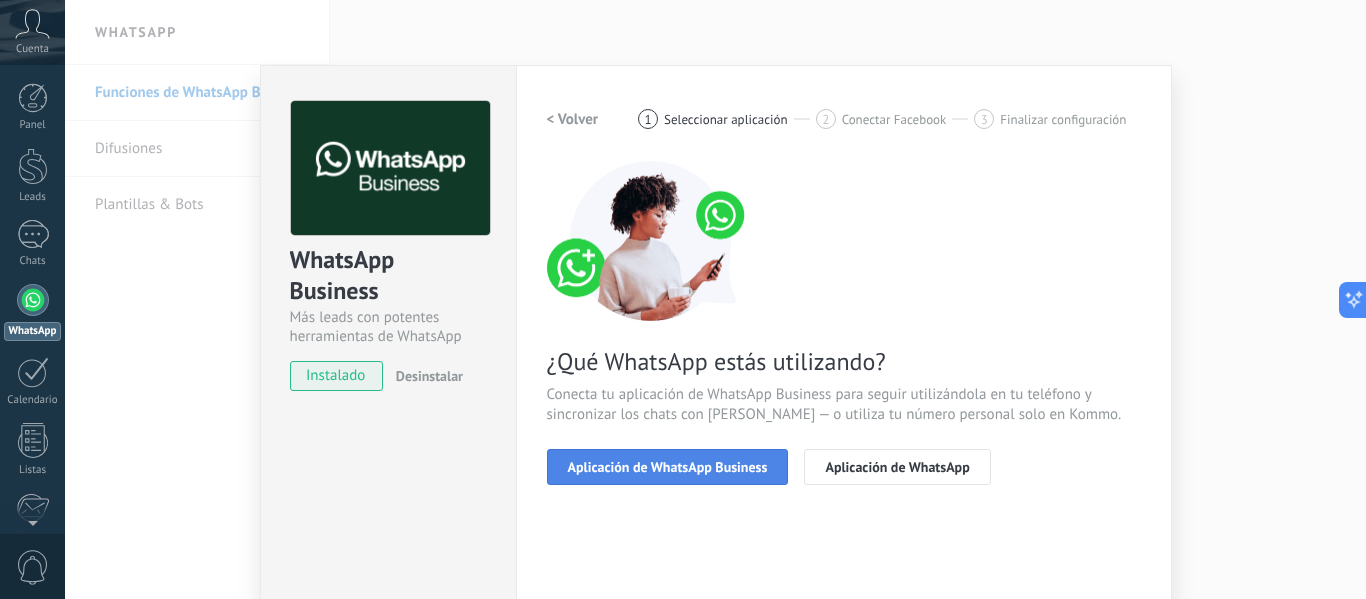 click on "Aplicación de WhatsApp Business" at bounding box center (668, 467) 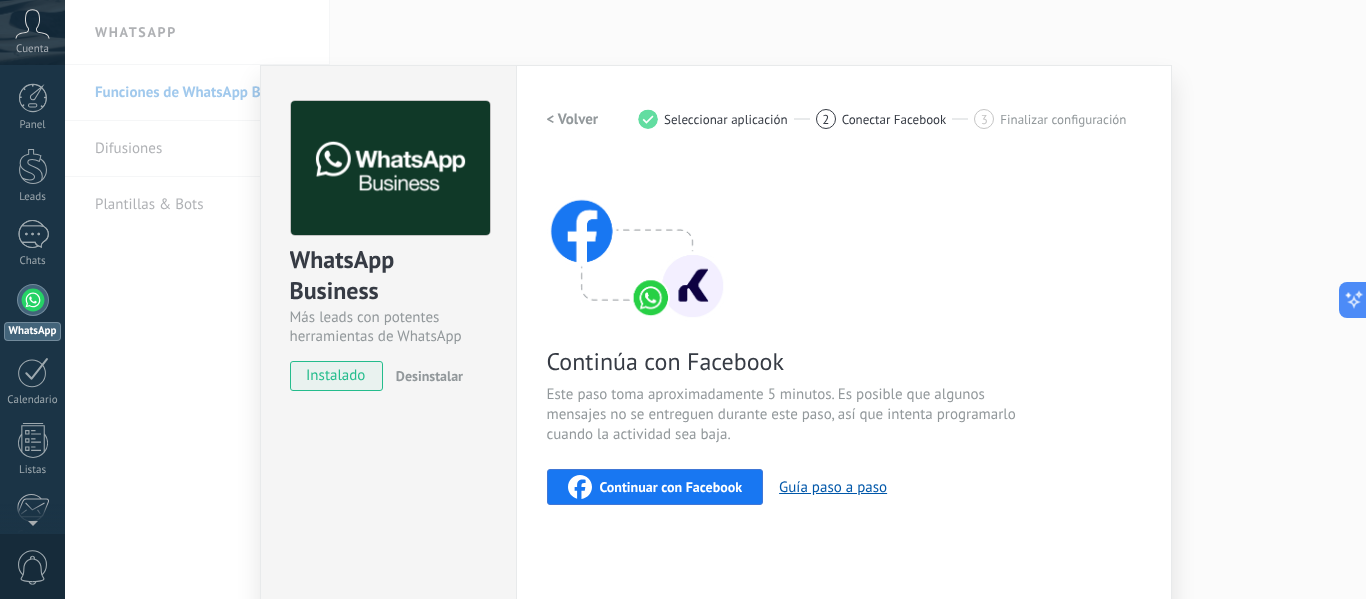 click on "Continuar con Facebook Guía paso a paso" at bounding box center [844, 487] 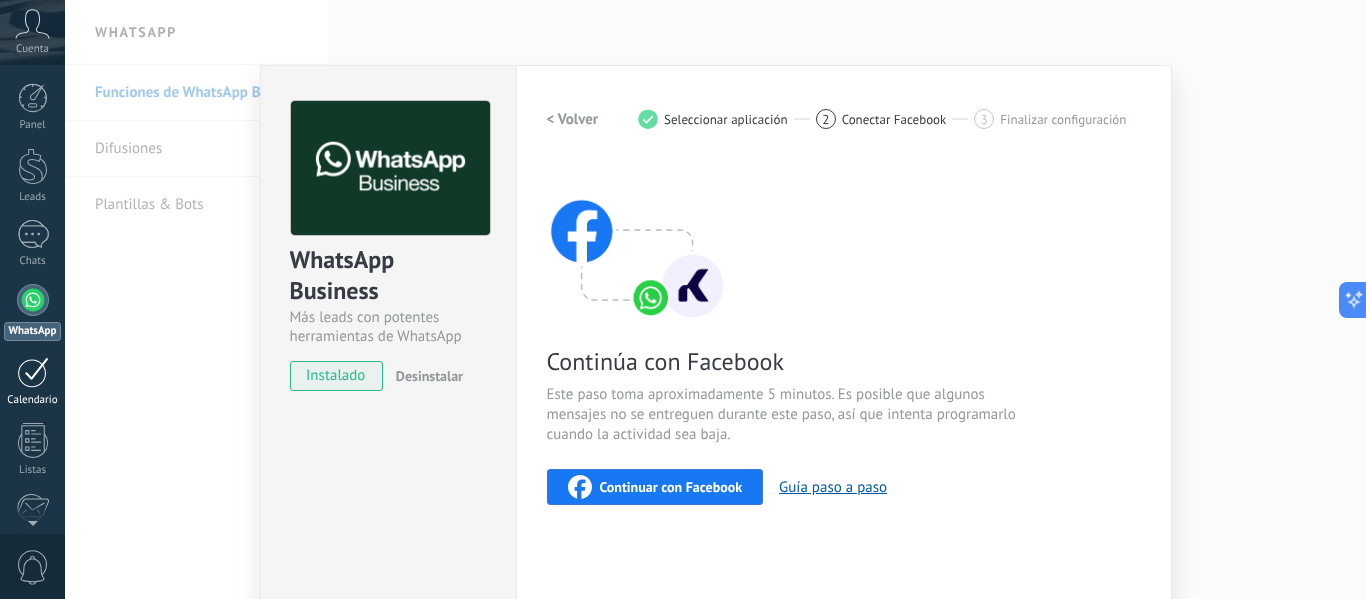click at bounding box center [33, 372] 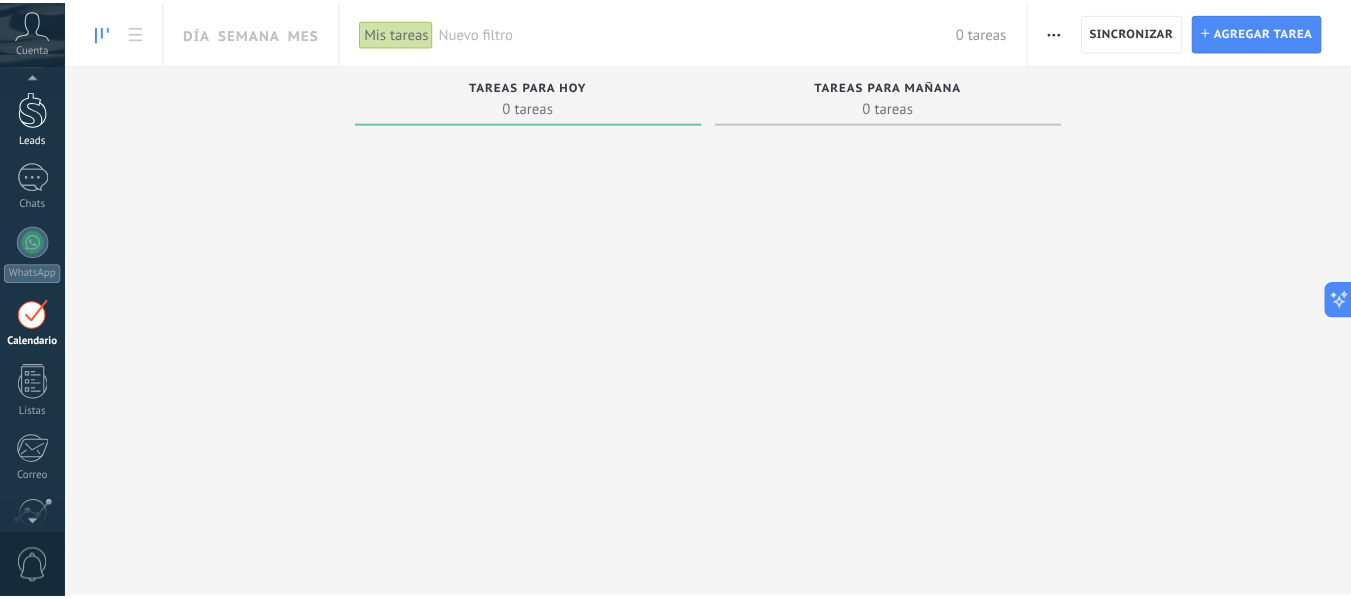 scroll, scrollTop: 49, scrollLeft: 0, axis: vertical 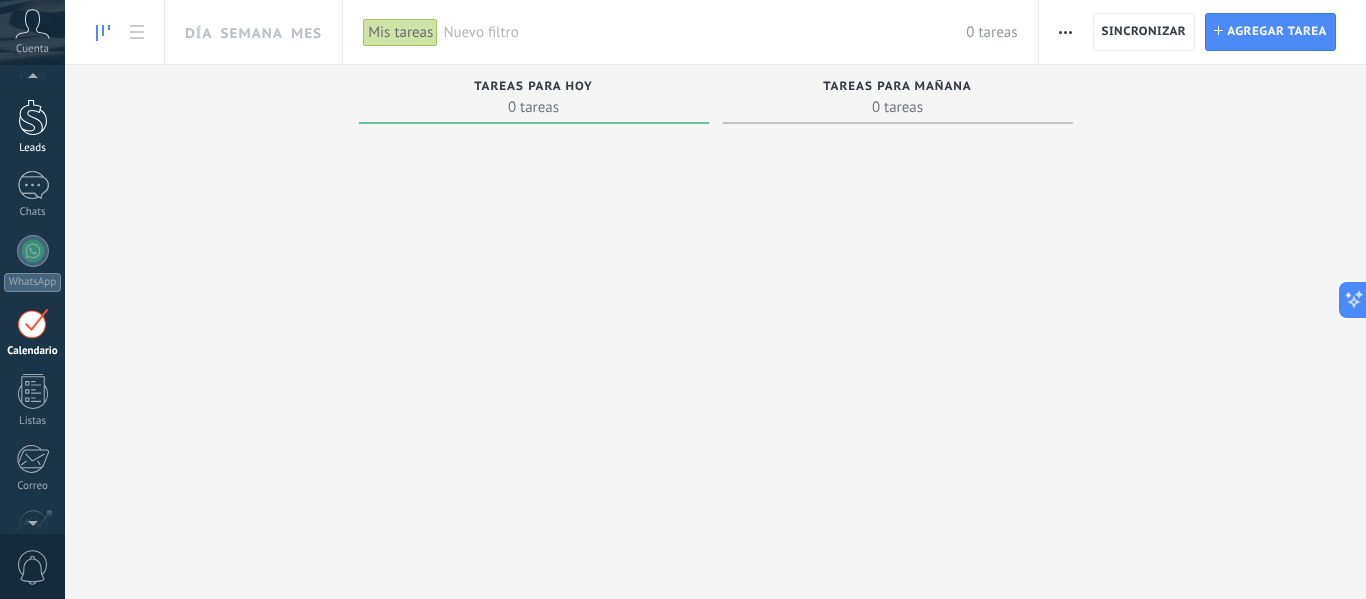 click at bounding box center [33, 117] 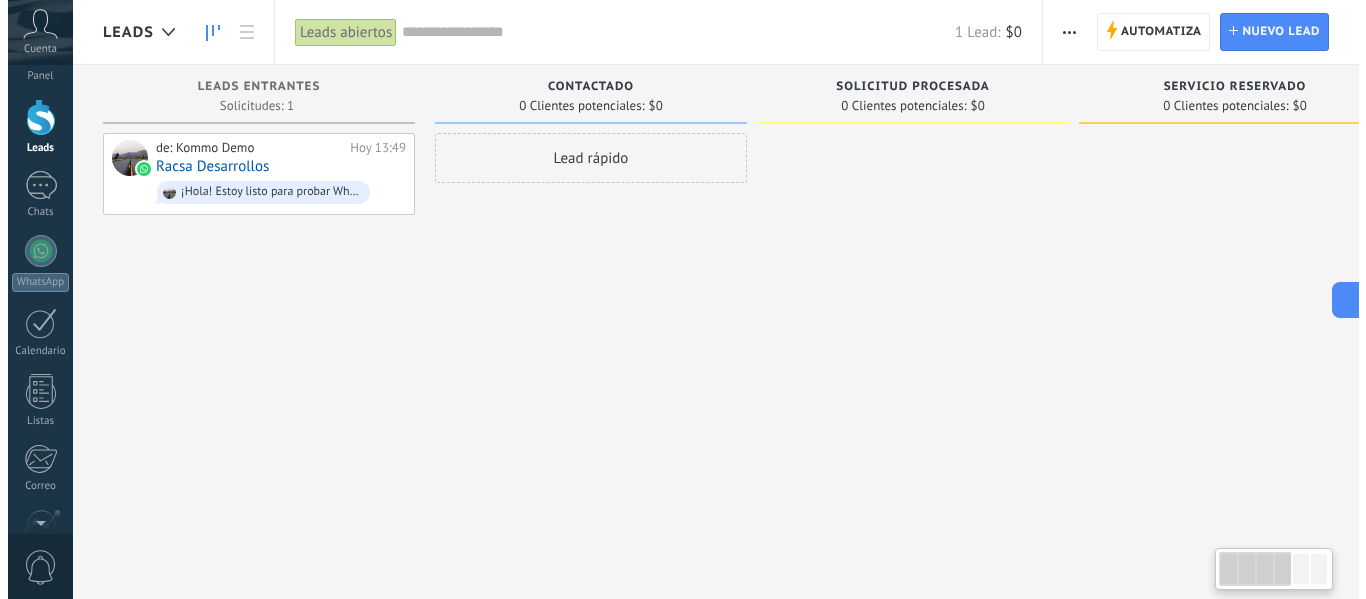 scroll, scrollTop: 0, scrollLeft: 0, axis: both 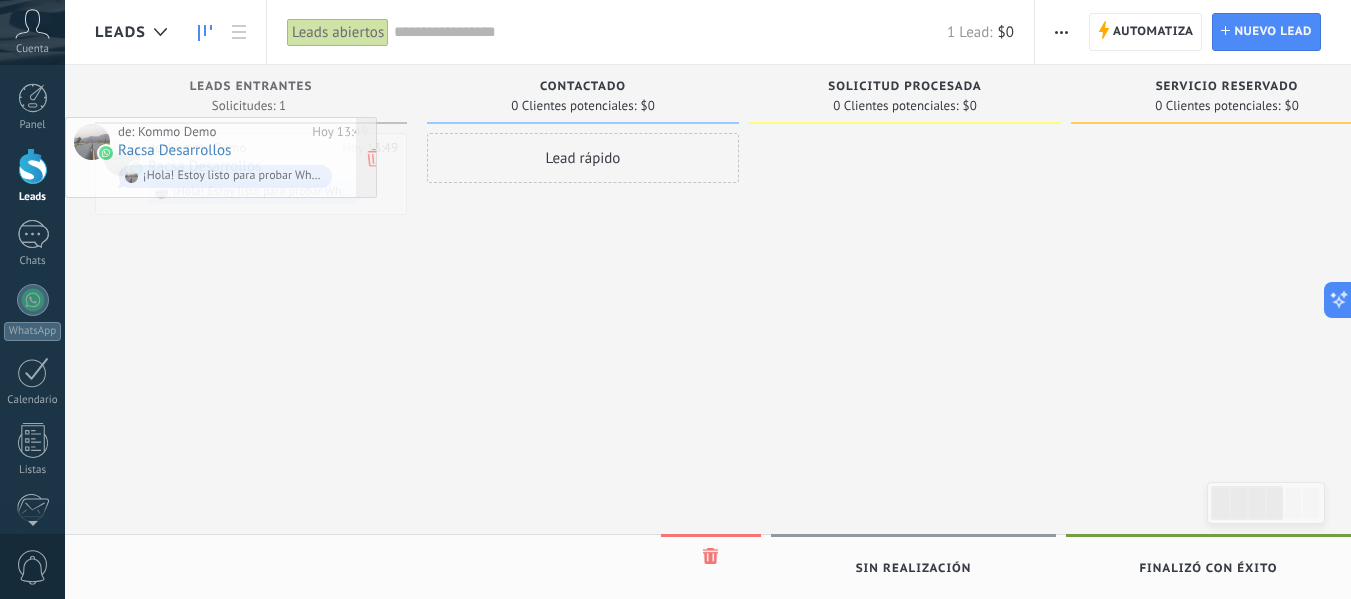 drag, startPoint x: 254, startPoint y: 164, endPoint x: 183, endPoint y: 148, distance: 72.780495 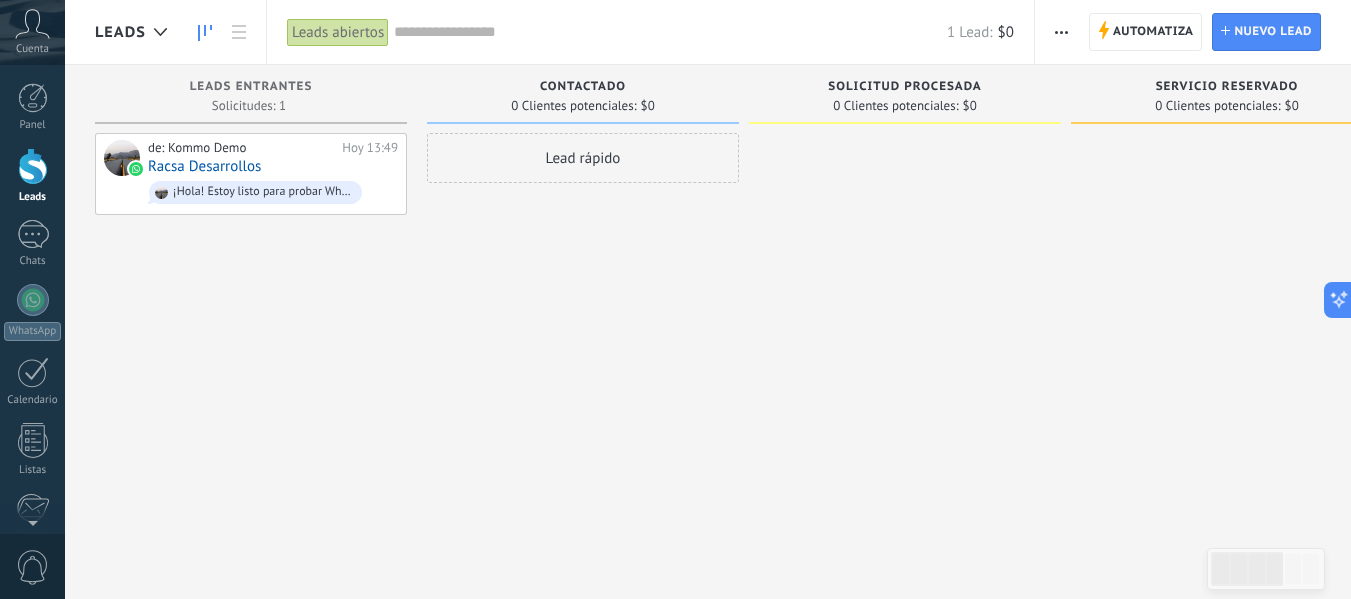 click 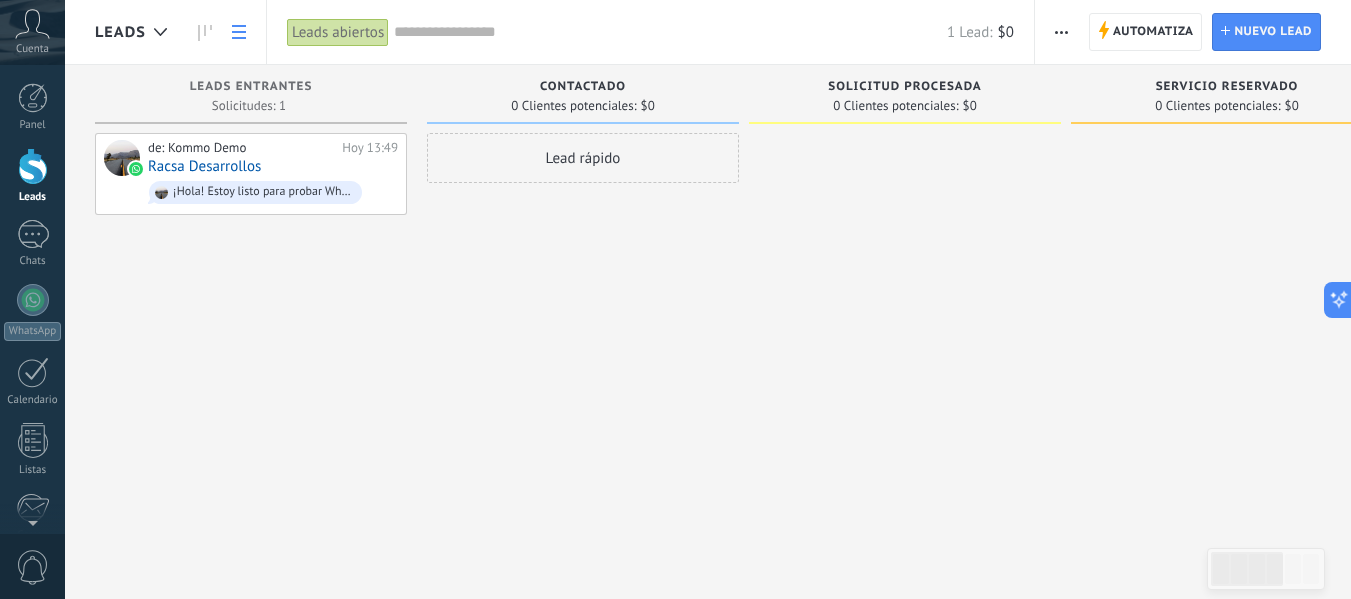 click 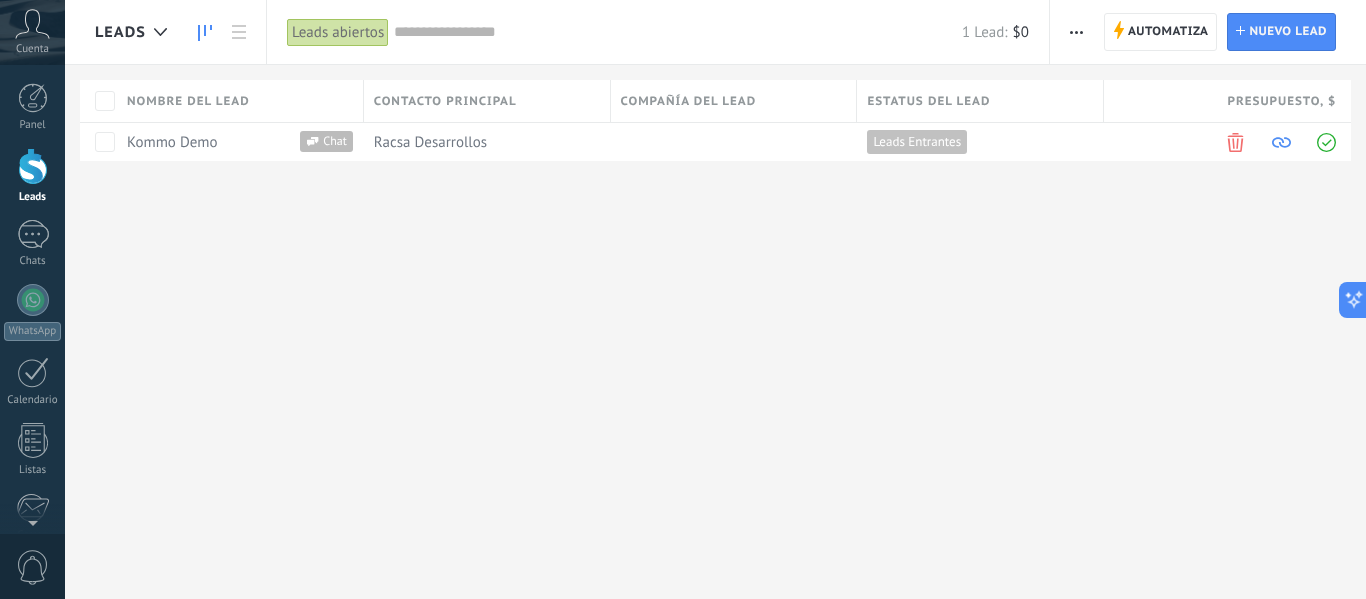 click 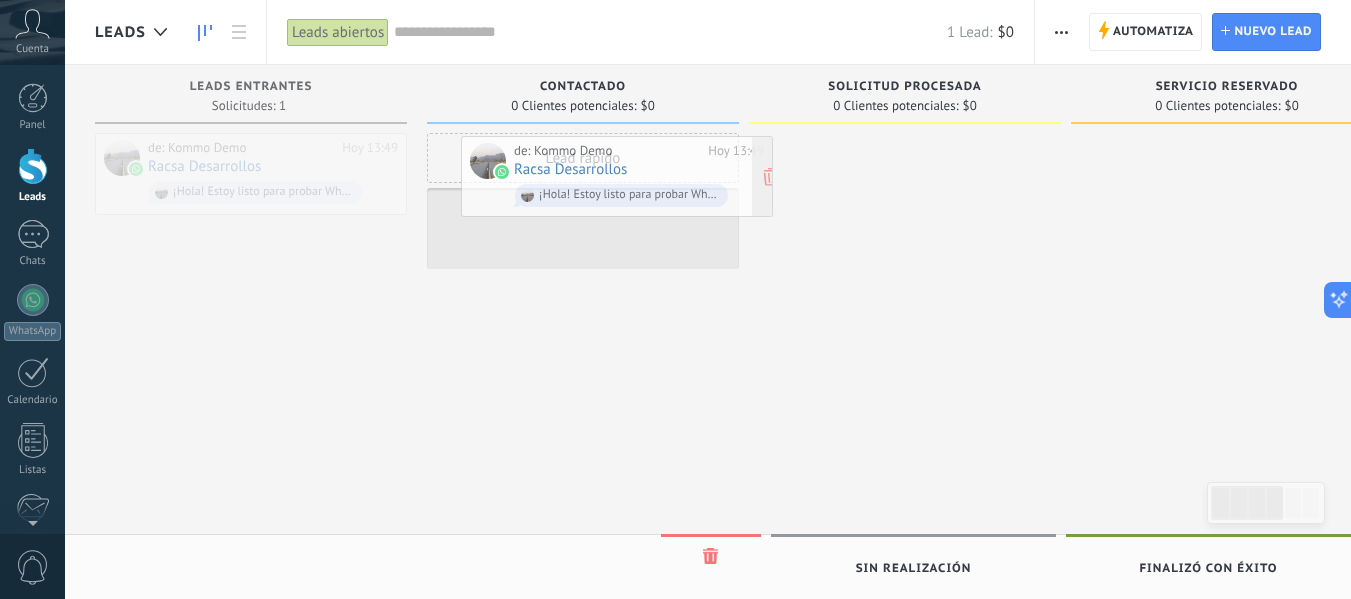 drag, startPoint x: 300, startPoint y: 156, endPoint x: 666, endPoint y: 159, distance: 366.0123 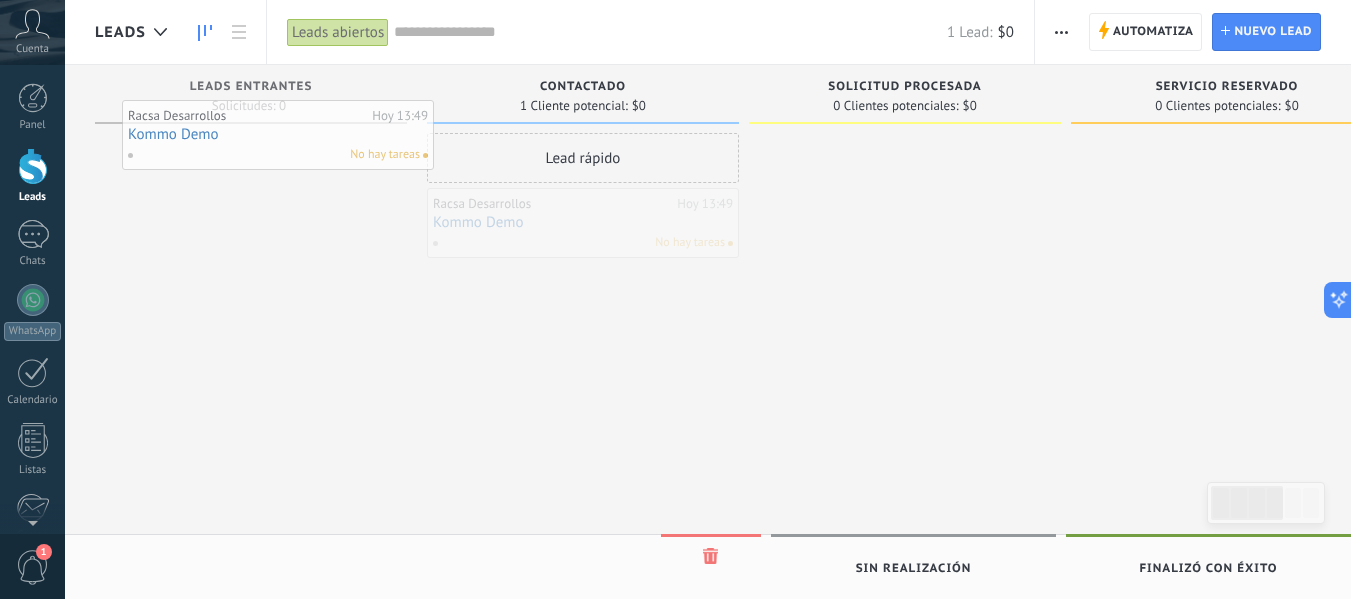 drag, startPoint x: 597, startPoint y: 222, endPoint x: 292, endPoint y: 134, distance: 317.44135 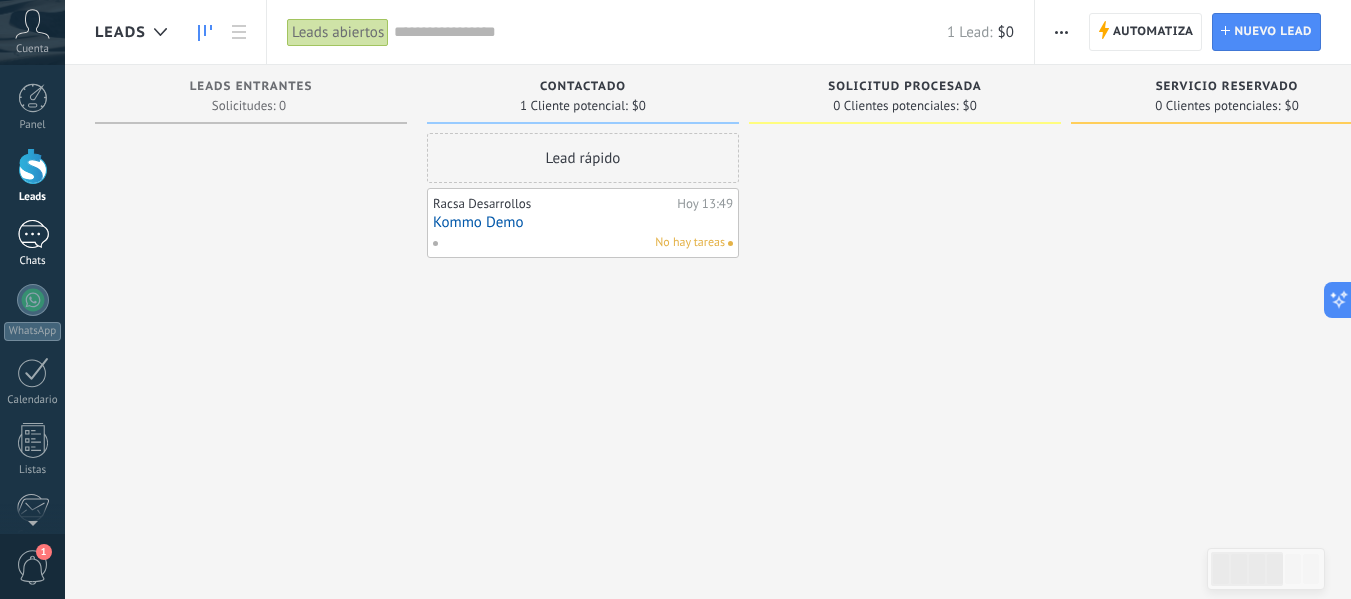 click at bounding box center (33, 234) 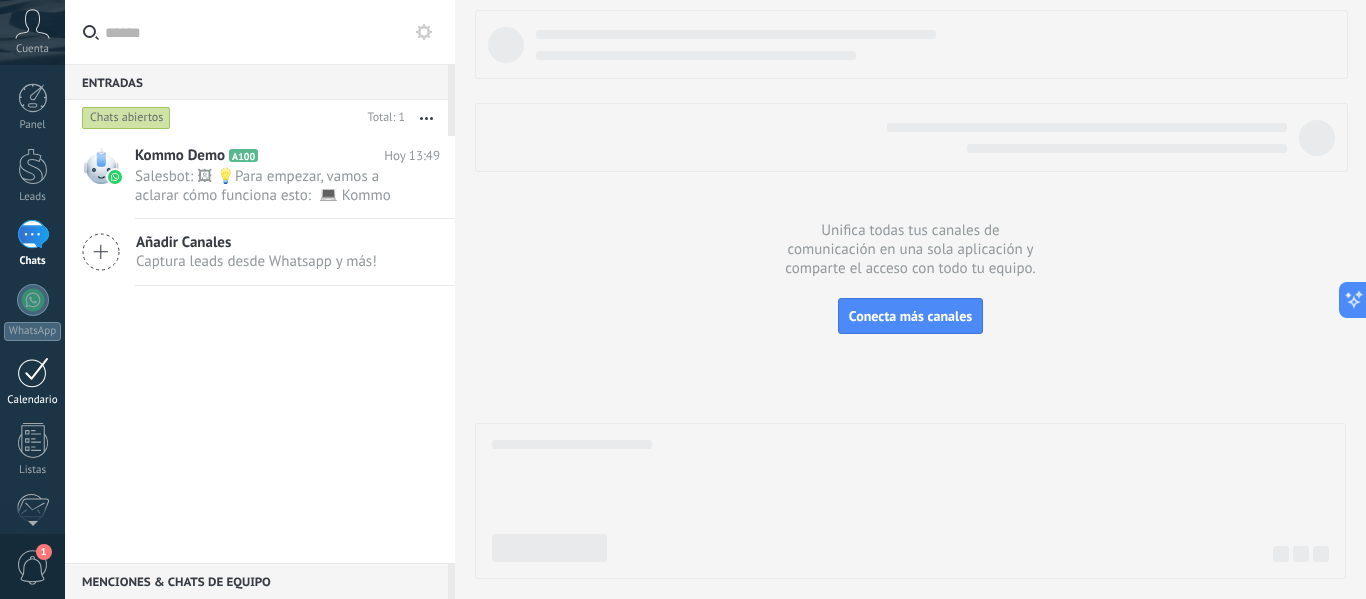 click at bounding box center [33, 372] 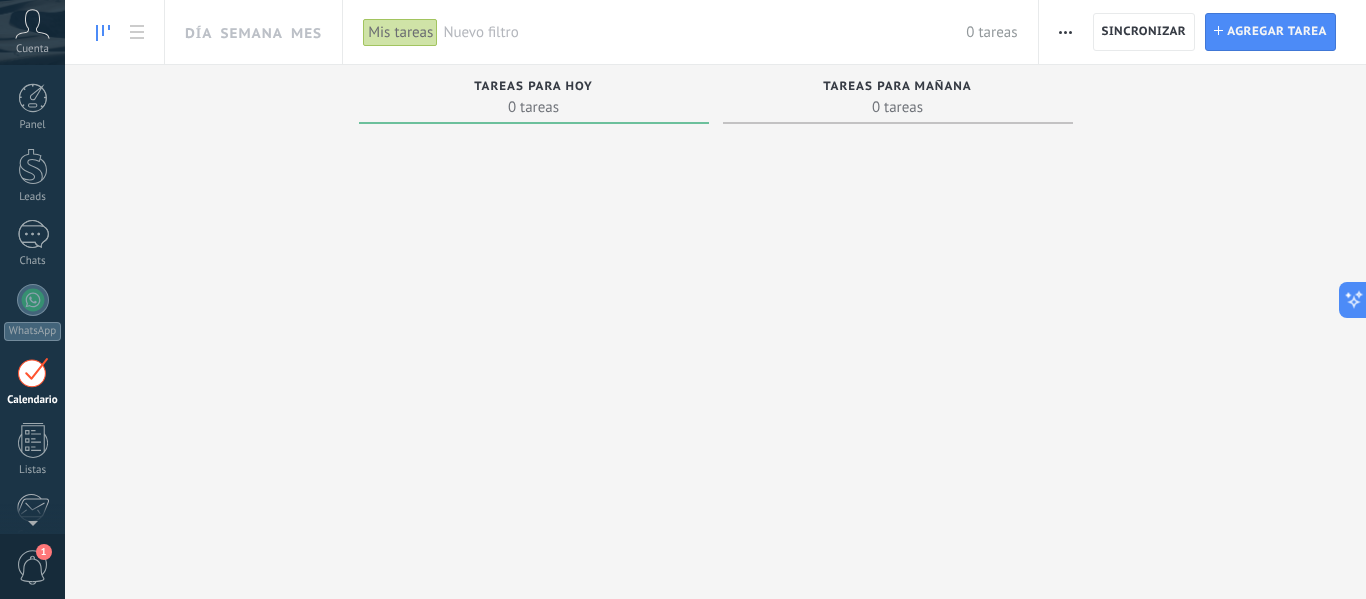 scroll, scrollTop: 200, scrollLeft: 0, axis: vertical 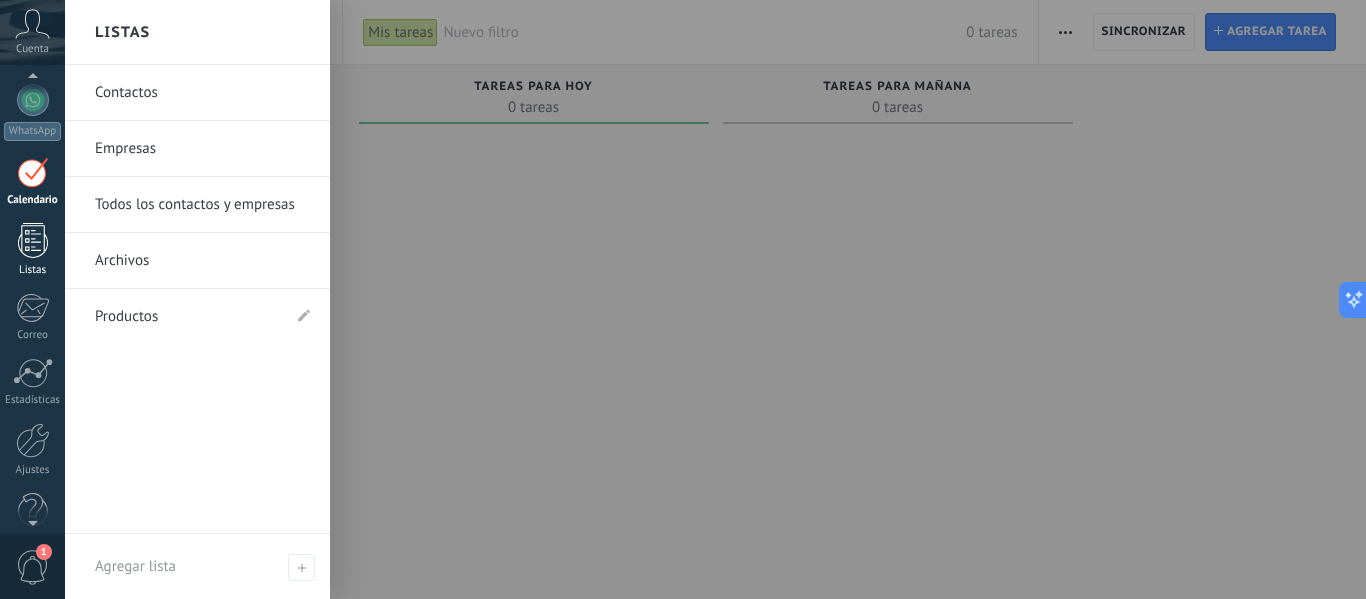 click at bounding box center (33, 240) 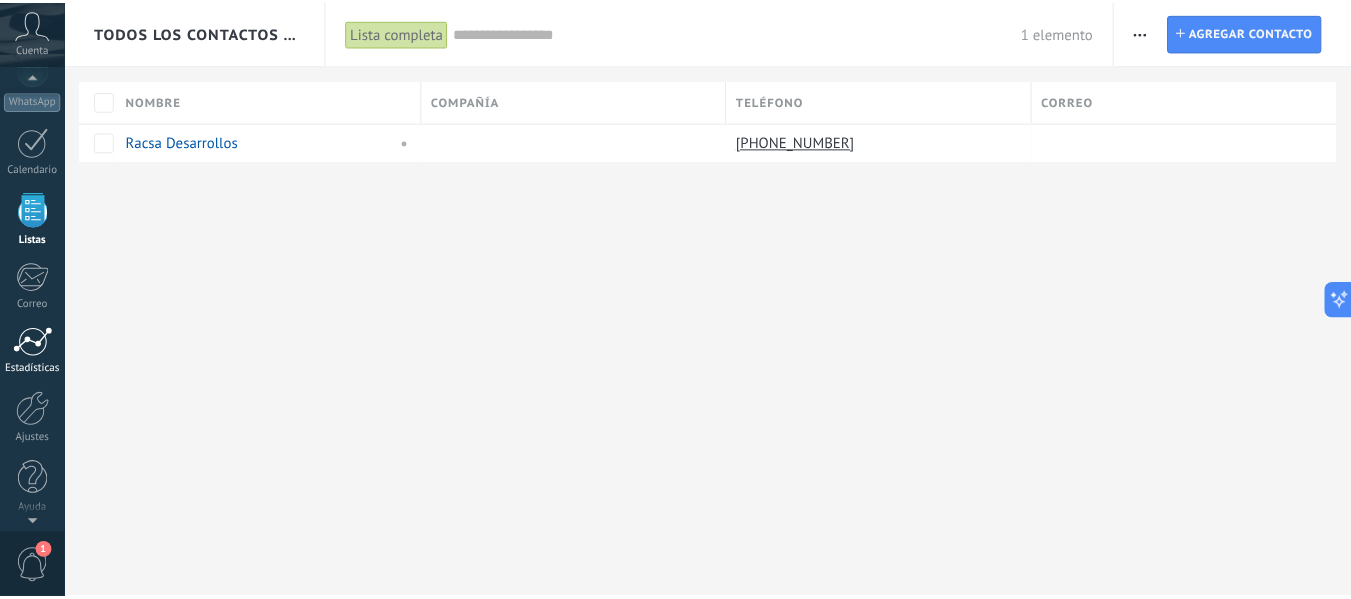 scroll, scrollTop: 233, scrollLeft: 0, axis: vertical 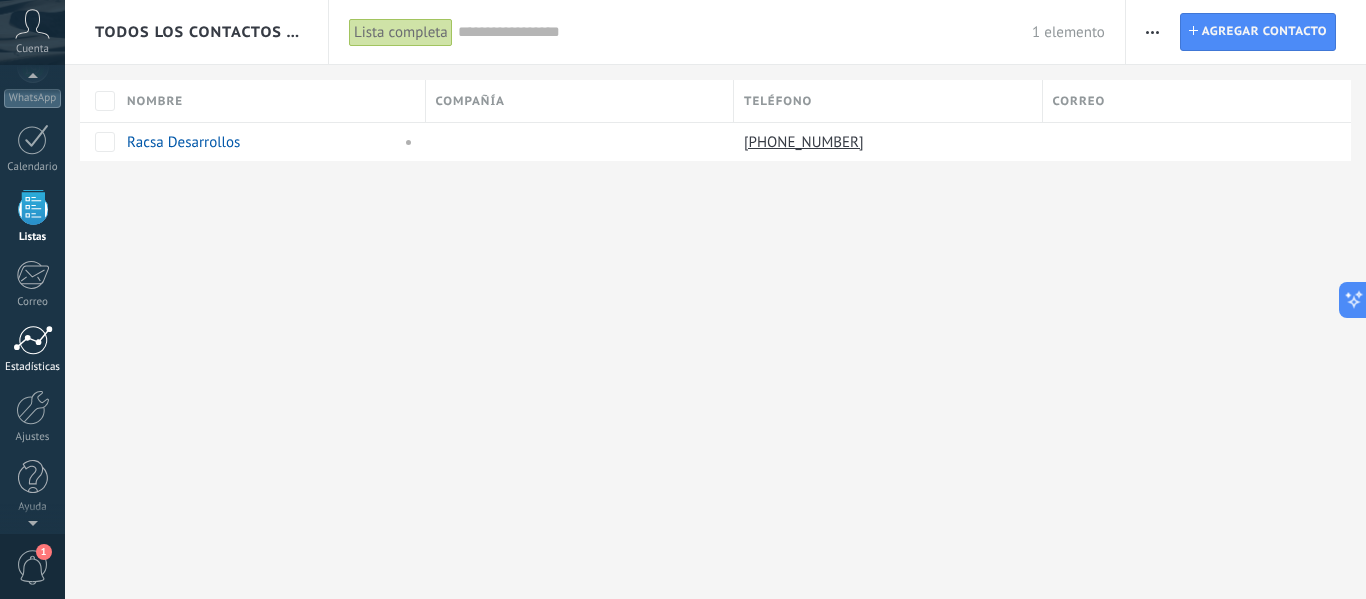 click at bounding box center [33, 340] 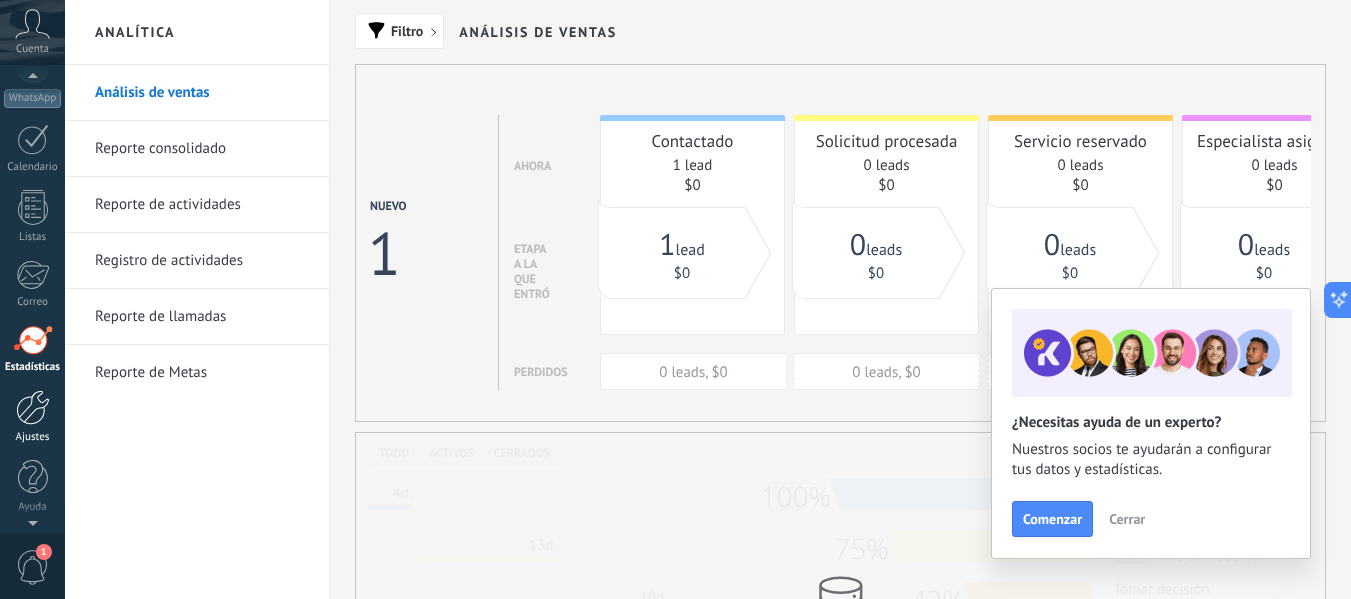 click at bounding box center (33, 407) 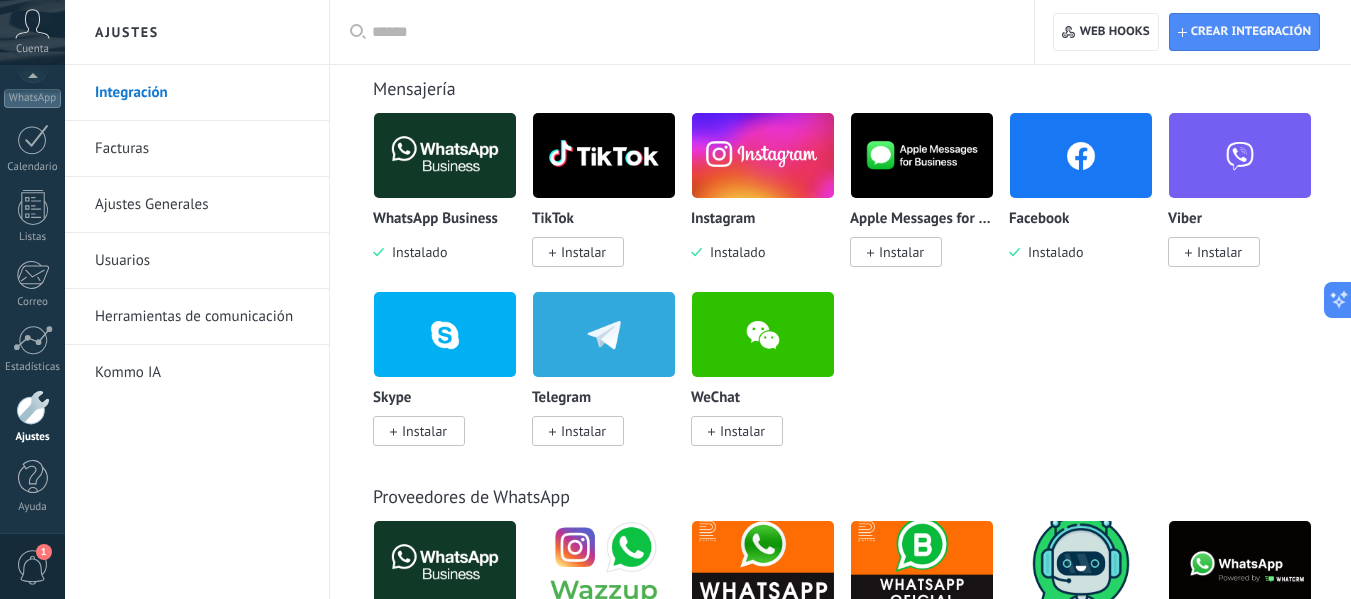 scroll, scrollTop: 700, scrollLeft: 0, axis: vertical 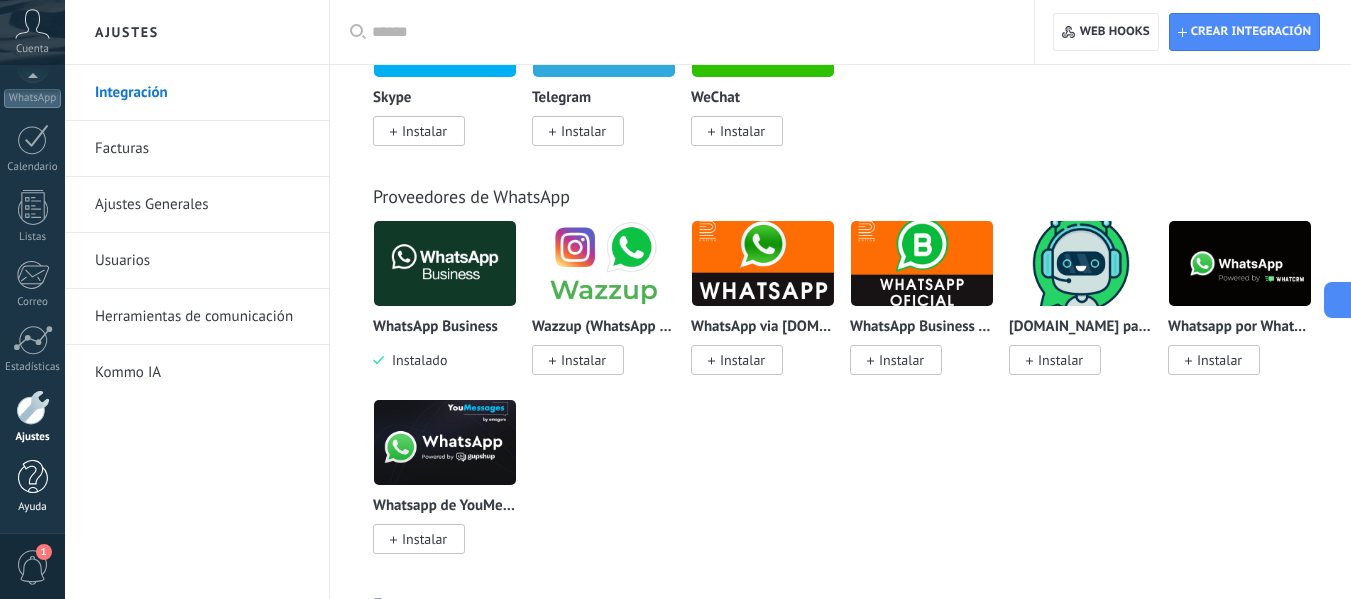 click at bounding box center (33, 477) 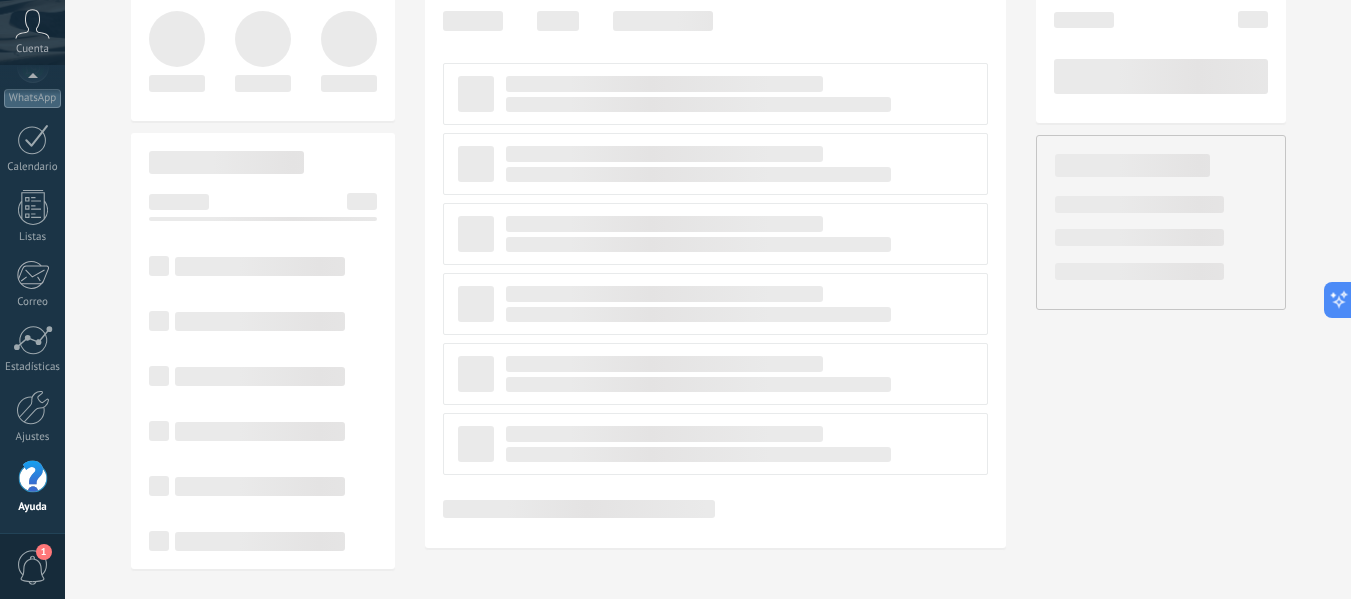 scroll, scrollTop: 0, scrollLeft: 0, axis: both 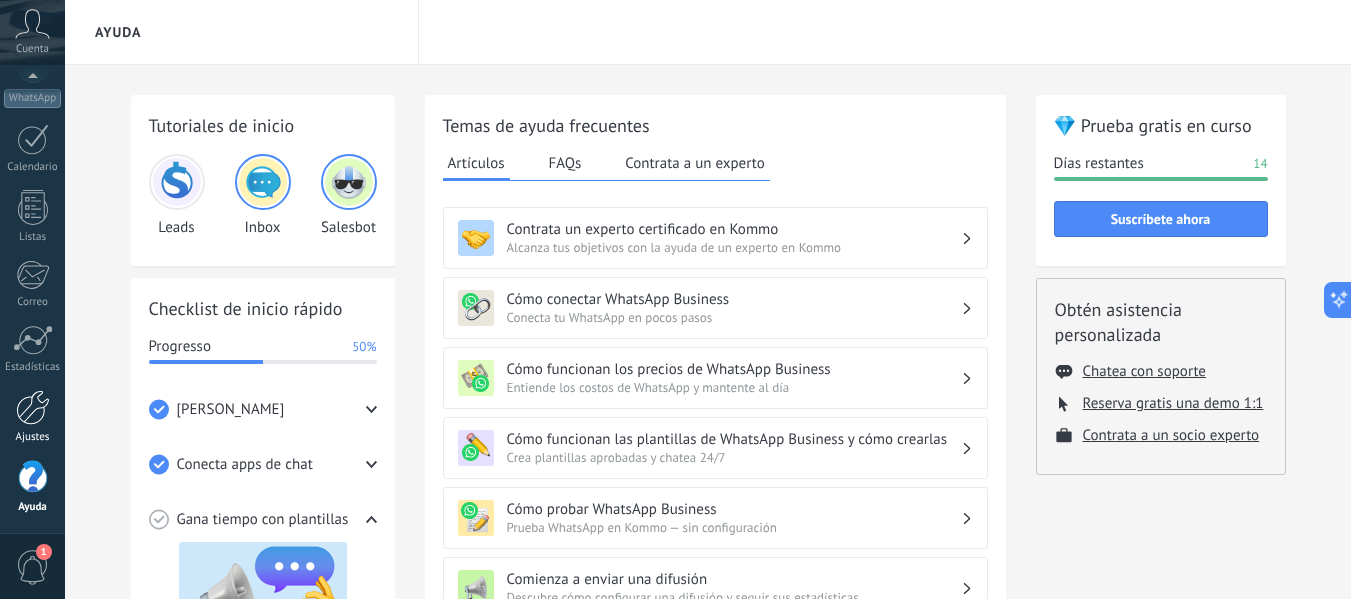click at bounding box center [33, 407] 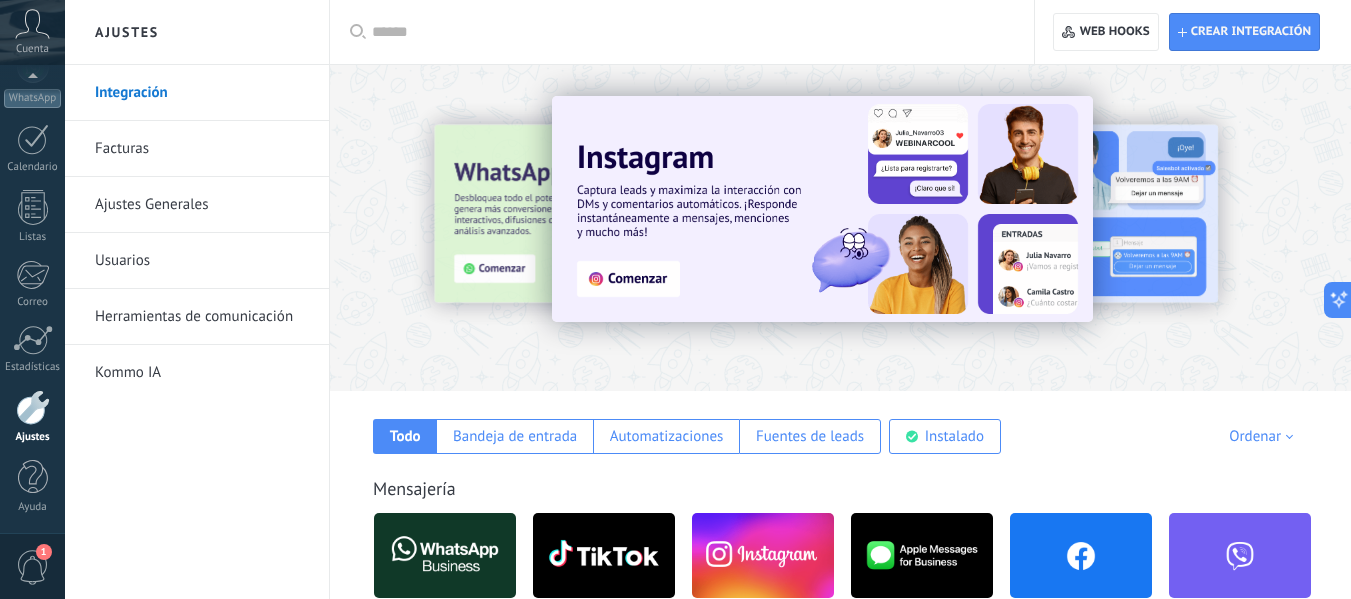 click on "Integración" at bounding box center [202, 93] 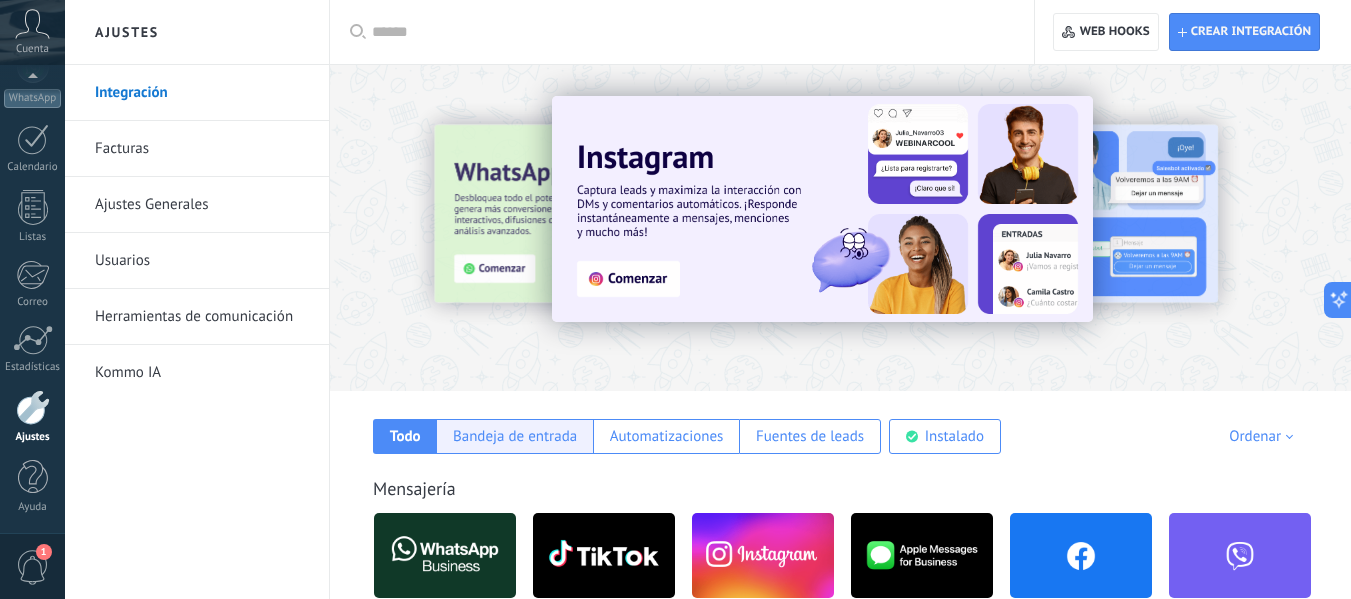 click on "Bandeja de entrada" at bounding box center (515, 436) 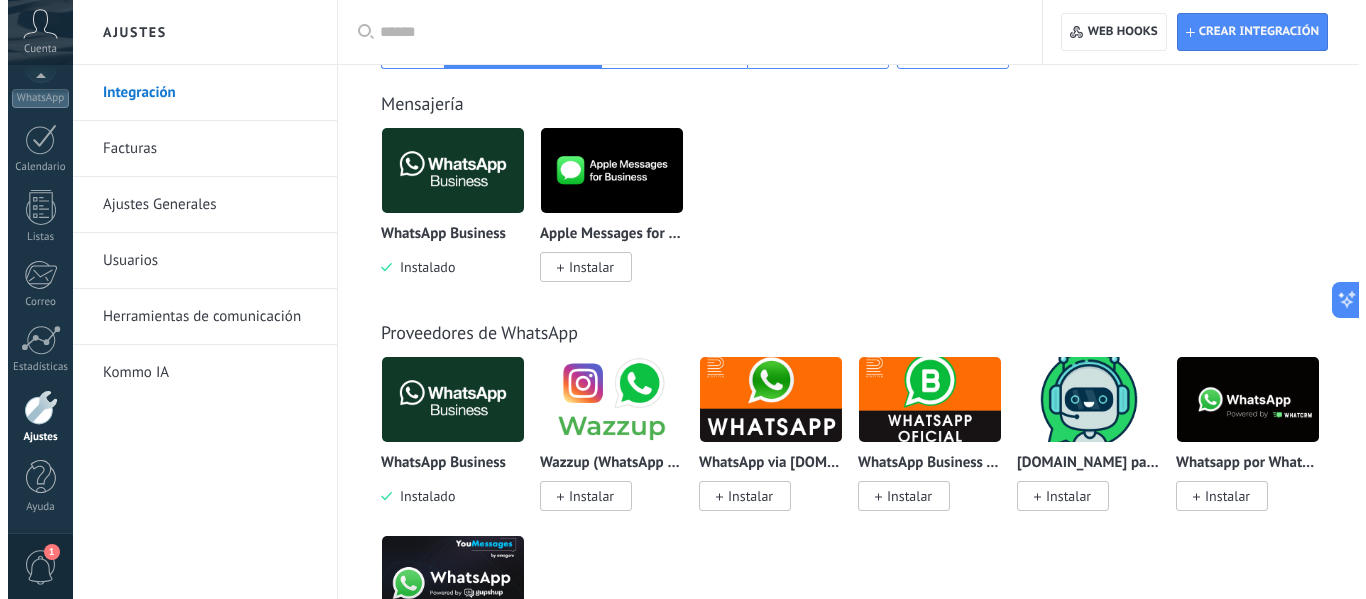 scroll, scrollTop: 500, scrollLeft: 0, axis: vertical 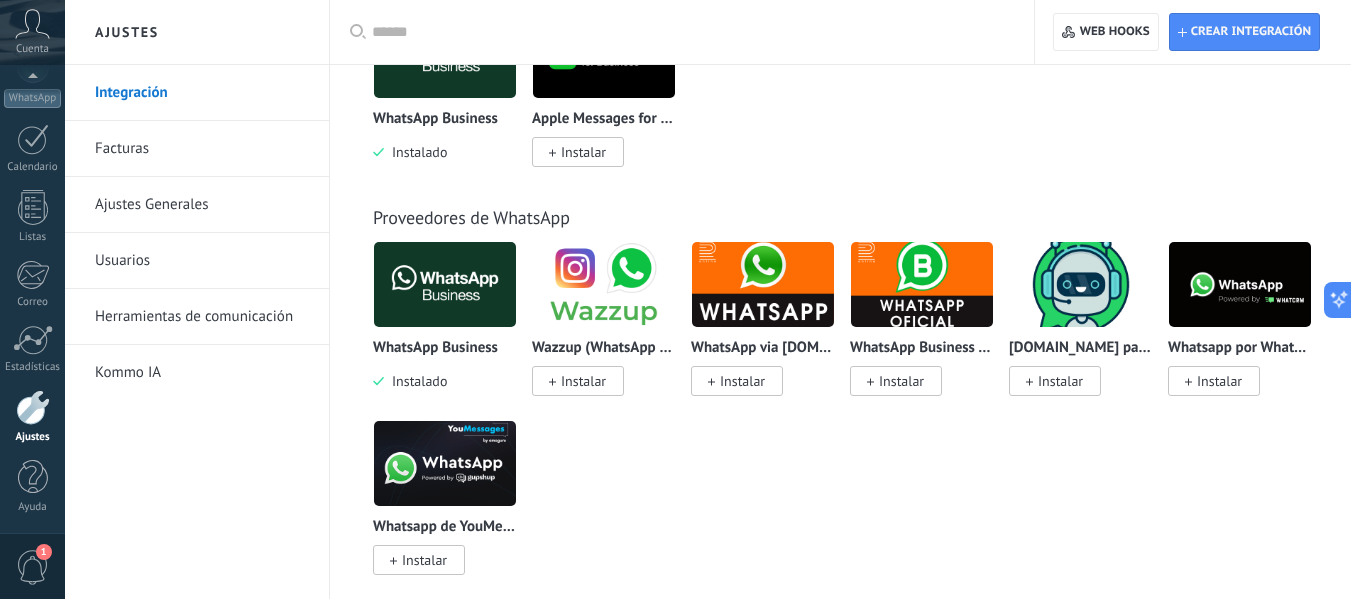 click on "Instalar" at bounding box center (901, 381) 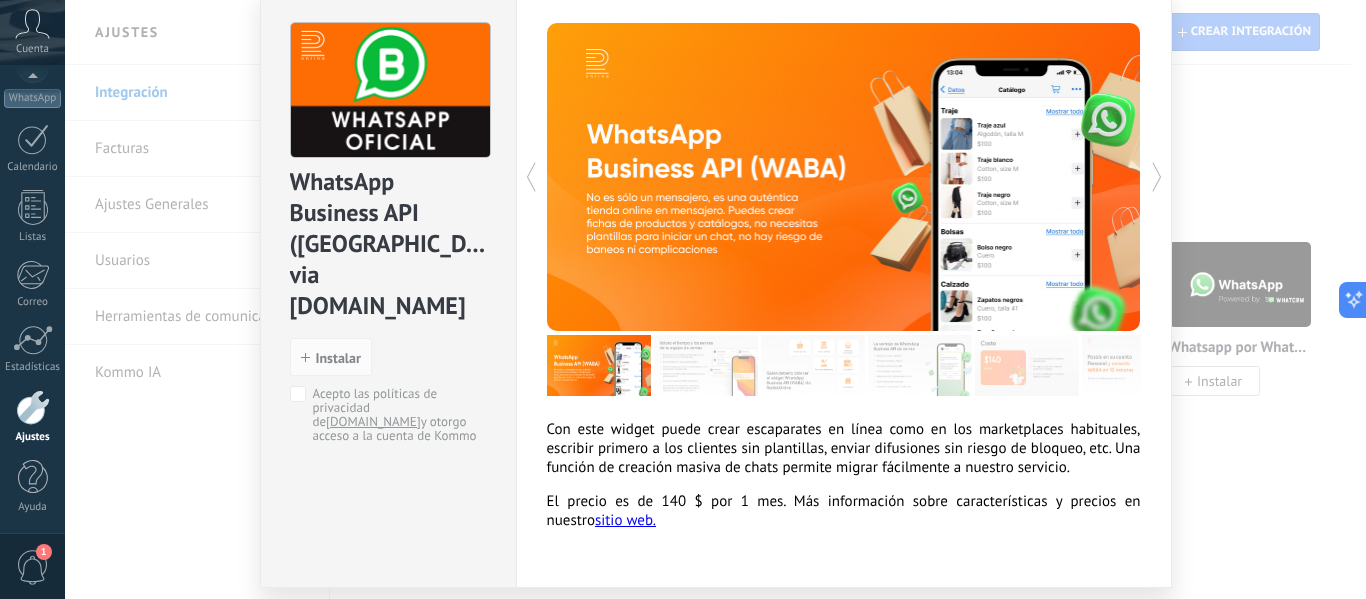scroll, scrollTop: 157, scrollLeft: 0, axis: vertical 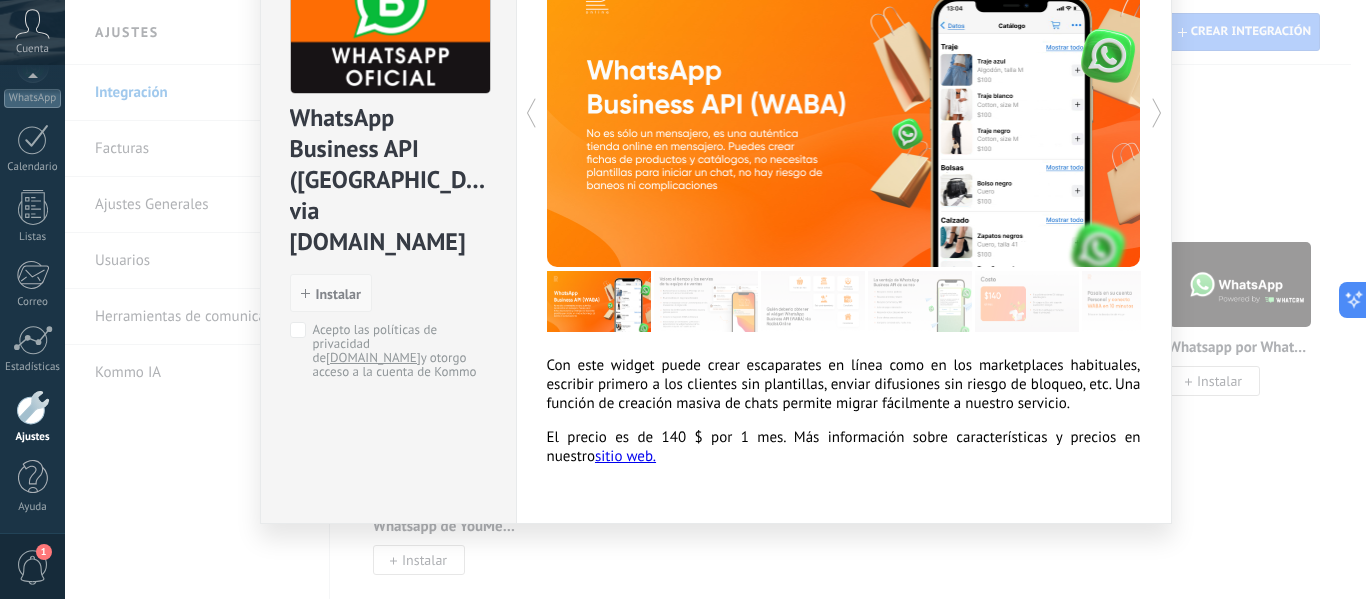 click on "Instalar" at bounding box center (331, 293) 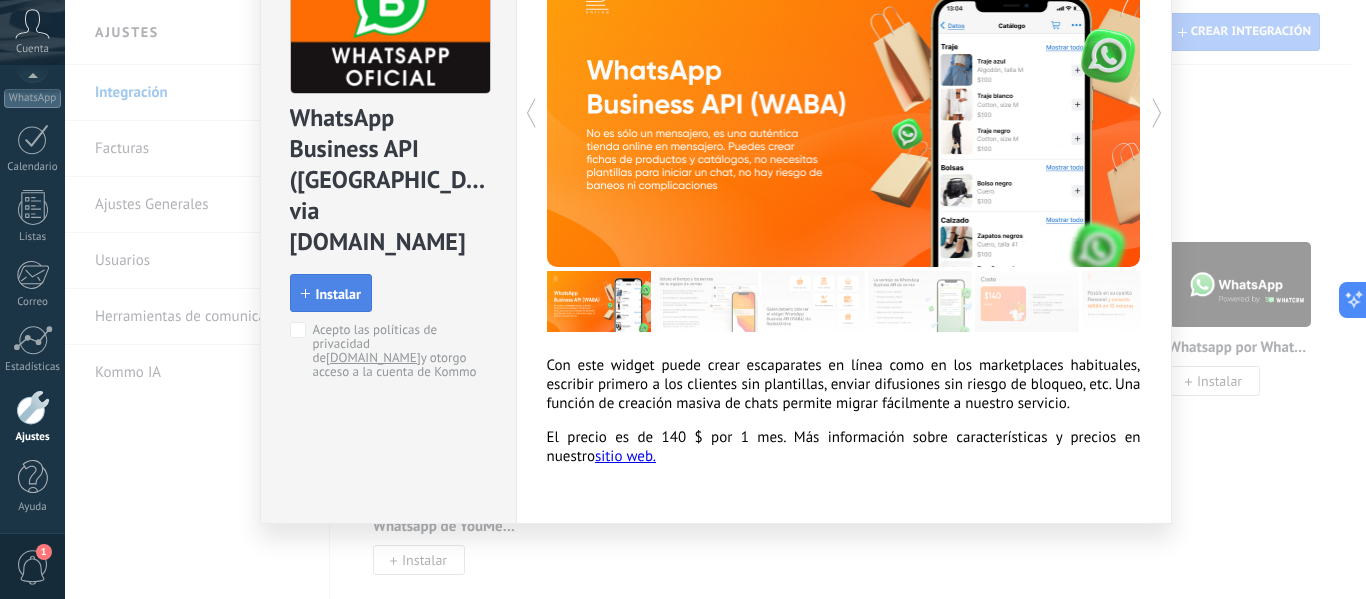 click on "Instalar" at bounding box center (331, 294) 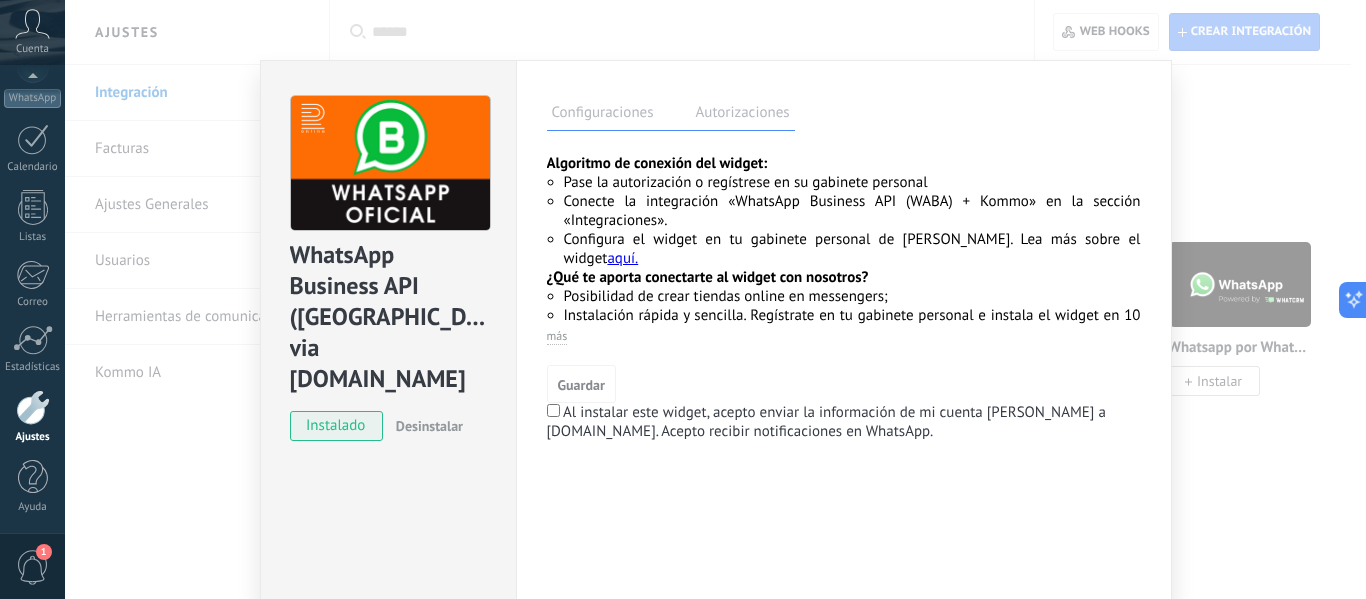 scroll, scrollTop: 0, scrollLeft: 0, axis: both 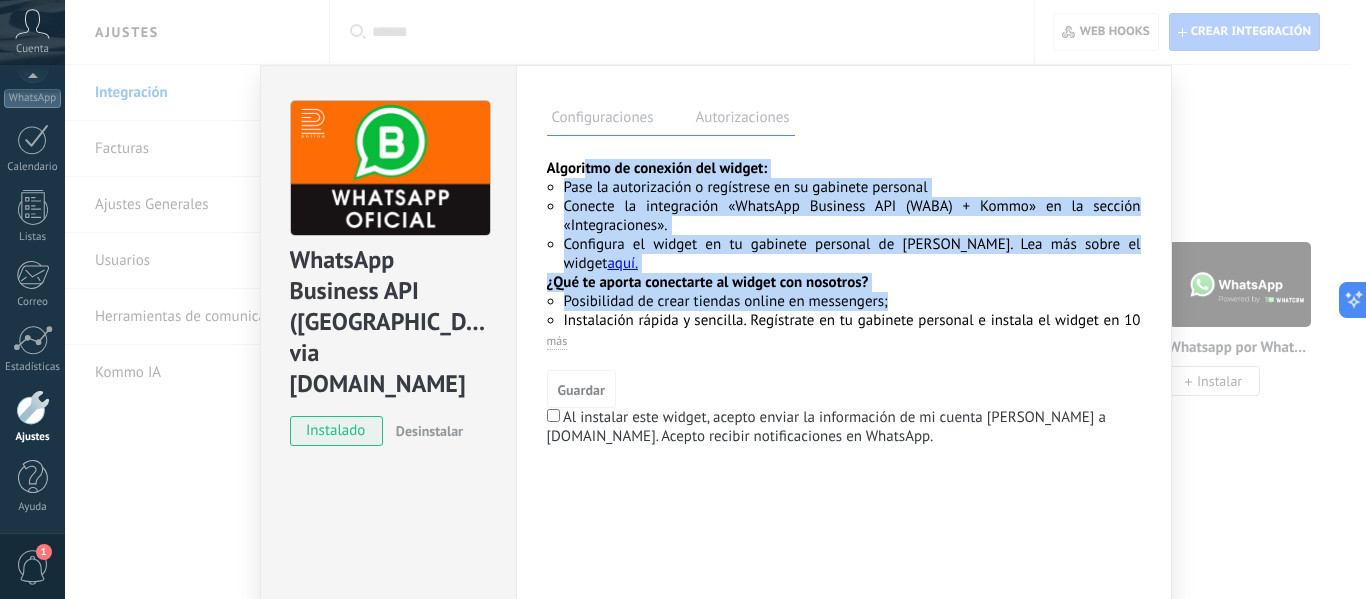 drag, startPoint x: 580, startPoint y: 170, endPoint x: 1018, endPoint y: 285, distance: 452.84546 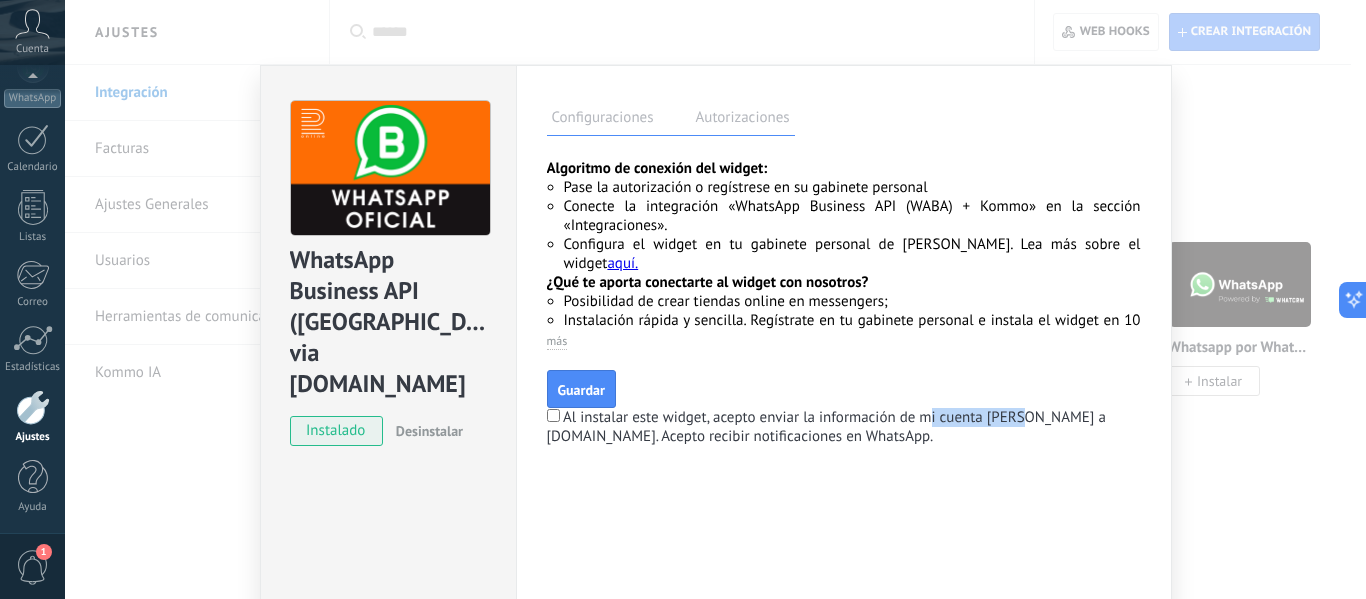 drag, startPoint x: 969, startPoint y: 411, endPoint x: 1068, endPoint y: 410, distance: 99.00505 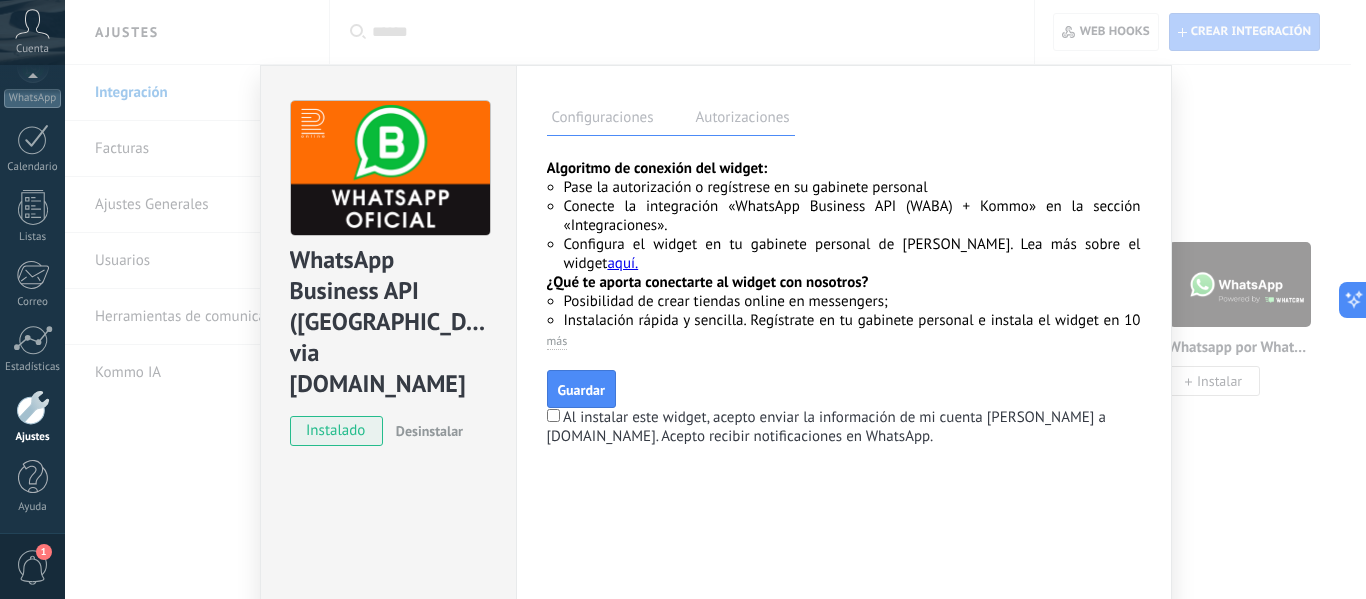 click on "Al instalar este widget, acepto enviar la información de mi cuenta Kommo a Radist.Online. Acepto recibir notificaciones en WhatsApp." at bounding box center (826, 427) 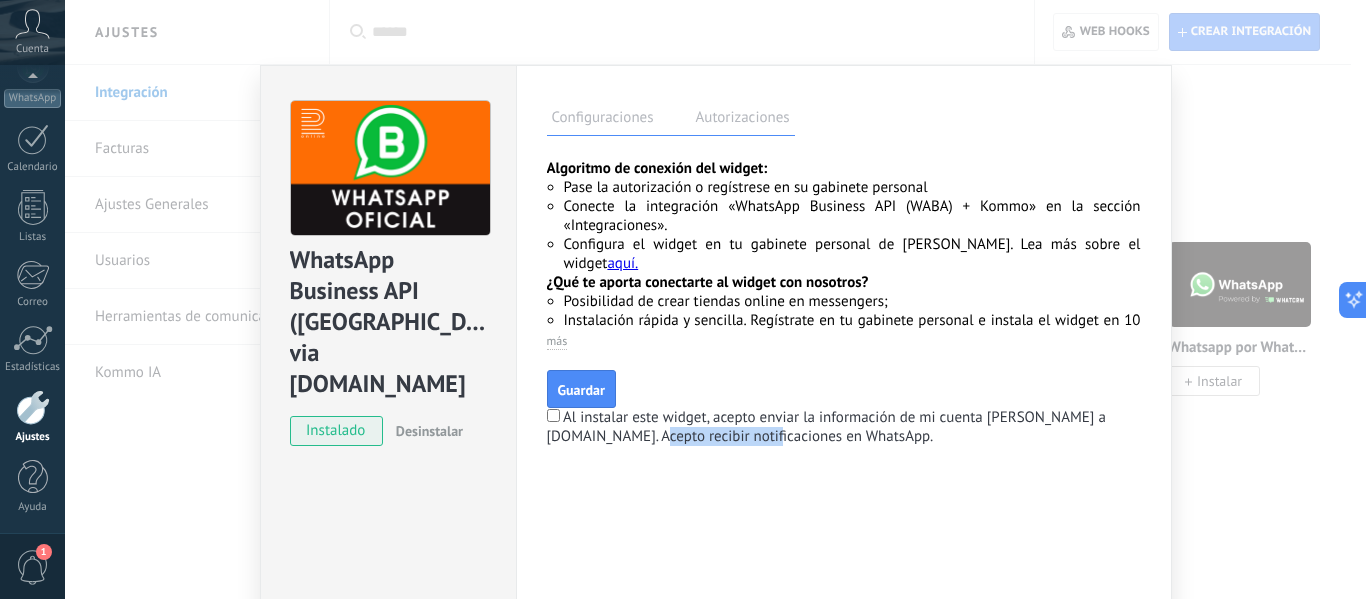 drag, startPoint x: 605, startPoint y: 431, endPoint x: 720, endPoint y: 431, distance: 115 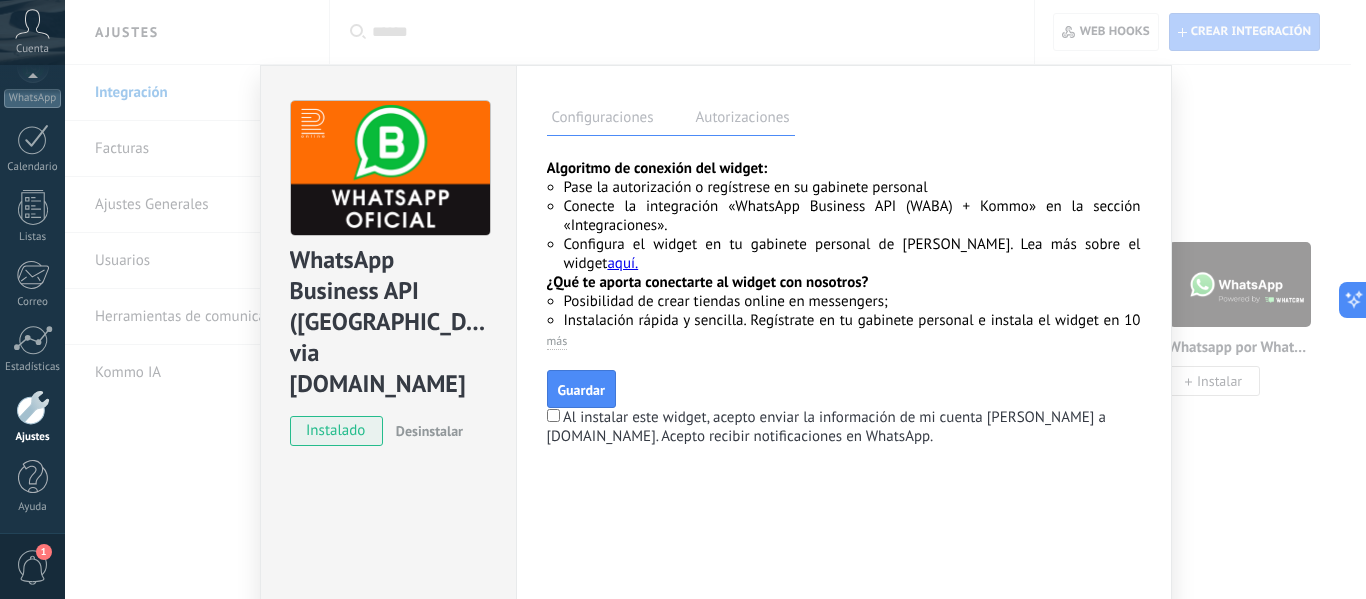 click on "Al instalar este widget, acepto enviar la información de mi cuenta Kommo a Radist.Online. Acepto recibir notificaciones en WhatsApp." at bounding box center [826, 427] 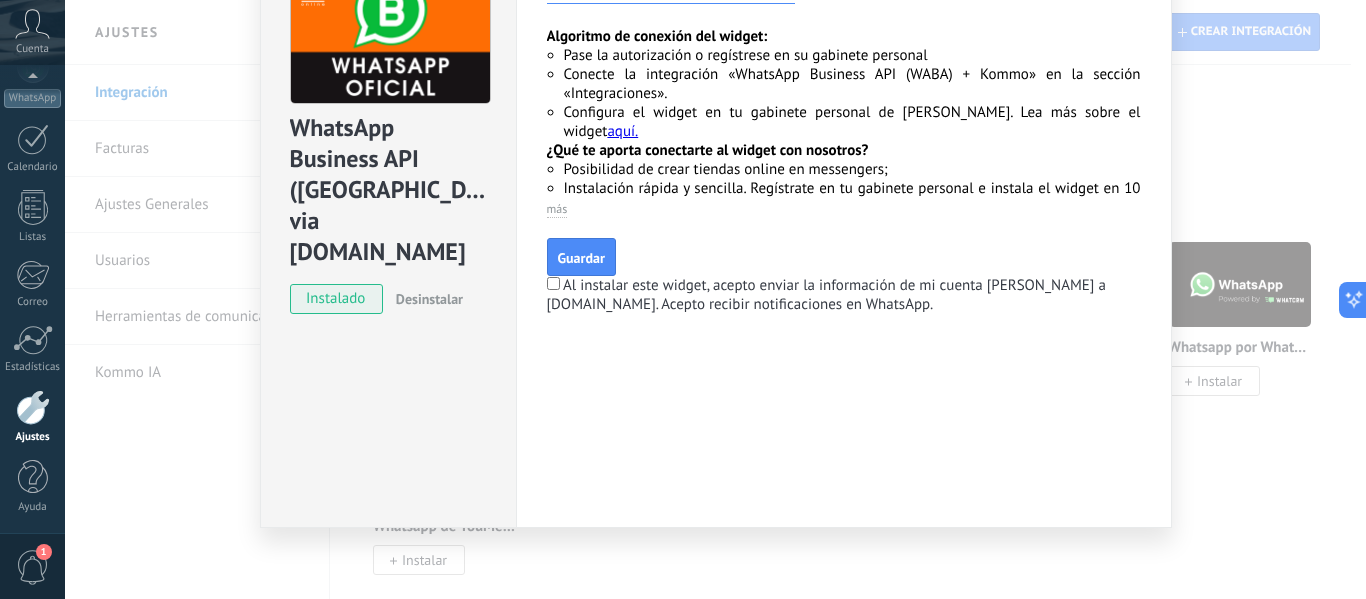 scroll, scrollTop: 136, scrollLeft: 0, axis: vertical 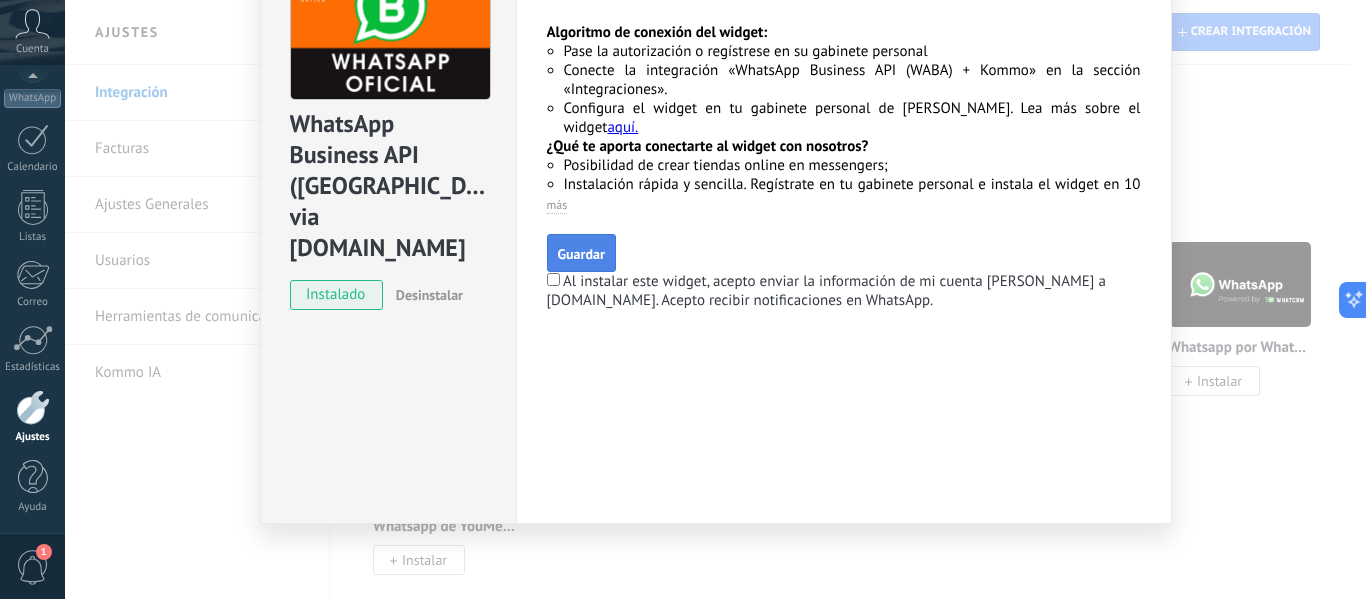 click on "Guardar" at bounding box center (581, 254) 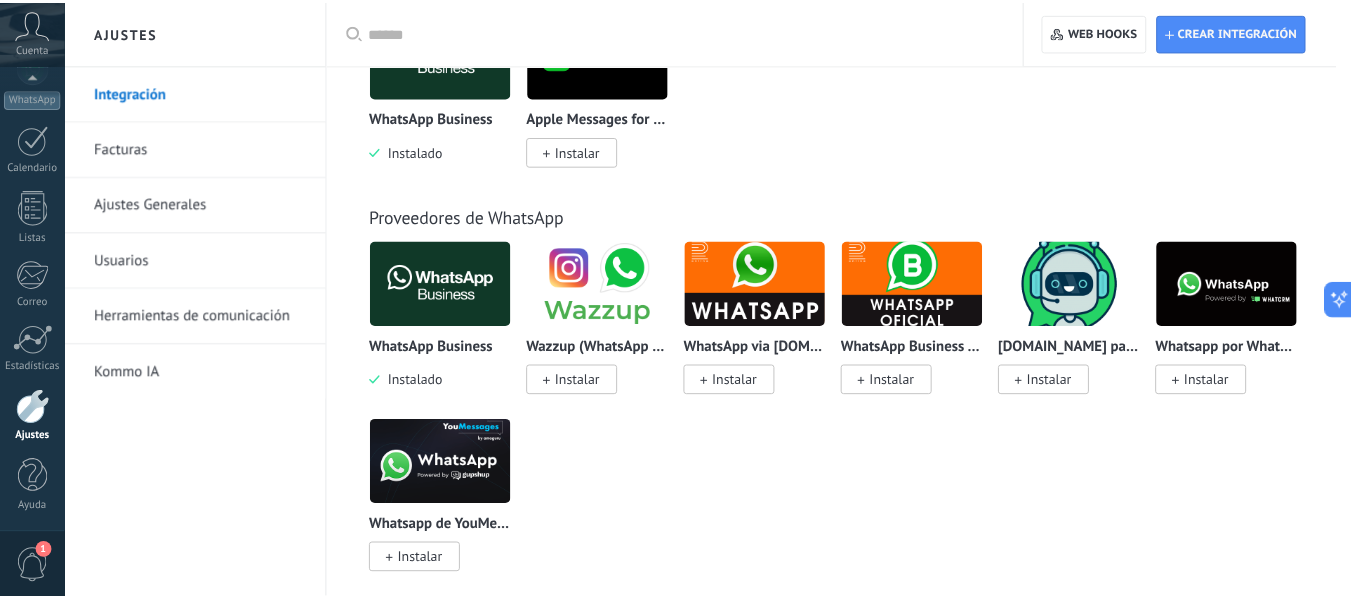 scroll, scrollTop: 0, scrollLeft: 0, axis: both 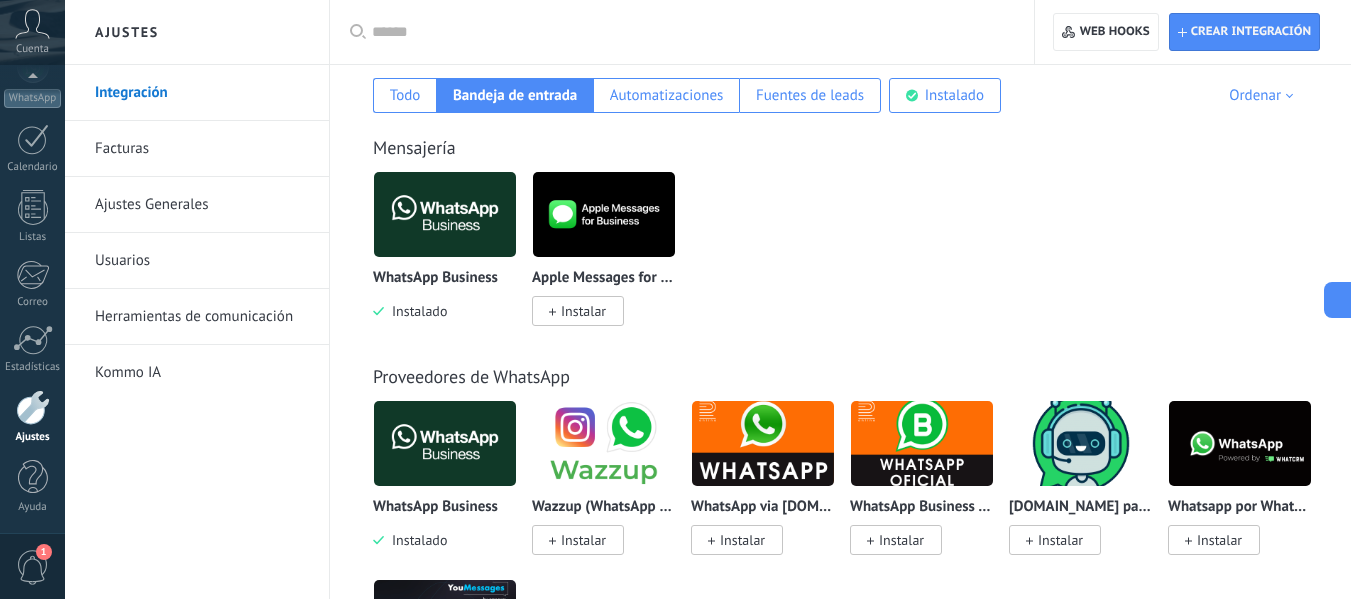 click at bounding box center (922, 443) 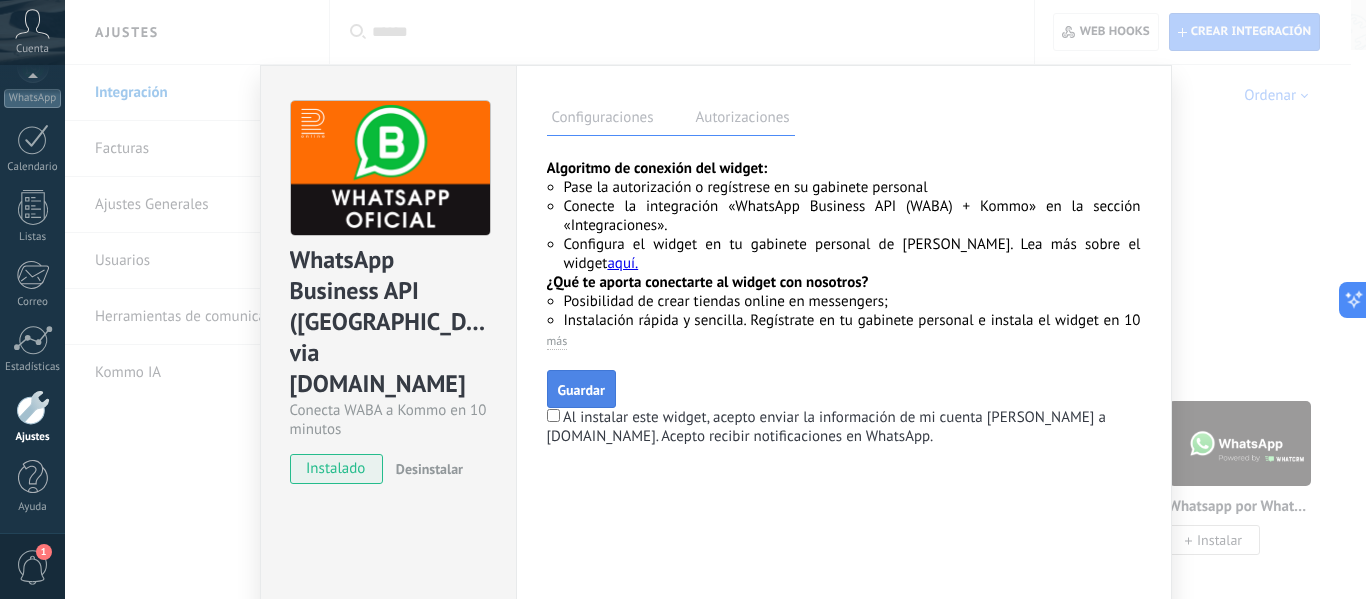 click on "Guardar" at bounding box center [581, 389] 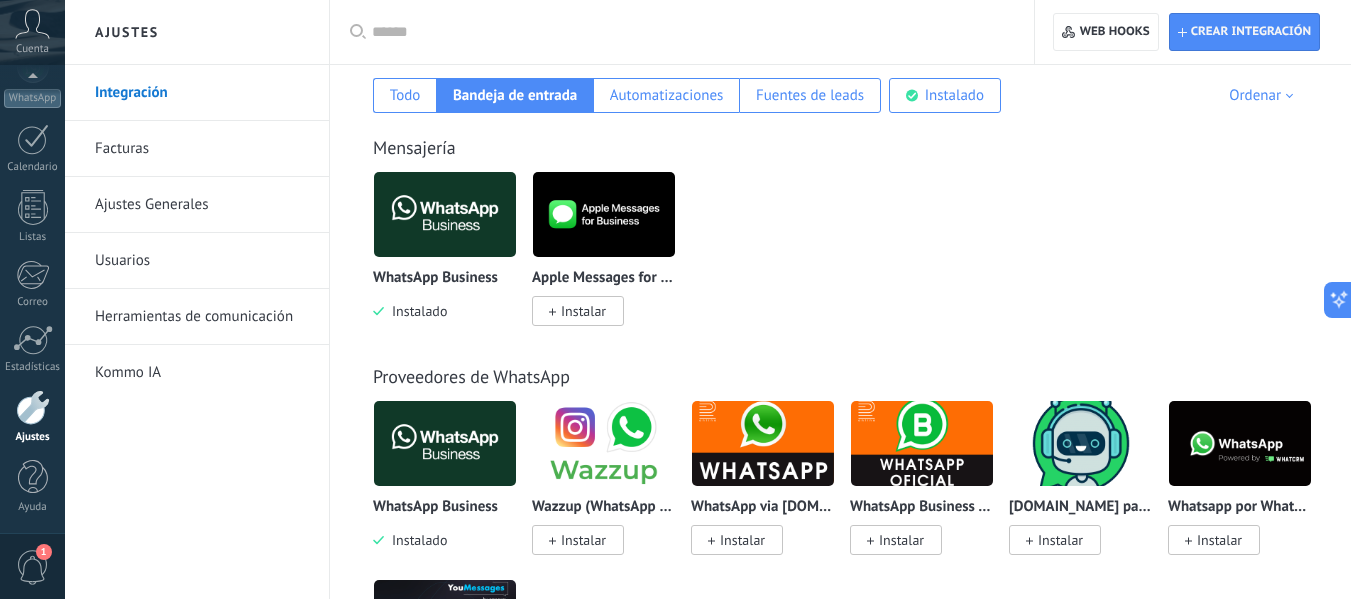 click on "WhatsApp Business API (WABA) via Radist.Online Instalar" at bounding box center (922, 475) 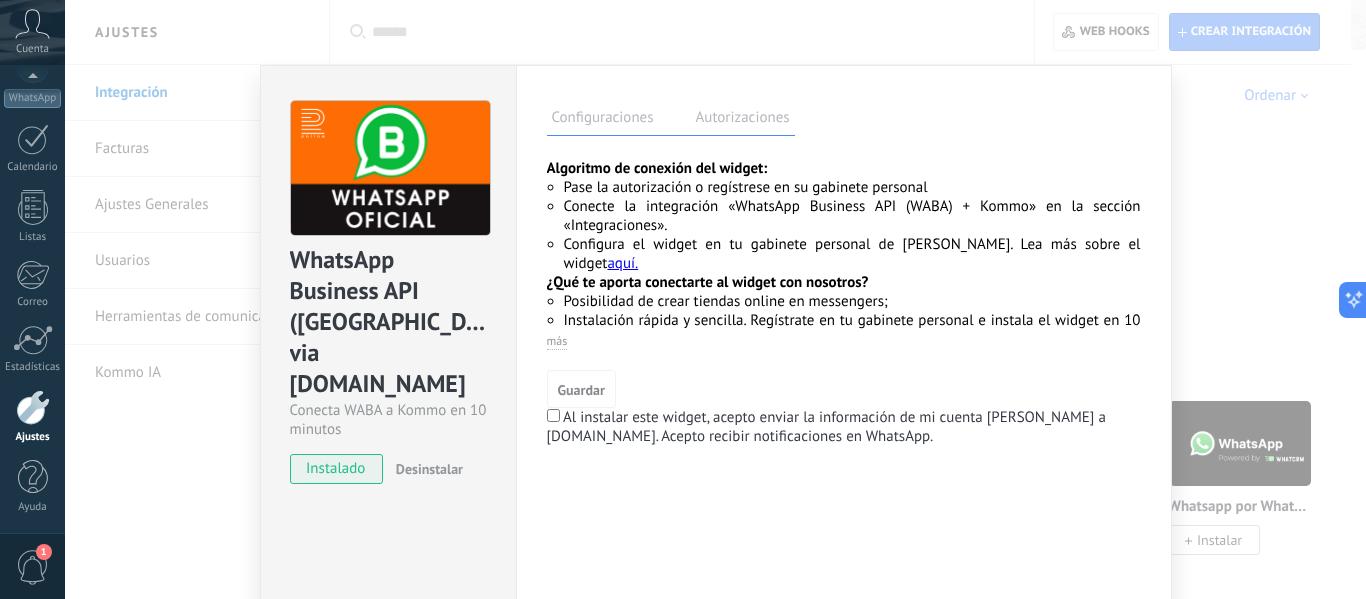 click on "WhatsApp Business API (WABA) via Radist.Online Conecta WABA a Kommo en 10 minutos instalado Desinstalar Configuraciones Autorizaciones Esta pestaña registra a los usuarios que han concedido acceso a las integración a esta cuenta. Si deseas remover la posibilidad que un usuario pueda enviar solicitudes a la cuenta en nombre de esta integración, puedes revocar el acceso. Si el acceso a todos los usuarios es revocado, la integración dejará de funcionar. Esta aplicacion está instalada, pero nadie le ha dado acceso aun.
Algoritmo de conexión del widget:
Pase la autorización o regístrese en su gabinete personal
Conecte la integración «WhatsApp Business API (WABA) + Kommo» en la sección «Integraciones».
Configura el widget en tu gabinete personal de RadistWeb. Lea más sobre el widget  aquí.
¿Qué te aporta conectarte al widget con nosotros?
Posibilidad de crear tiendas online en messengers;" at bounding box center (715, 299) 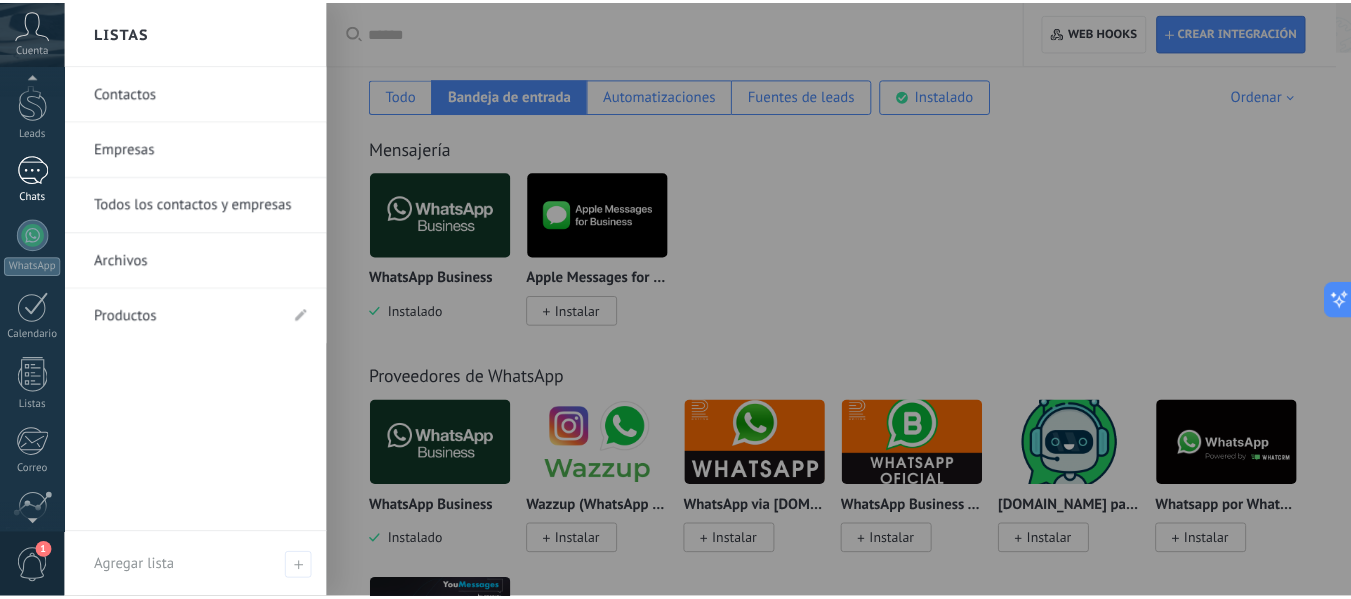 scroll, scrollTop: 0, scrollLeft: 0, axis: both 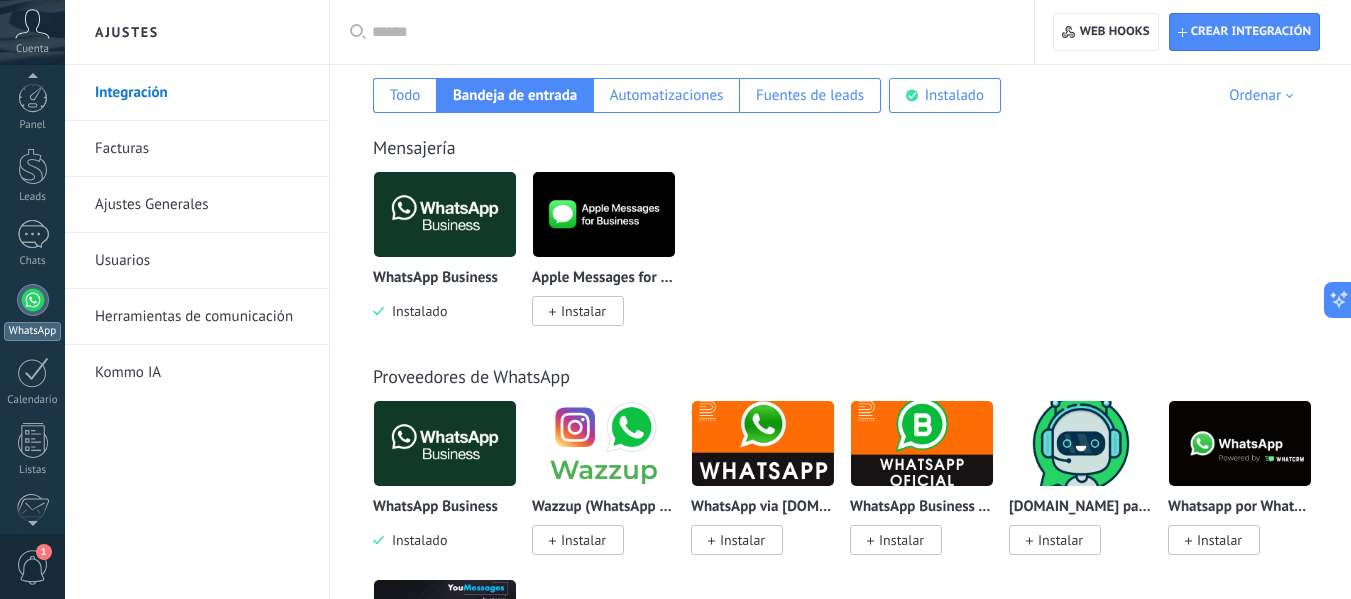 click at bounding box center [33, 300] 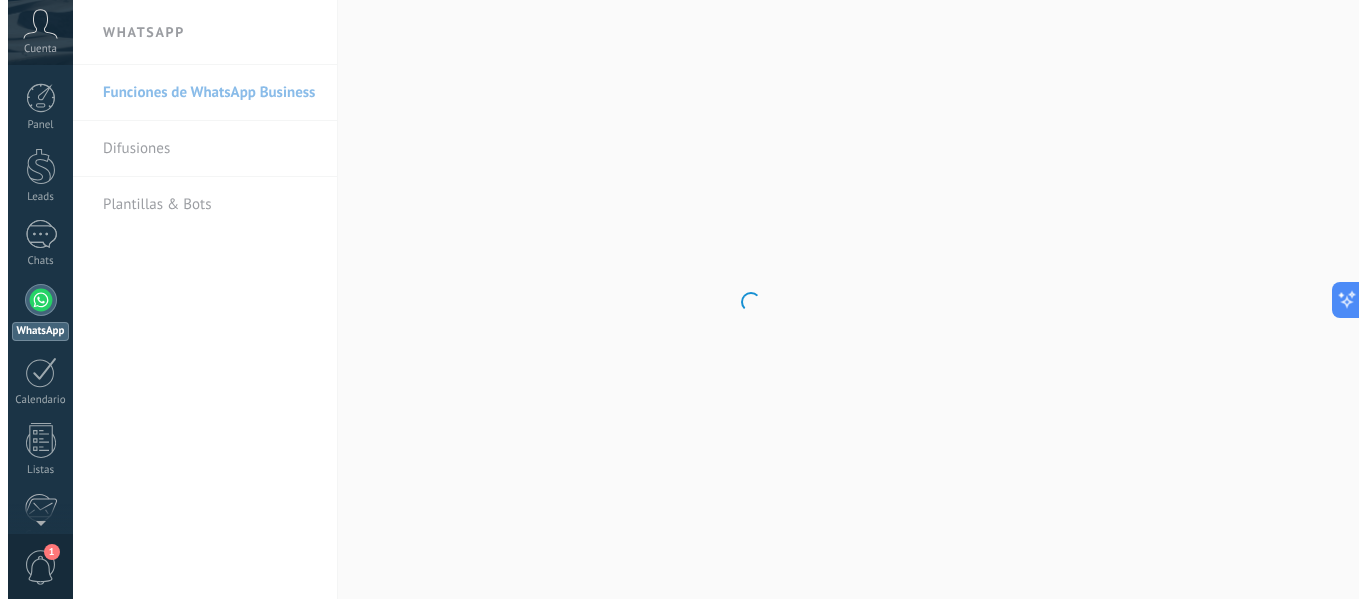 scroll, scrollTop: 0, scrollLeft: 0, axis: both 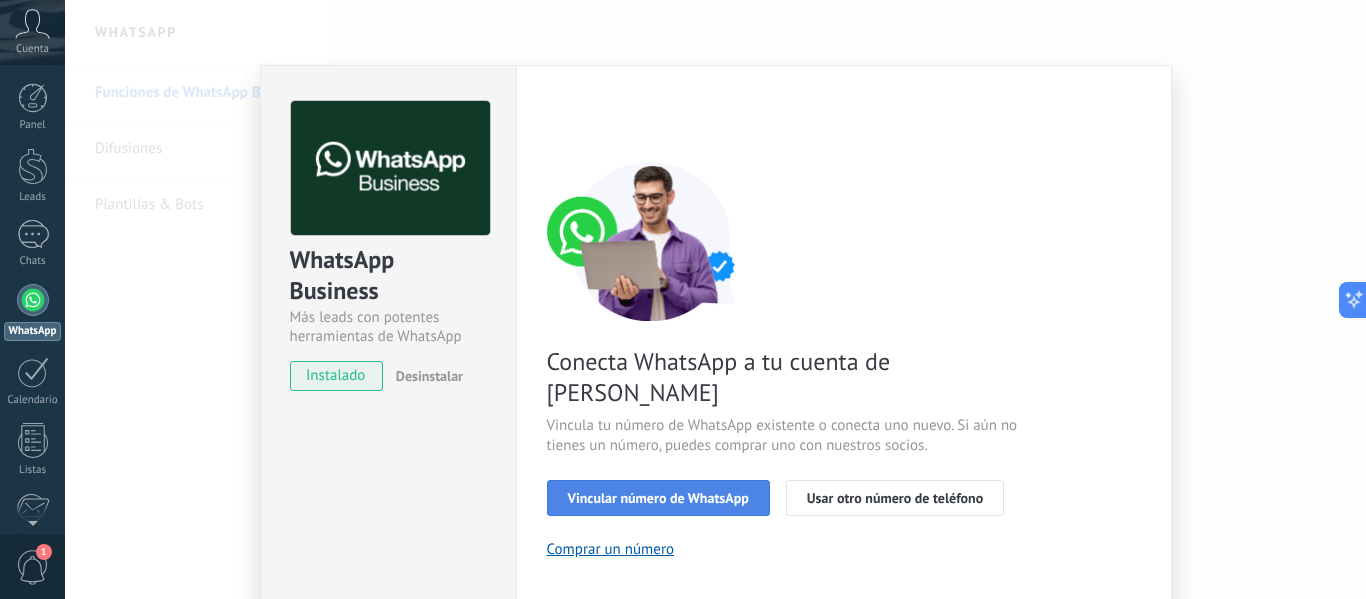 click on "Vincular número de WhatsApp" at bounding box center [658, 498] 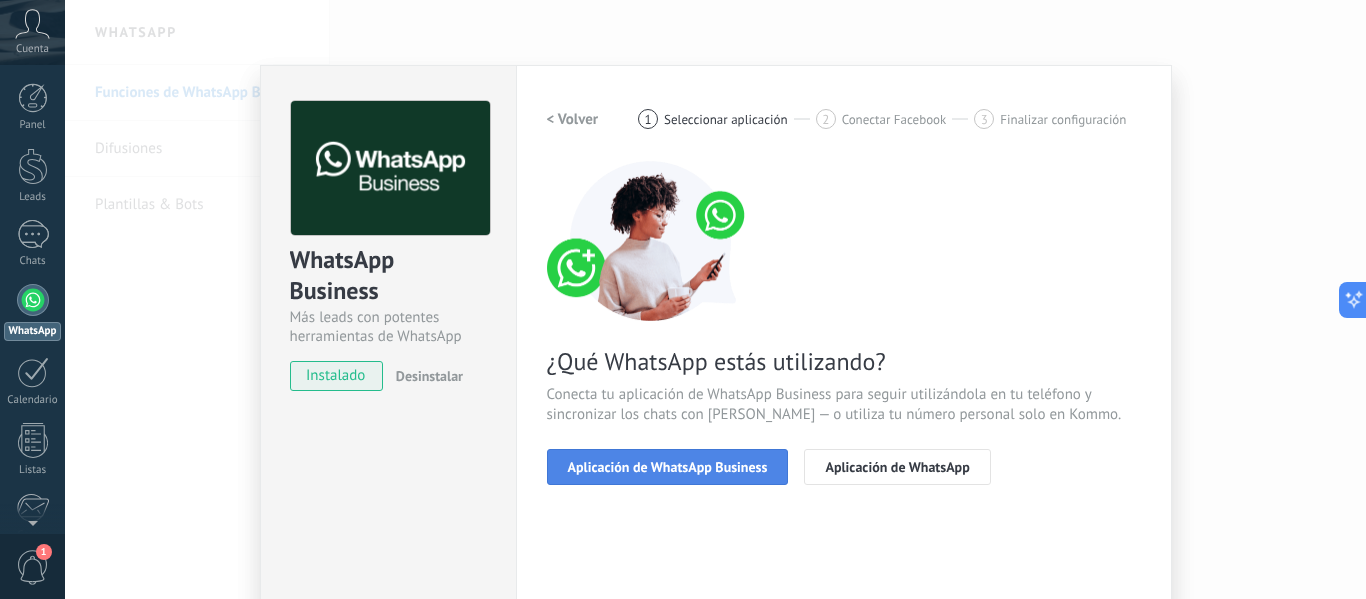 click on "Aplicación de WhatsApp Business" at bounding box center (668, 467) 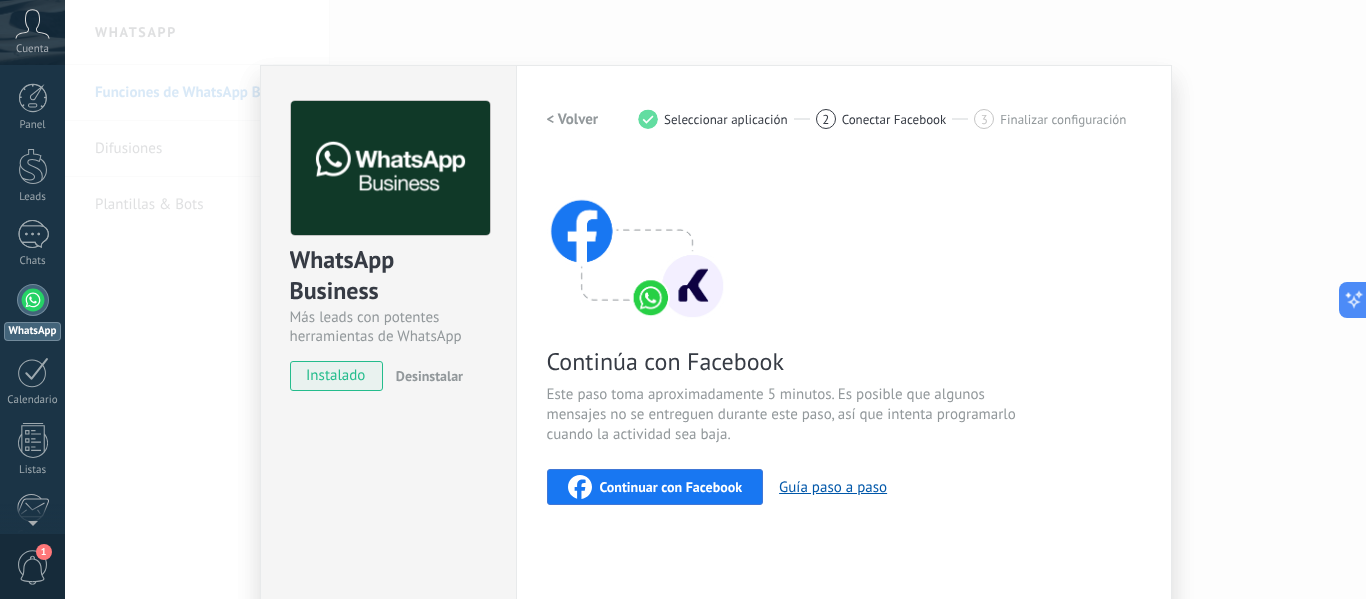 click on "Continuar con Facebook" at bounding box center [671, 487] 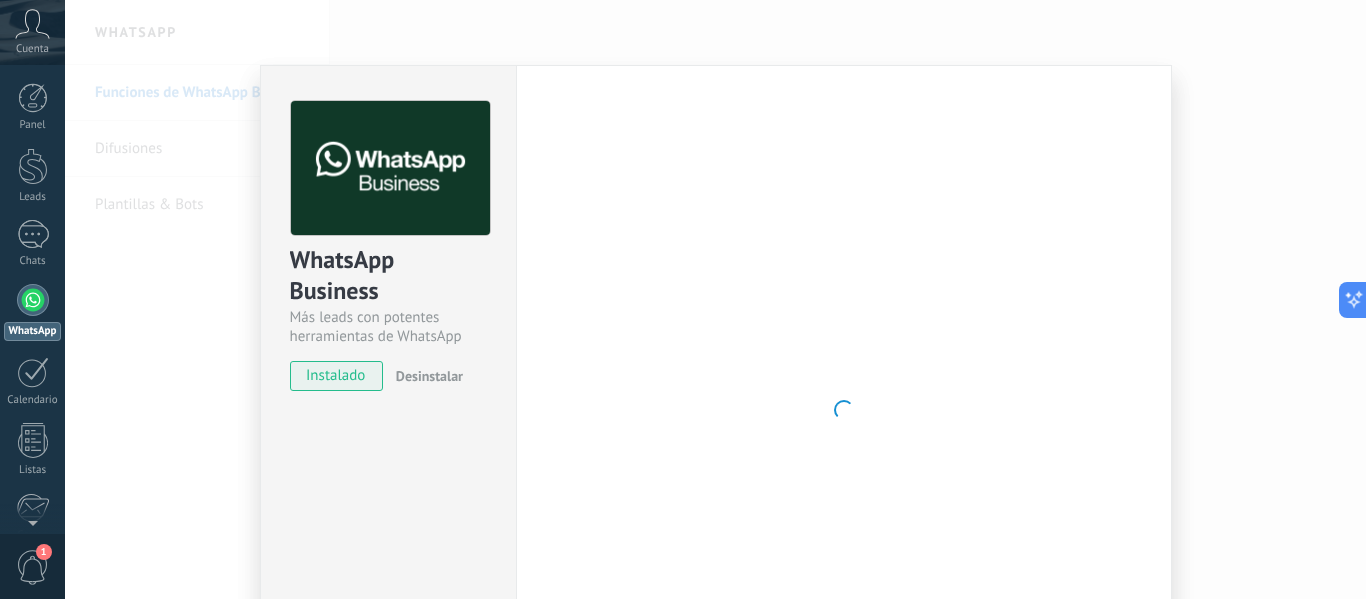 click on "WhatsApp Business Más leads con potentes herramientas de WhatsApp instalado Desinstalar Configuraciones Autorizaciones Esta pestaña registra a los usuarios que han concedido acceso a las integración a esta cuenta. Si deseas remover la posibilidad que un usuario pueda enviar solicitudes a la cuenta en nombre de esta integración, puedes revocar el acceso. Si el acceso a todos los usuarios es revocado, la integración dejará de funcionar. Esta aplicacion está instalada, pero nadie le ha dado acceso aun. WhatsApp Cloud API más _:  Guardar < Volver 1 Seleccionar aplicación 2 Conectar Facebook  3 Finalizar configuración Continúa con Facebook Este paso toma aproximadamente 5 minutos. Es posible que algunos mensajes no se entreguen durante este paso, así que intenta programarlo cuando la actividad sea baja. Continuar con Facebook Guía paso a paso ¿Necesitas ayuda?" at bounding box center [715, 299] 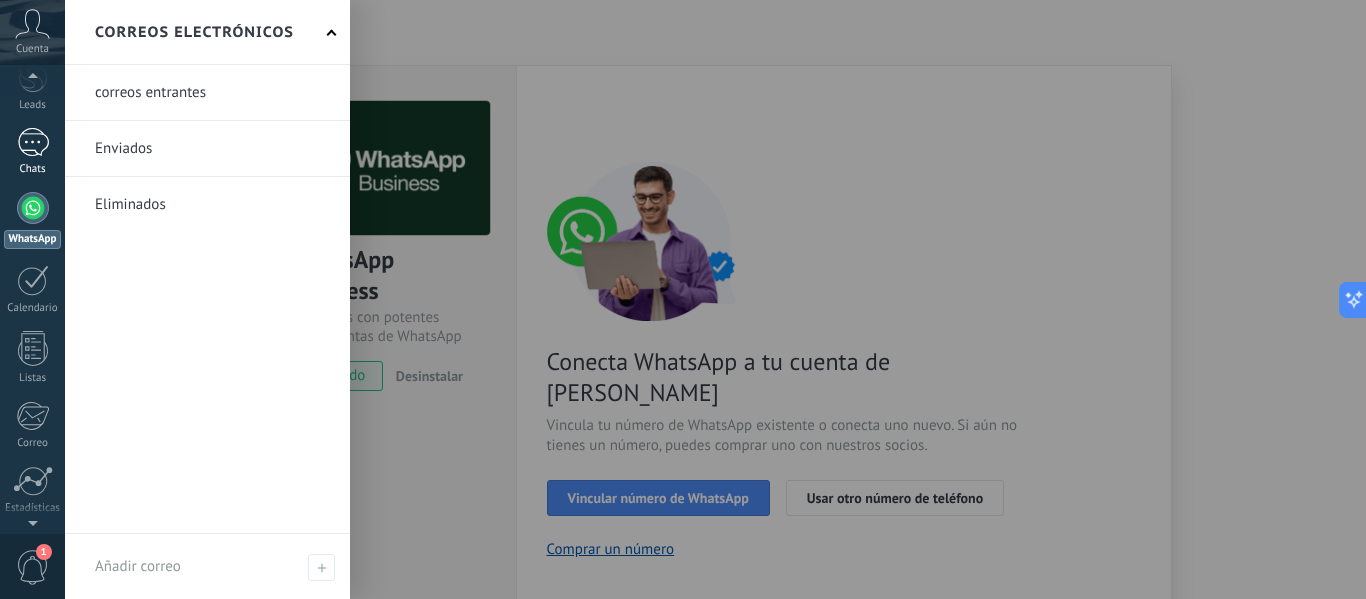 scroll, scrollTop: 0, scrollLeft: 0, axis: both 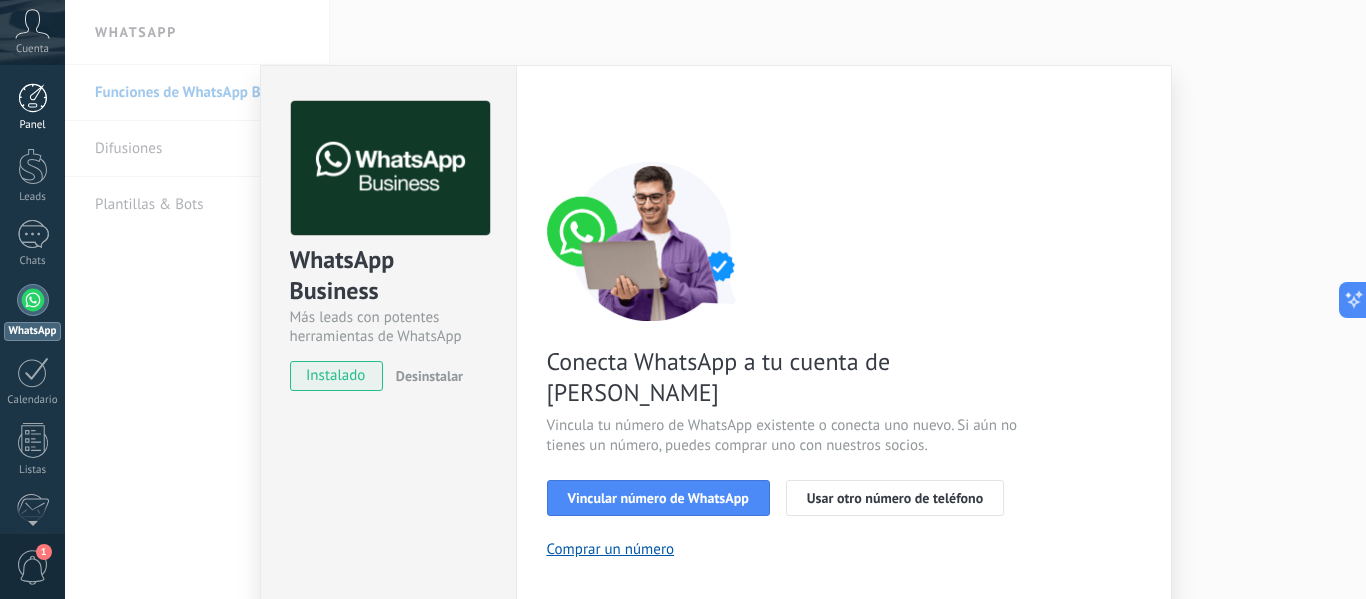 click at bounding box center (33, 98) 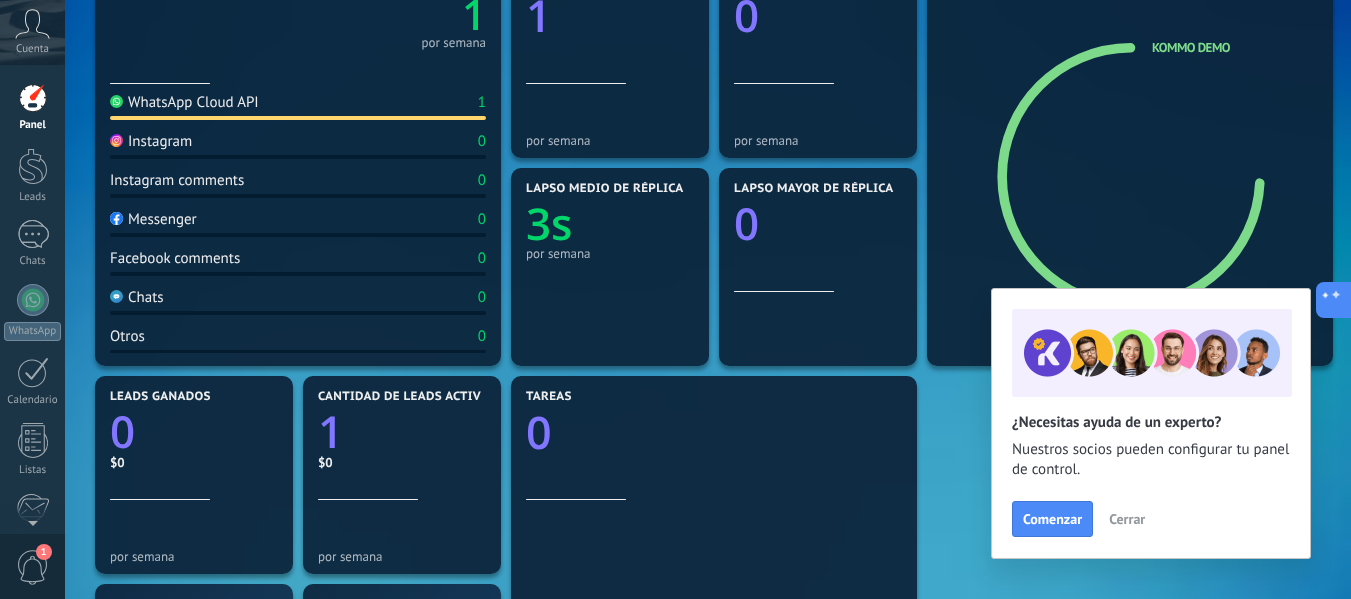 scroll, scrollTop: 300, scrollLeft: 0, axis: vertical 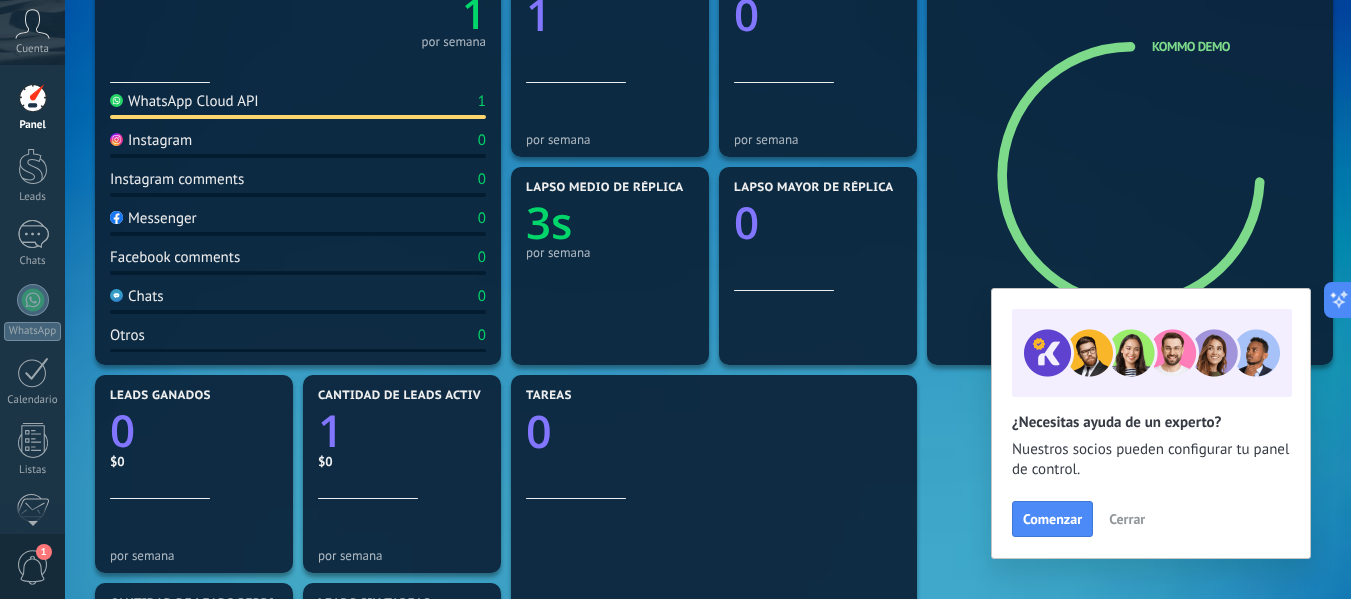 click on "Cerrar" at bounding box center [1127, 519] 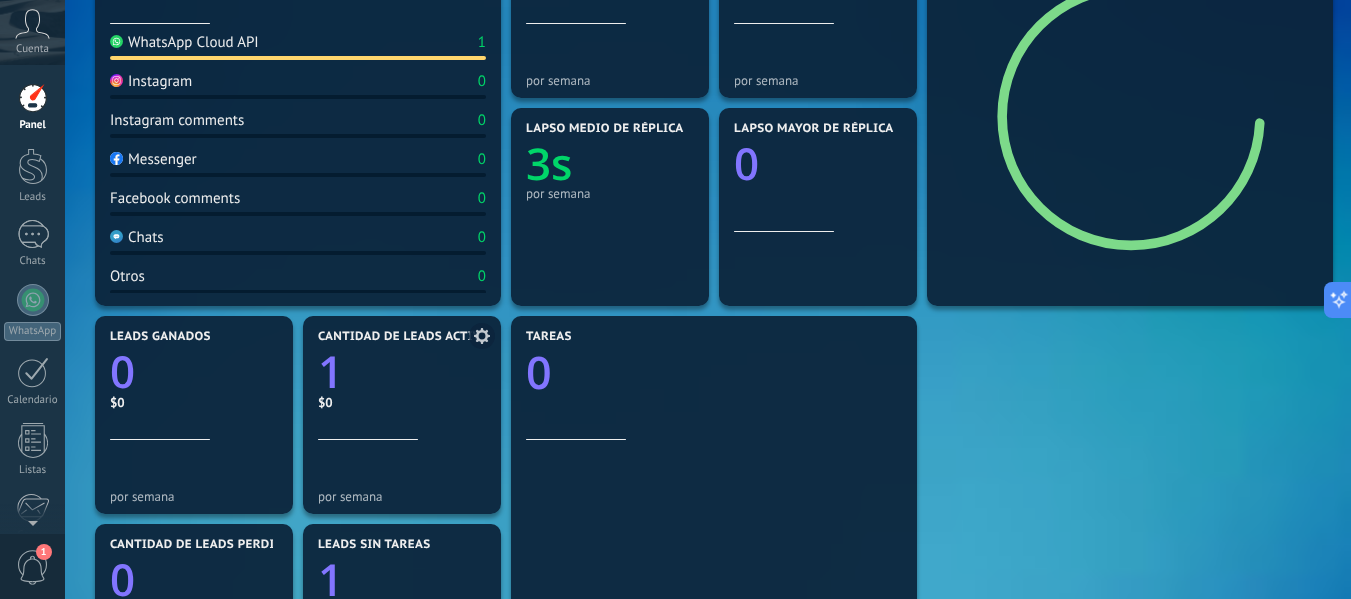 scroll, scrollTop: 500, scrollLeft: 0, axis: vertical 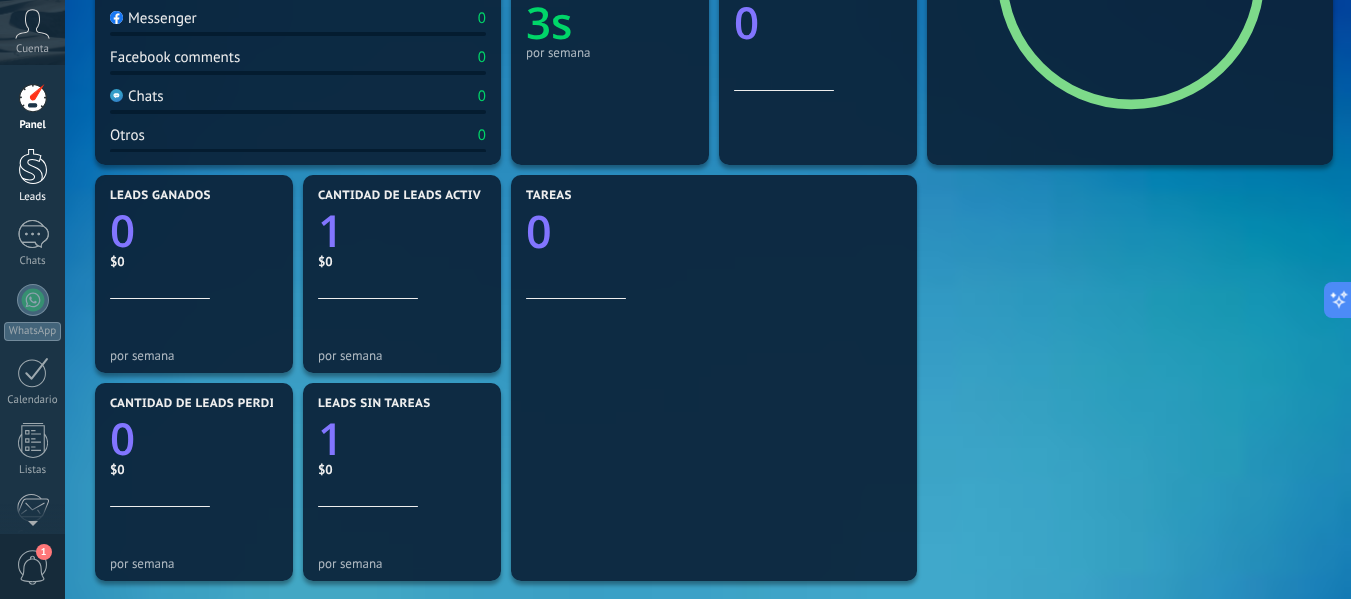 click at bounding box center (33, 166) 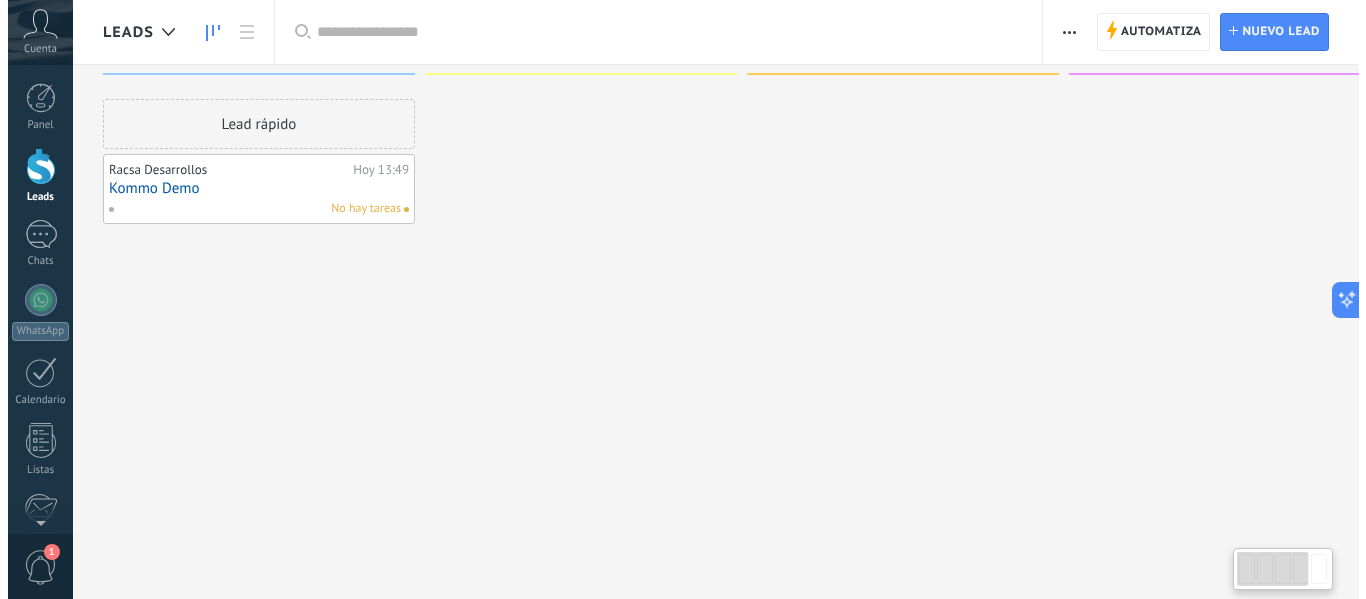 scroll, scrollTop: 0, scrollLeft: 0, axis: both 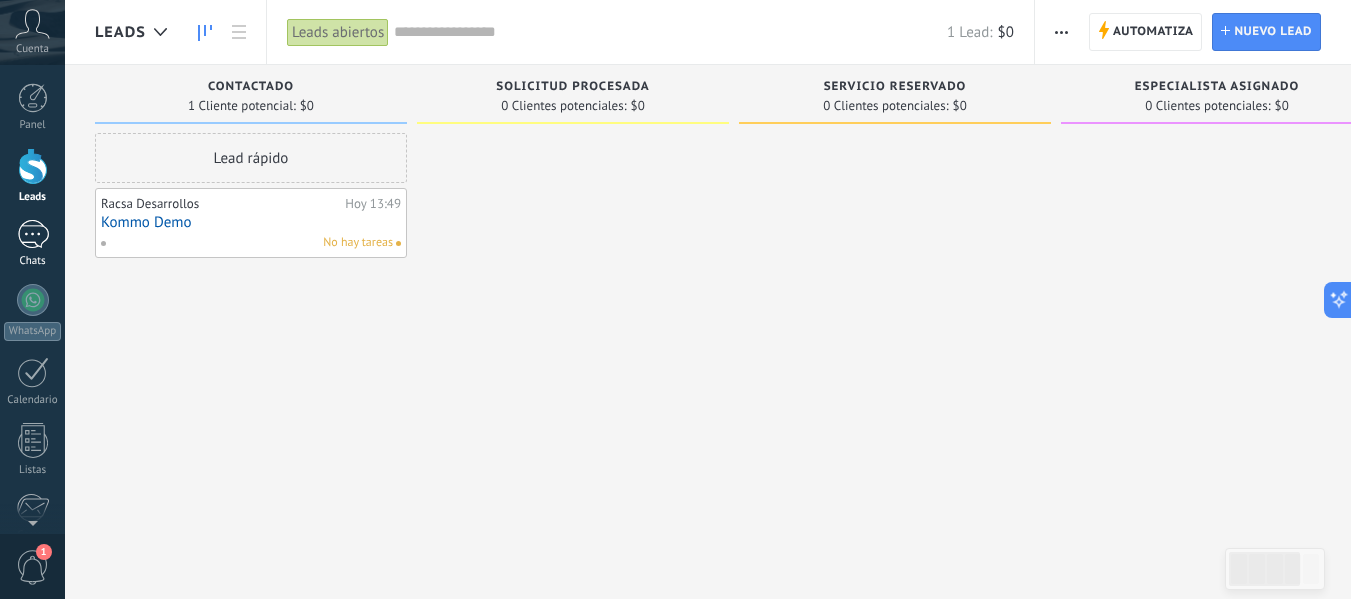 click at bounding box center [33, 234] 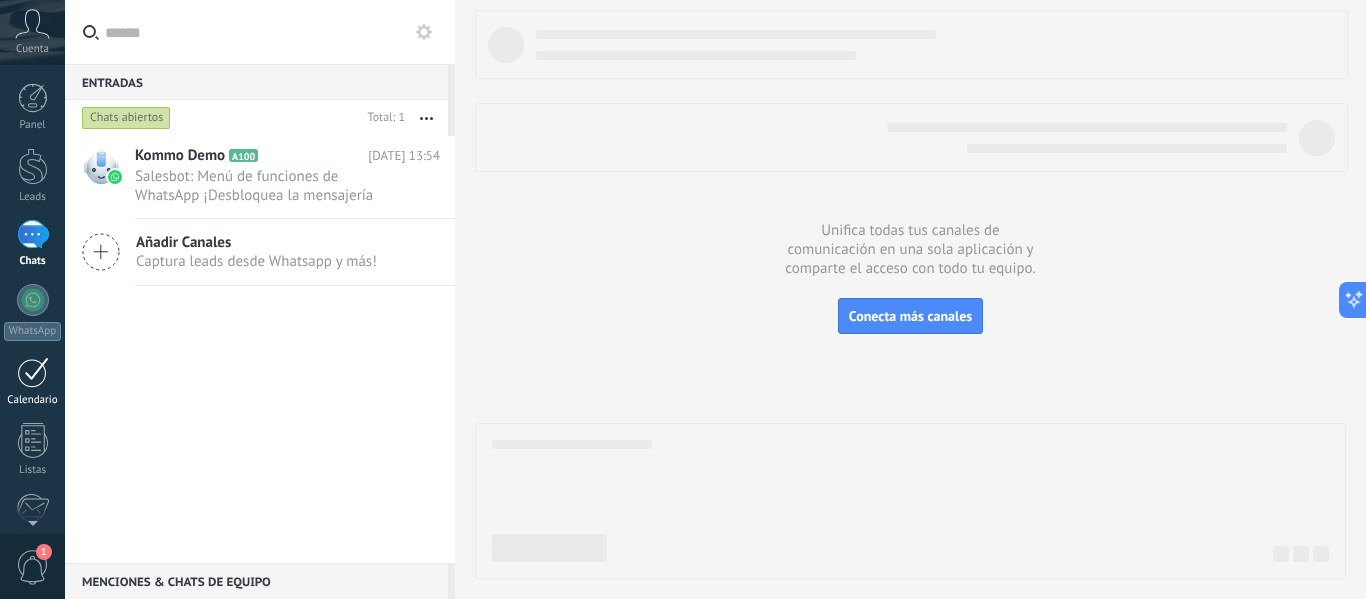 click at bounding box center [33, 372] 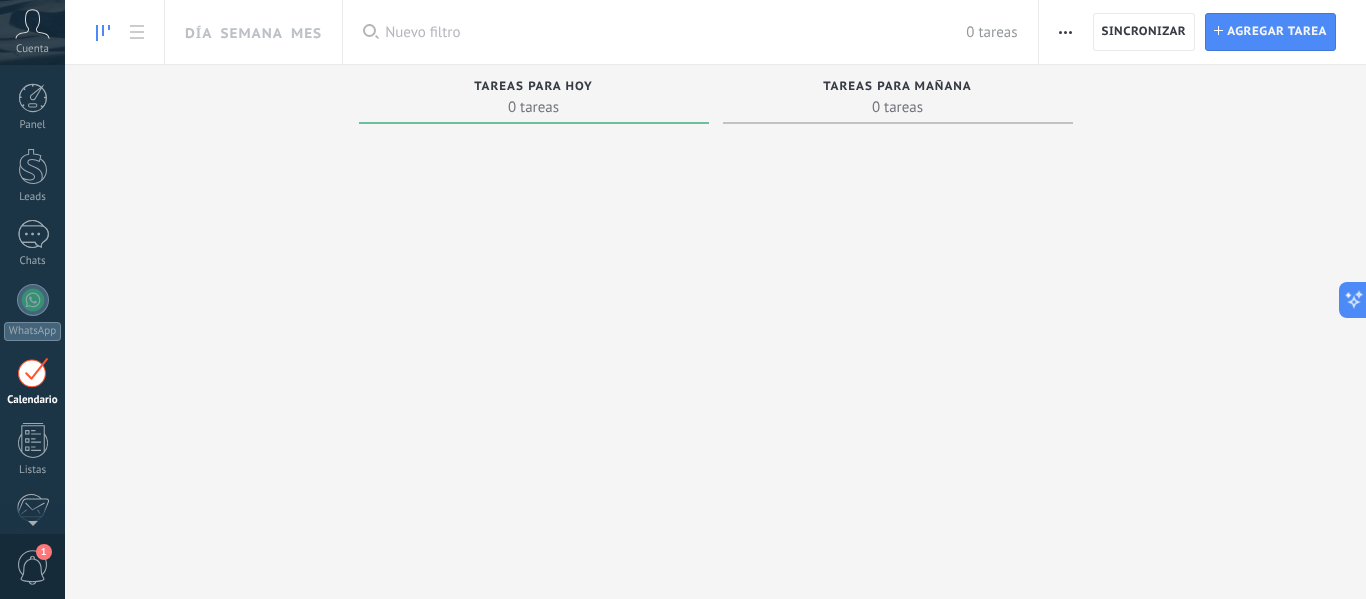 scroll, scrollTop: 58, scrollLeft: 0, axis: vertical 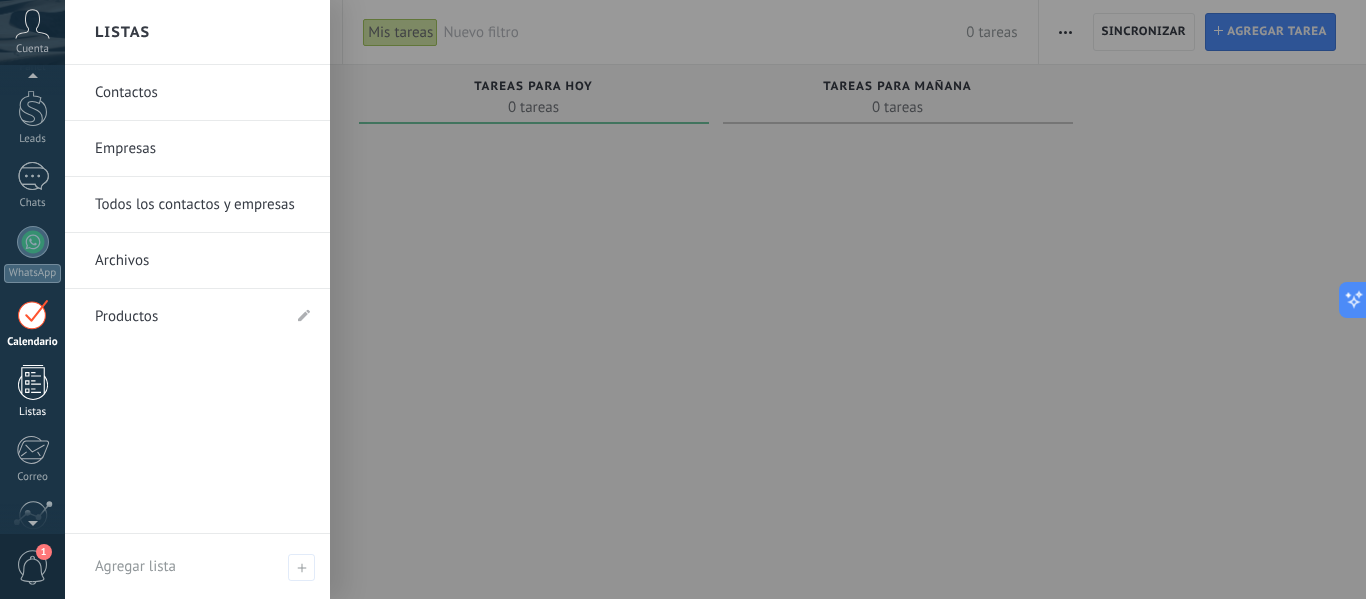 click at bounding box center (33, 382) 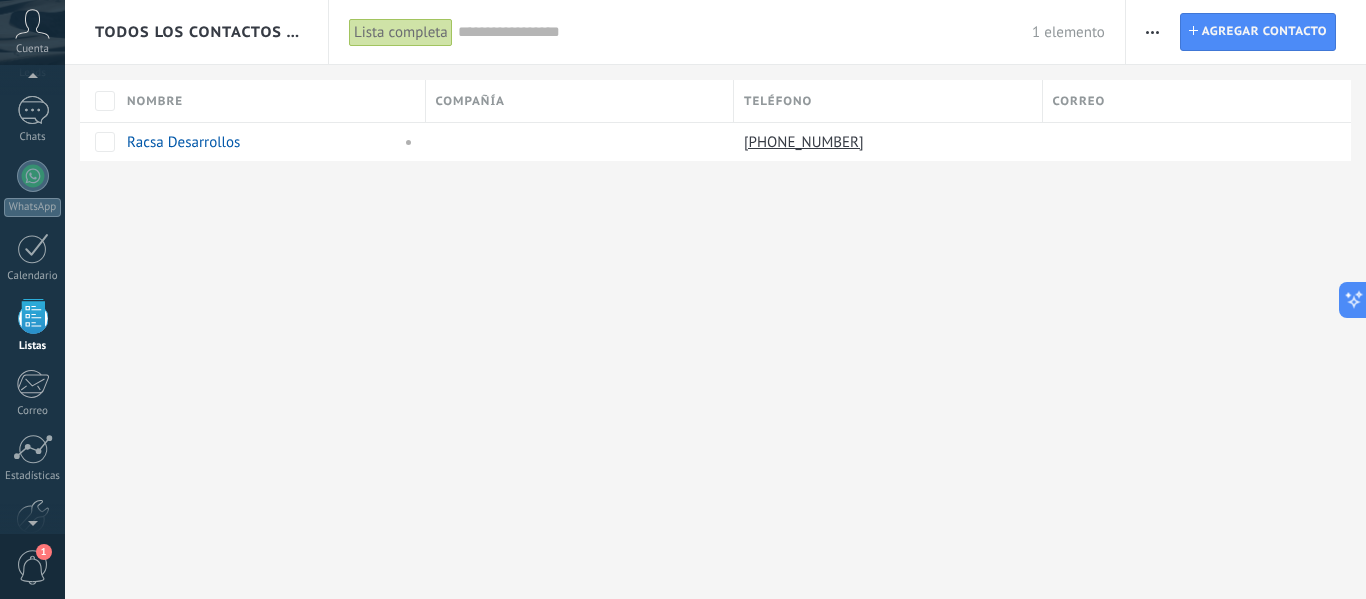 scroll, scrollTop: 124, scrollLeft: 0, axis: vertical 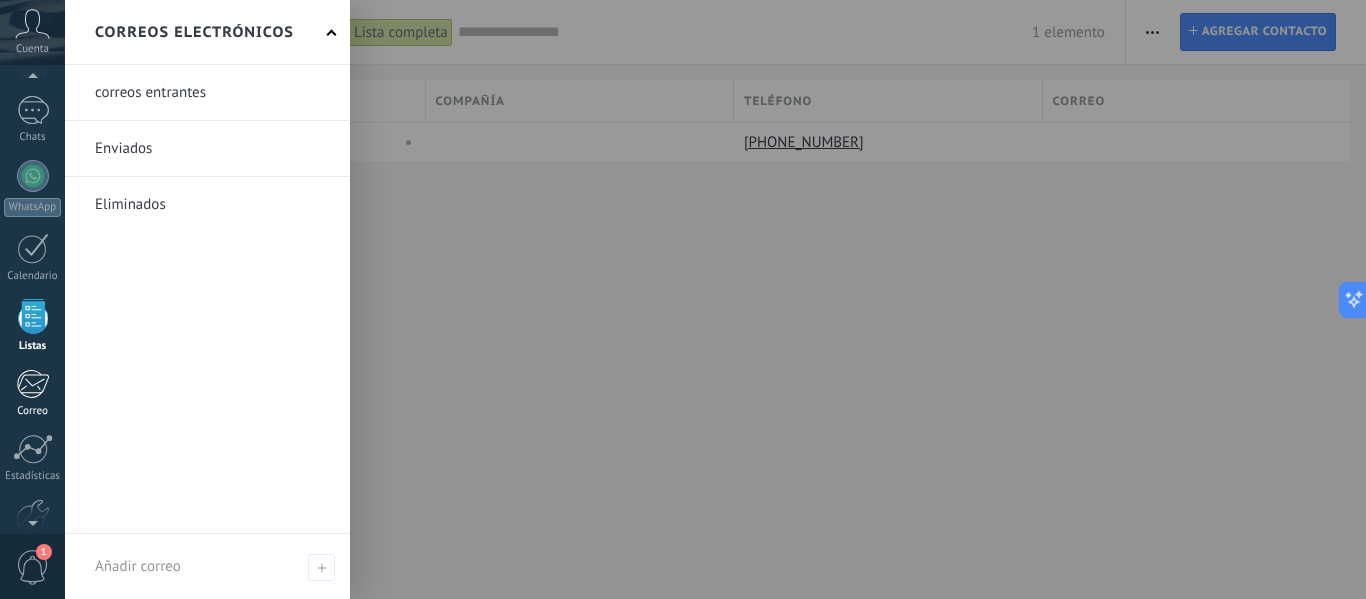 click at bounding box center [32, 384] 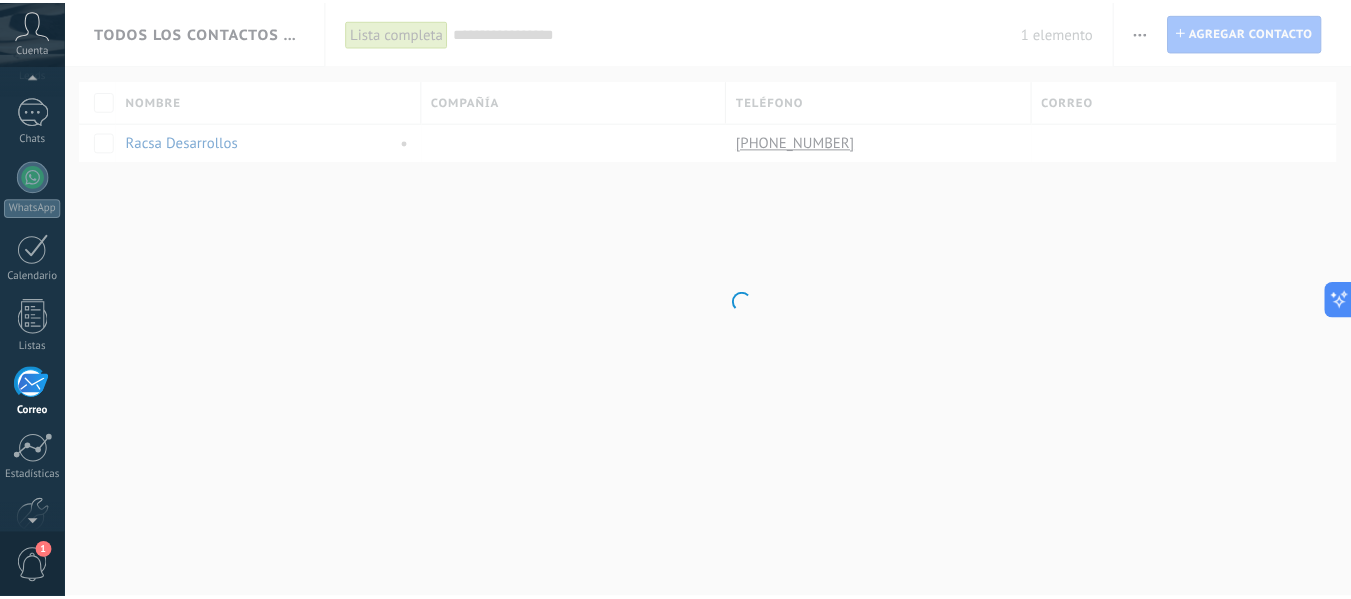 scroll, scrollTop: 194, scrollLeft: 0, axis: vertical 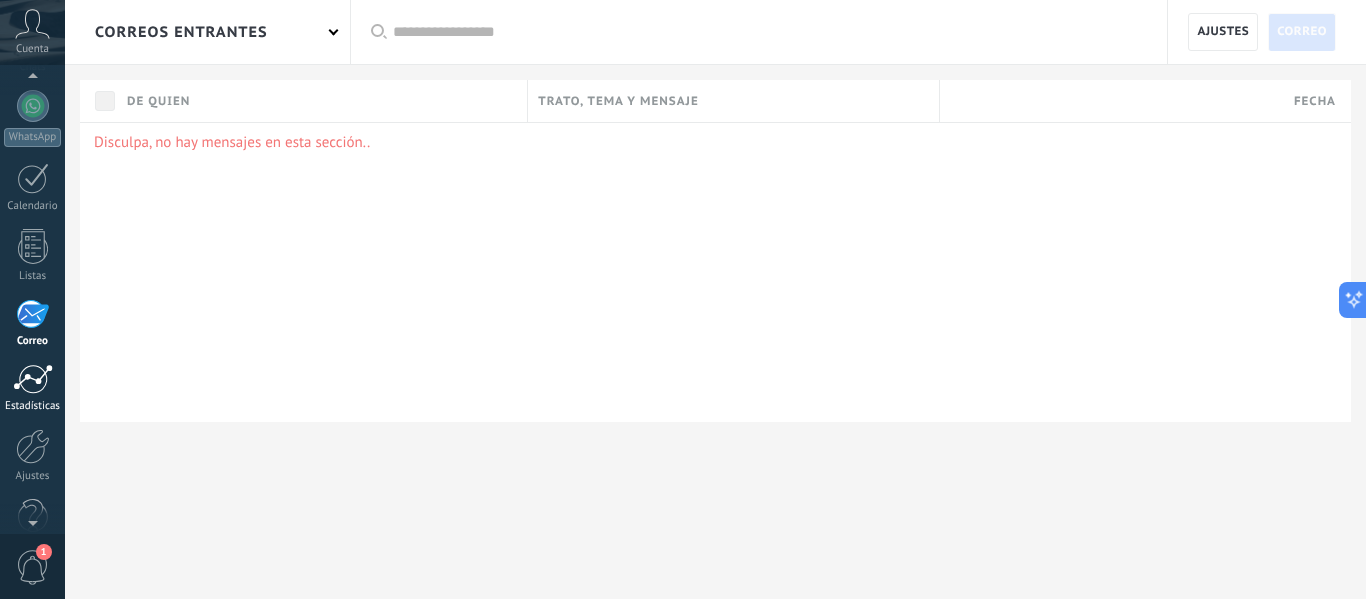 click at bounding box center (33, 379) 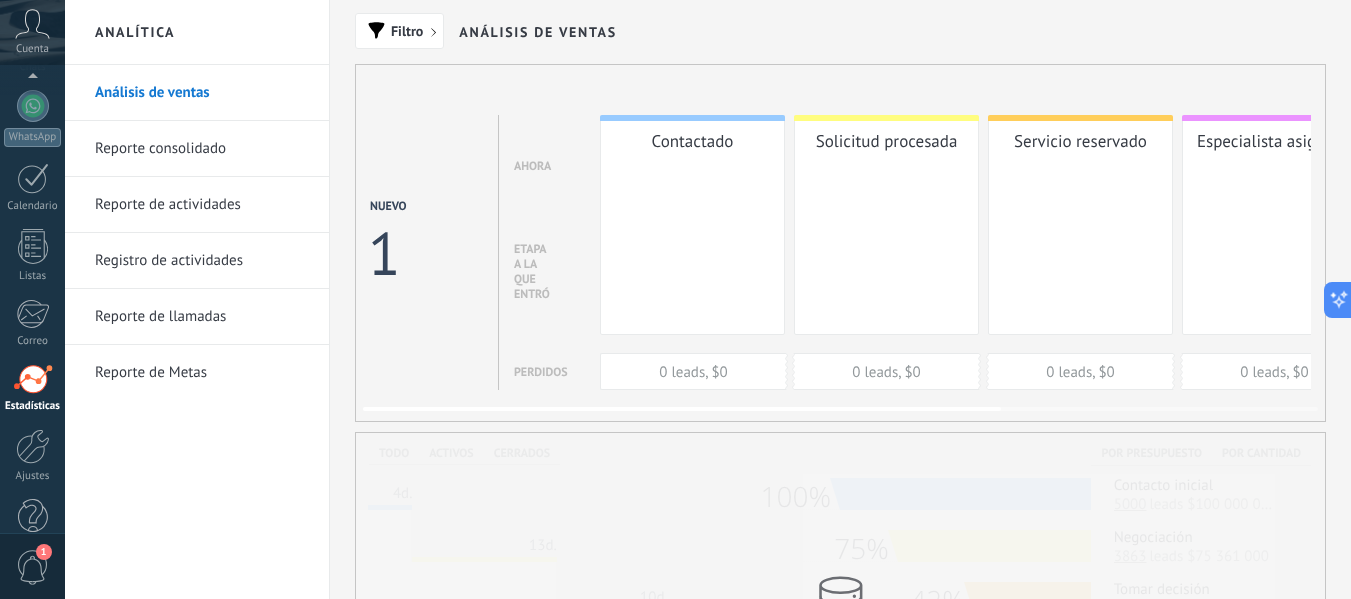 scroll, scrollTop: 233, scrollLeft: 0, axis: vertical 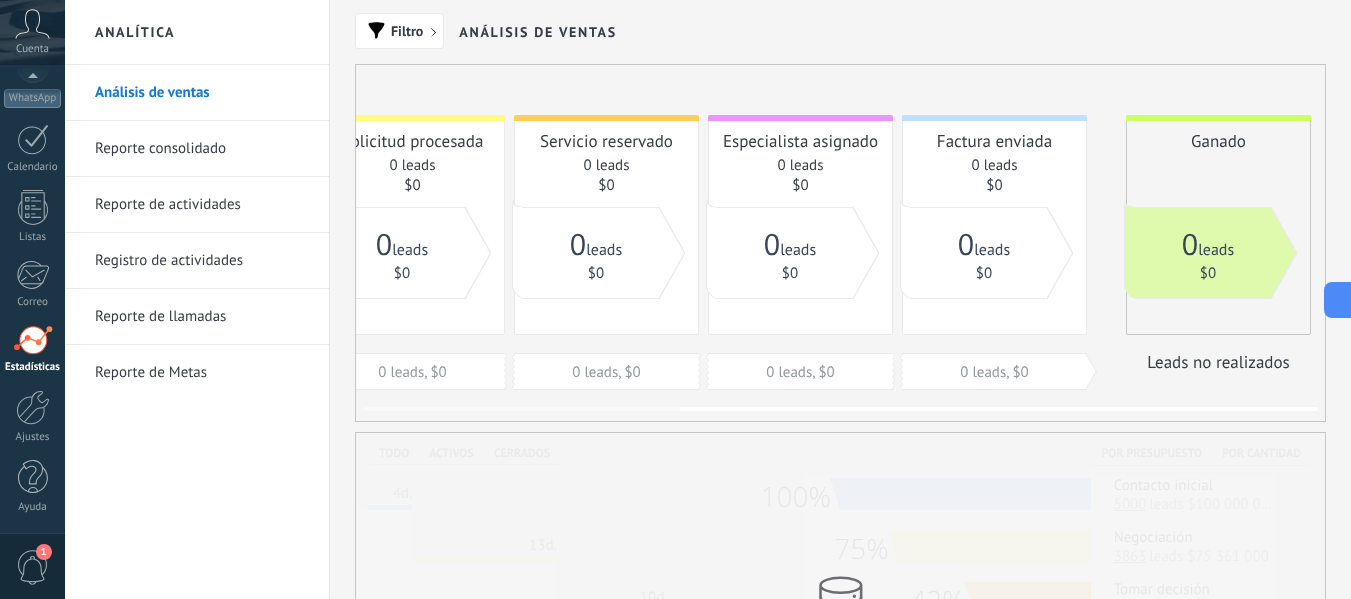drag, startPoint x: 981, startPoint y: 202, endPoint x: 461, endPoint y: 228, distance: 520.6496 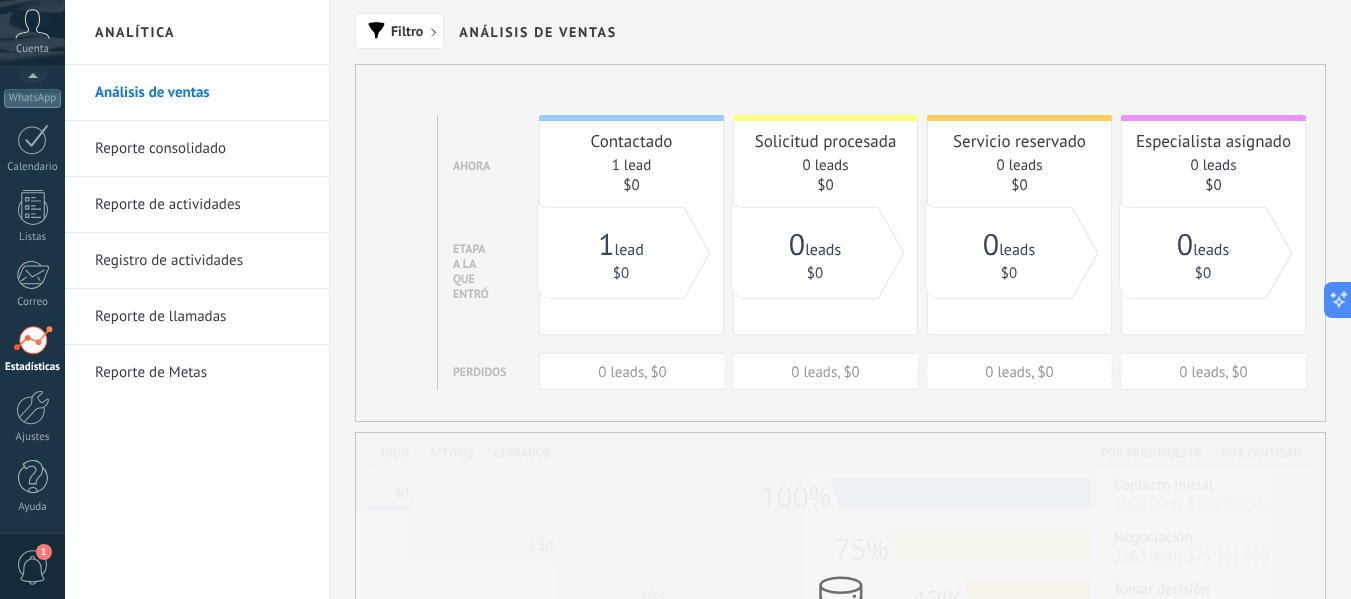 scroll, scrollTop: 0, scrollLeft: 0, axis: both 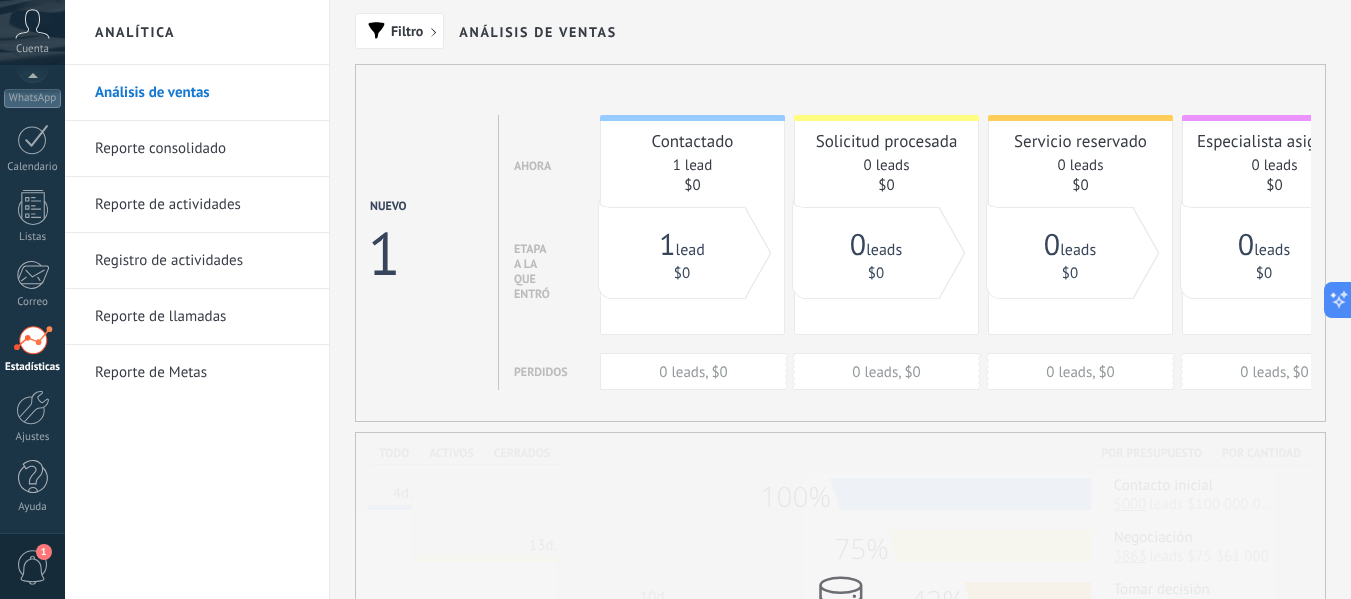 drag, startPoint x: 682, startPoint y: 204, endPoint x: 1365, endPoint y: 206, distance: 683.0029 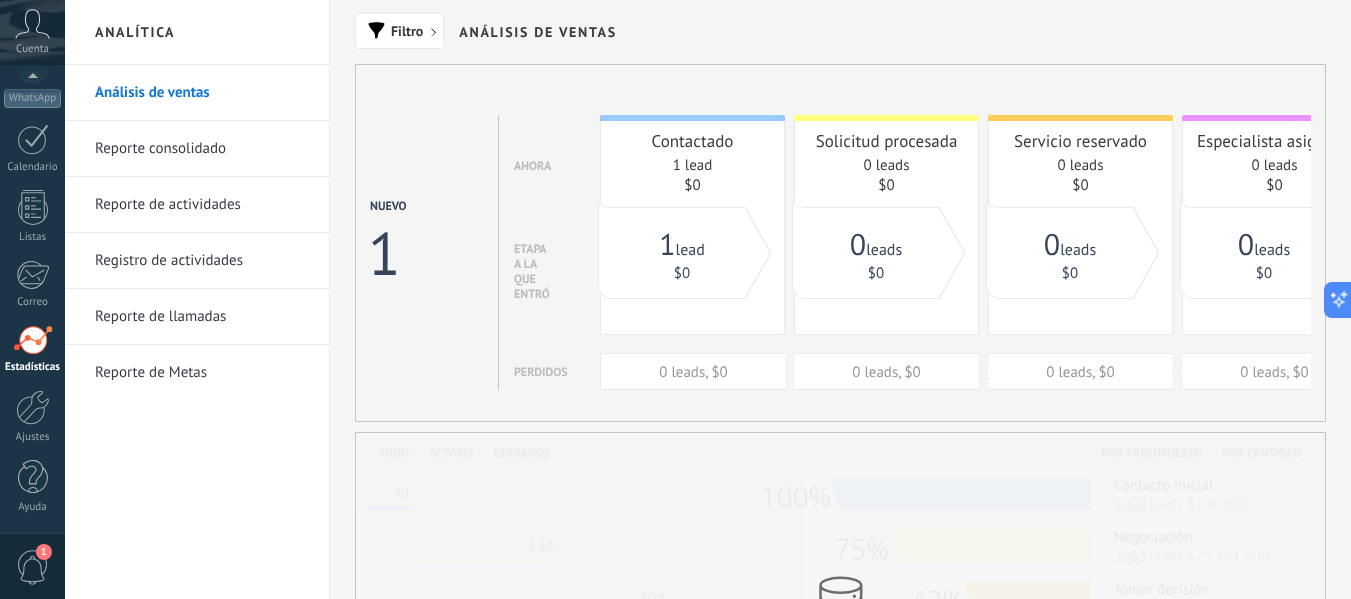 click on "Reporte consolidado" at bounding box center [202, 149] 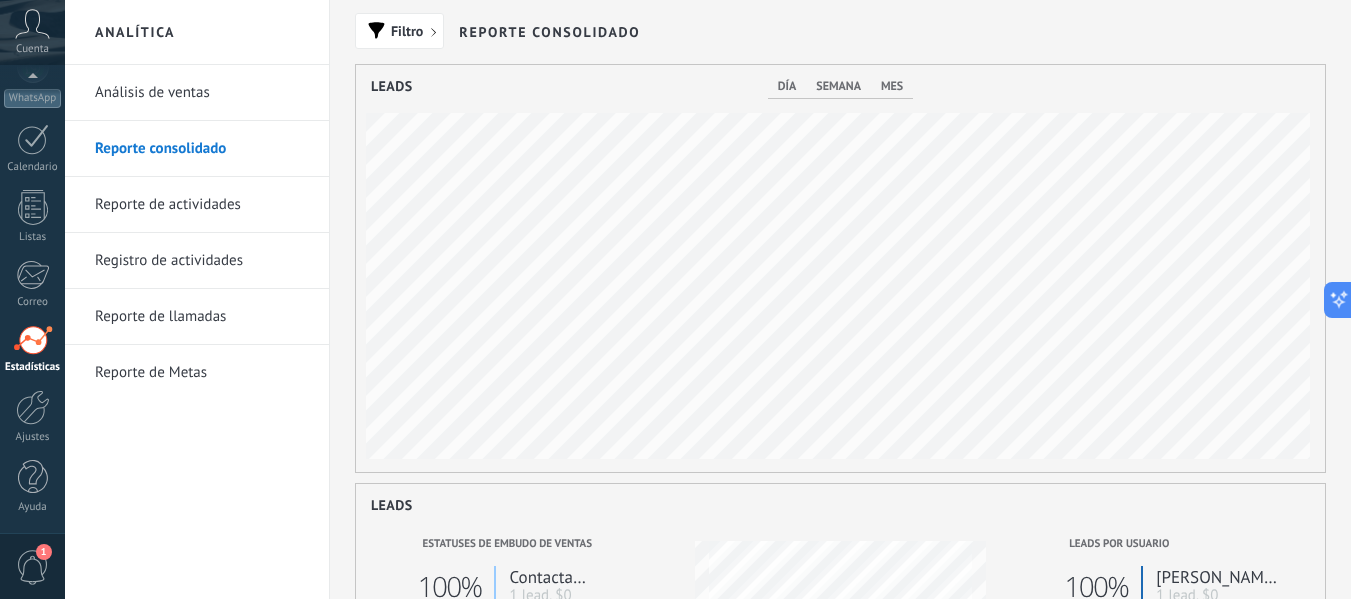 scroll, scrollTop: 999593, scrollLeft: 999031, axis: both 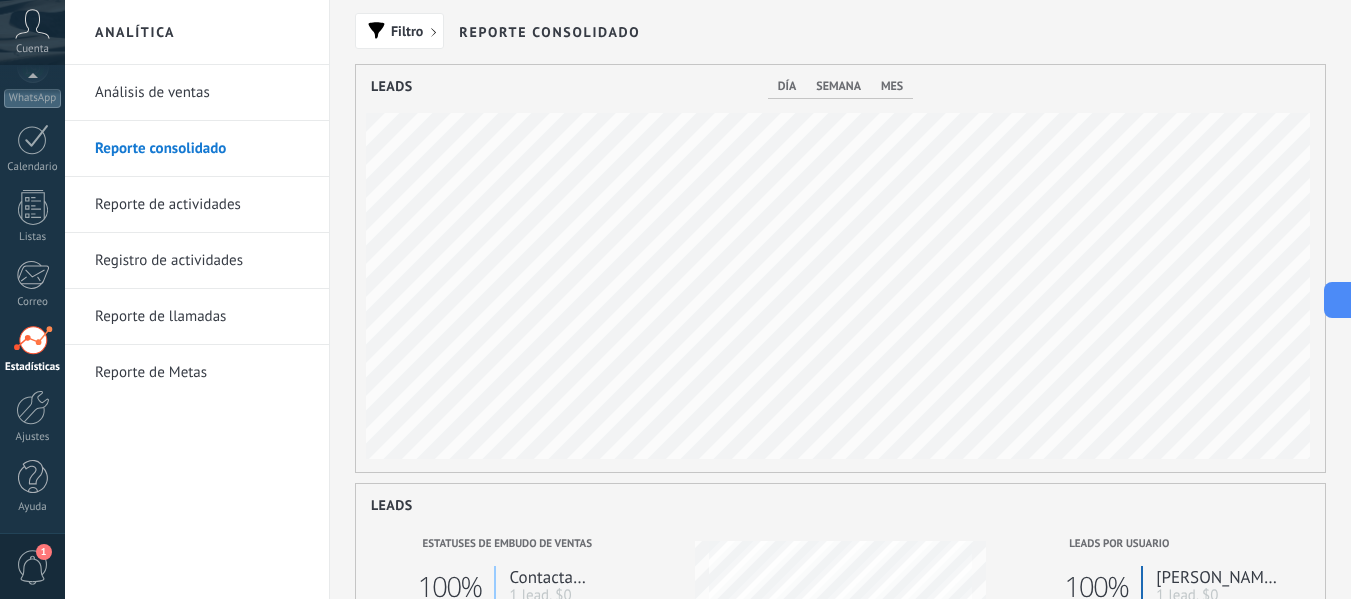 click on "Reporte de actividades" at bounding box center [202, 205] 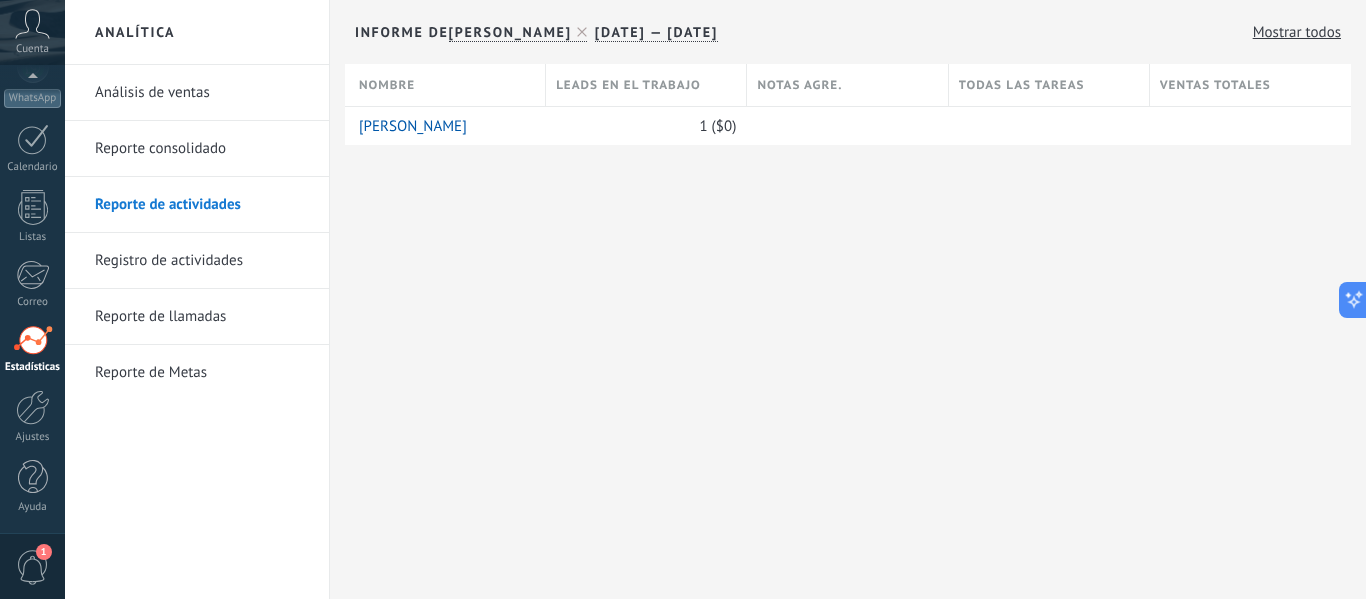 click on "Registro de actividades" at bounding box center (202, 261) 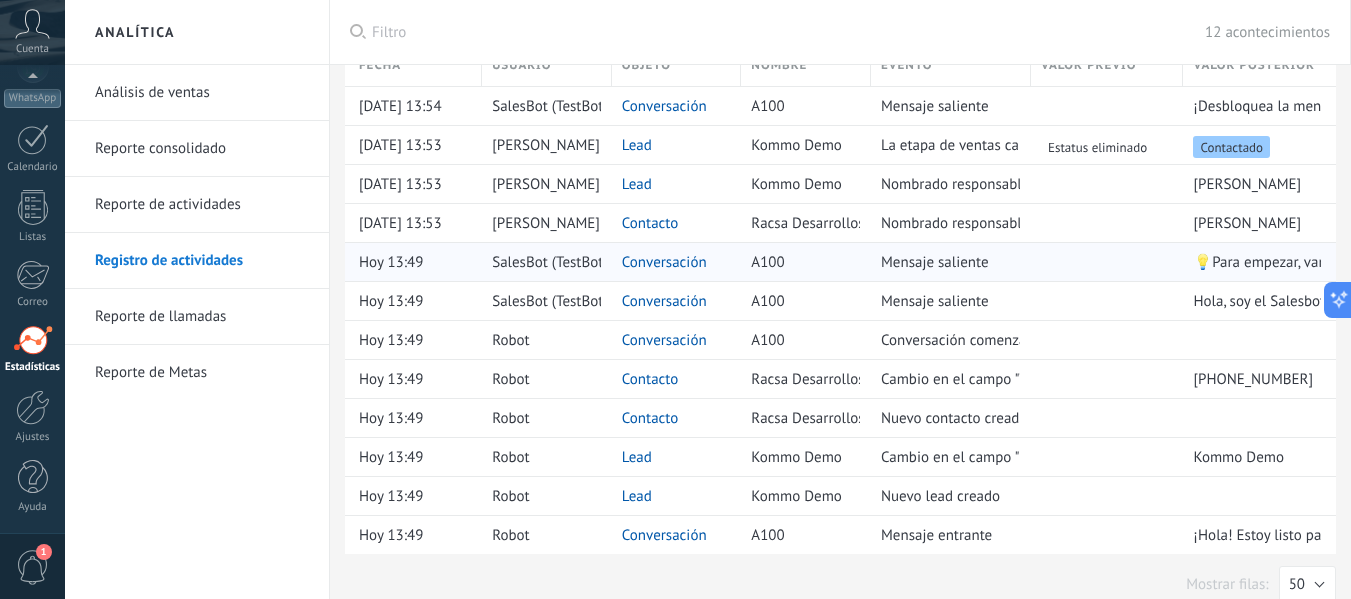 scroll, scrollTop: 56, scrollLeft: 0, axis: vertical 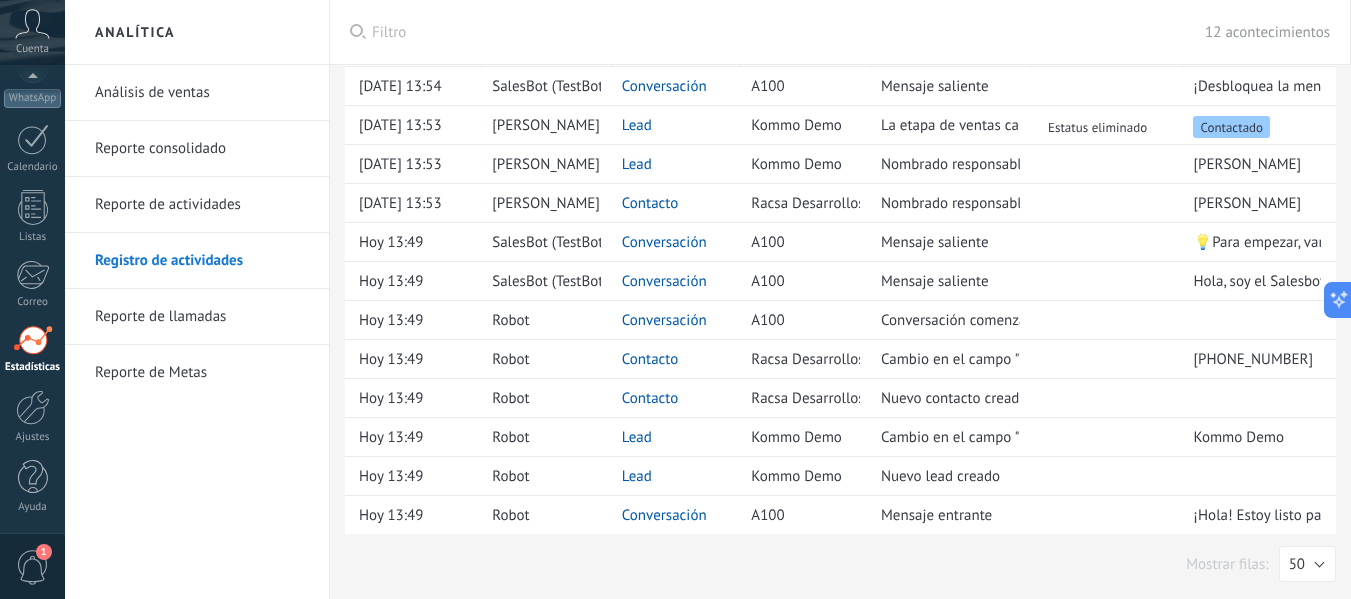 click on "Reporte de llamadas" at bounding box center [202, 317] 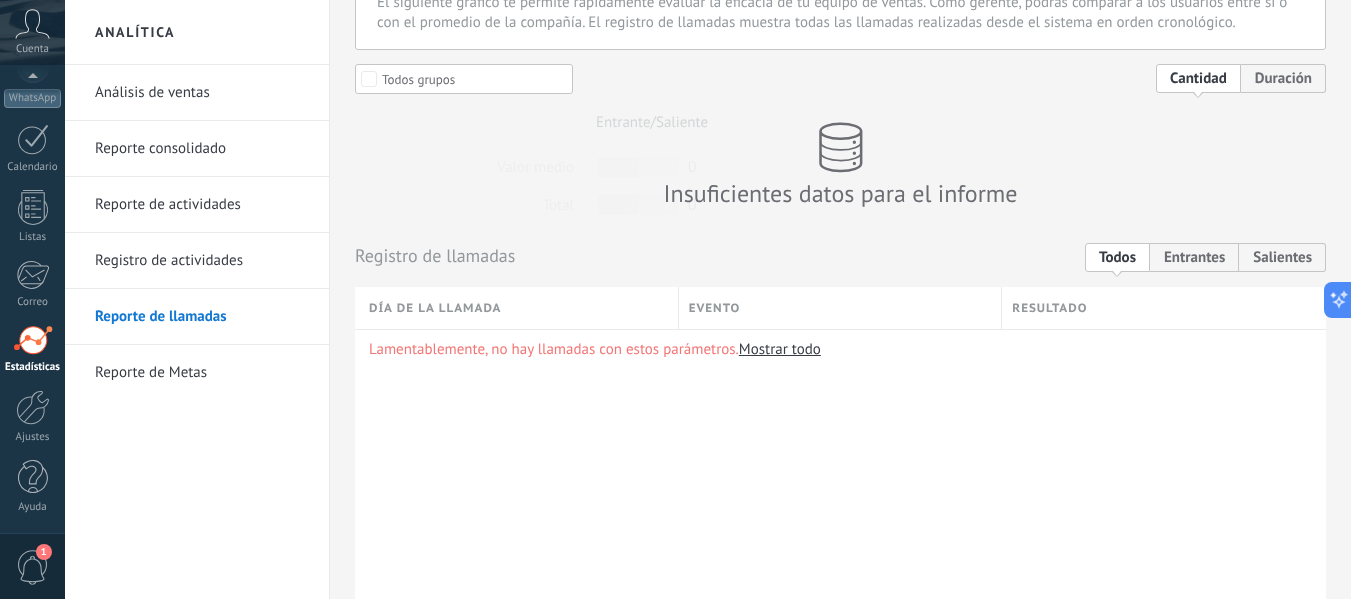 scroll, scrollTop: 248, scrollLeft: 0, axis: vertical 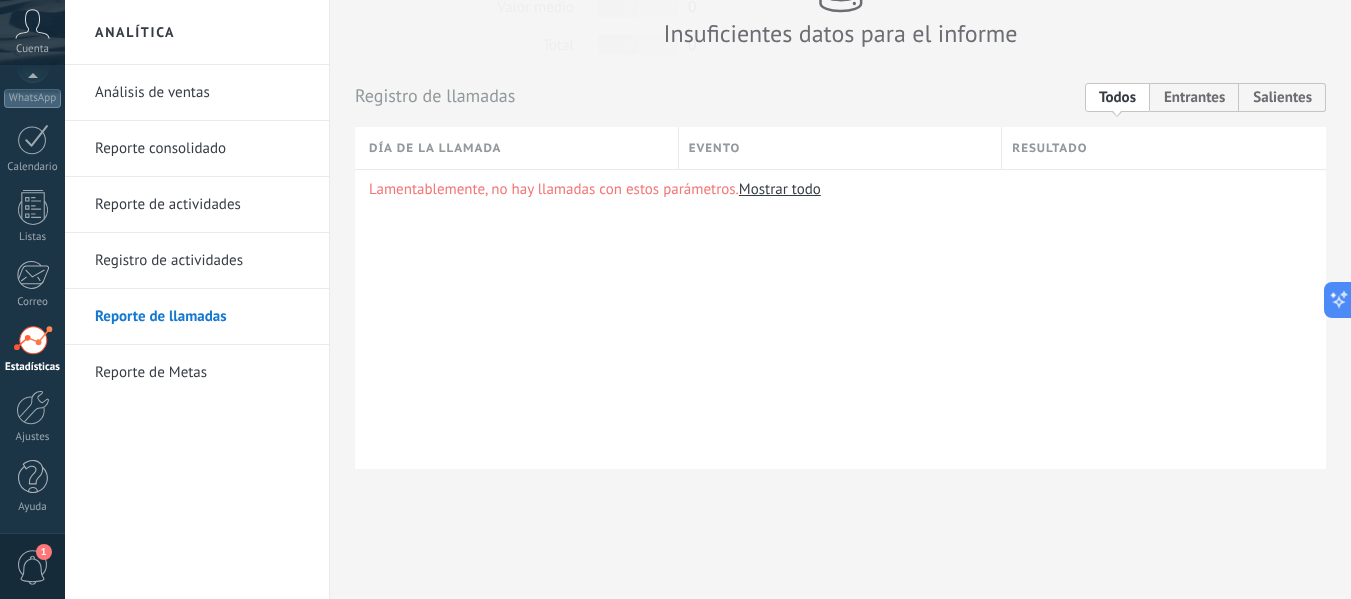 click on "Reporte de Metas" at bounding box center (202, 373) 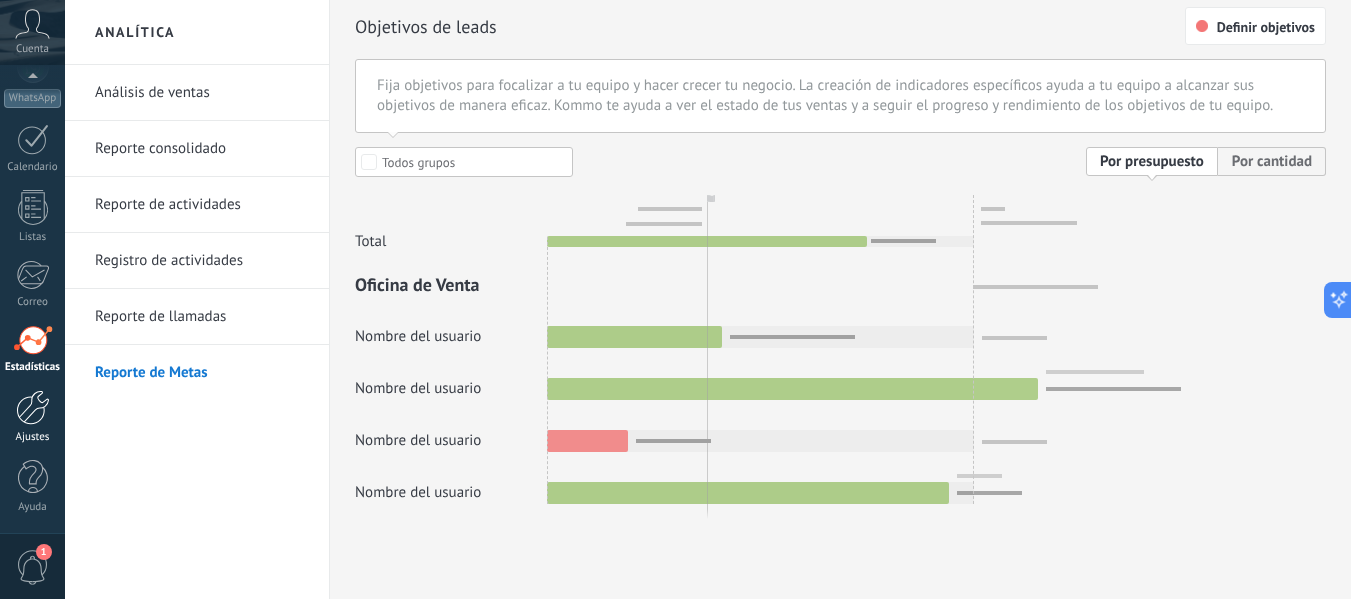scroll, scrollTop: 7, scrollLeft: 0, axis: vertical 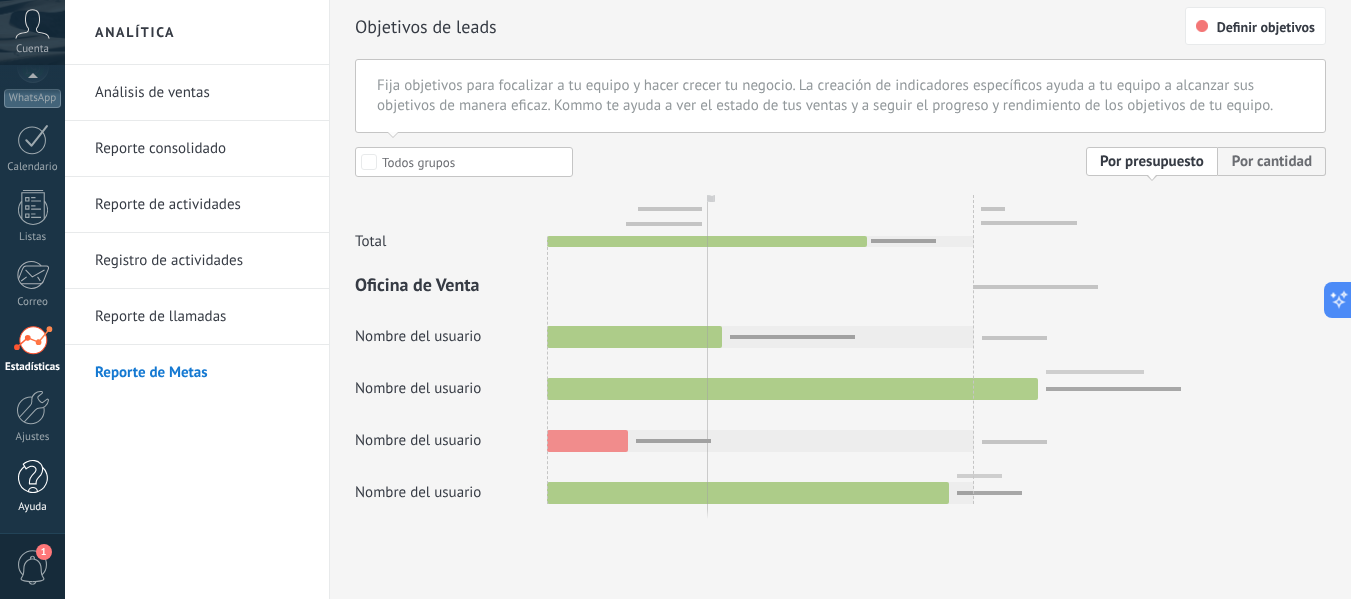 click at bounding box center [33, 477] 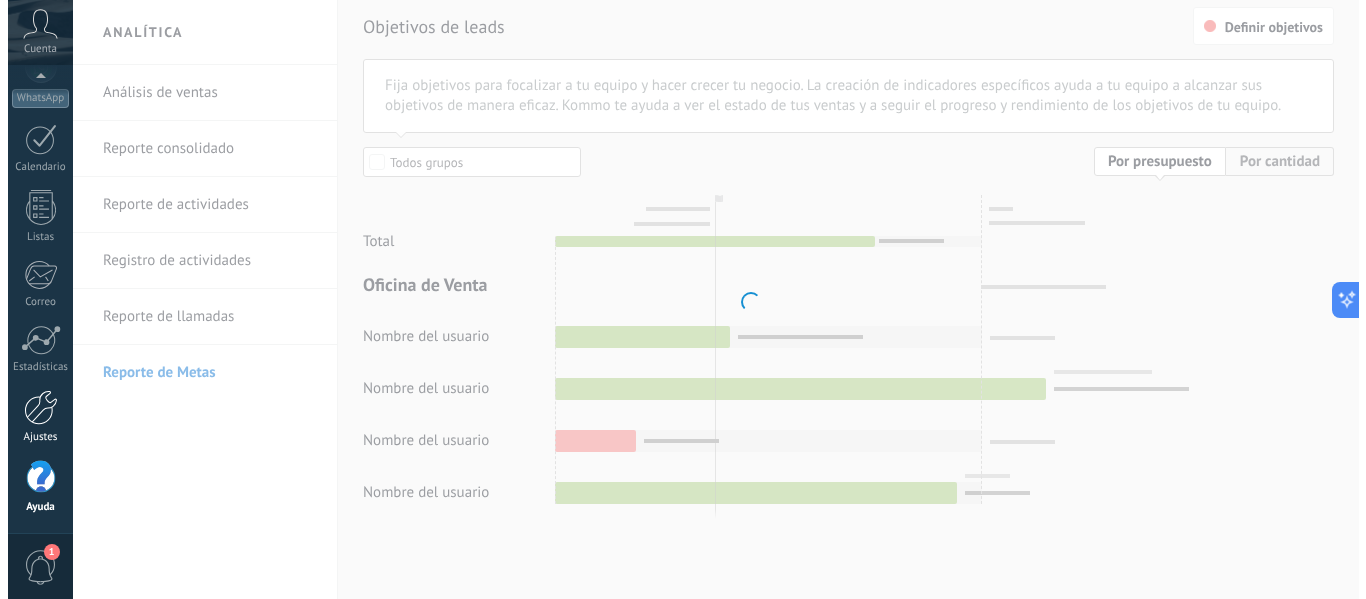 scroll, scrollTop: 0, scrollLeft: 0, axis: both 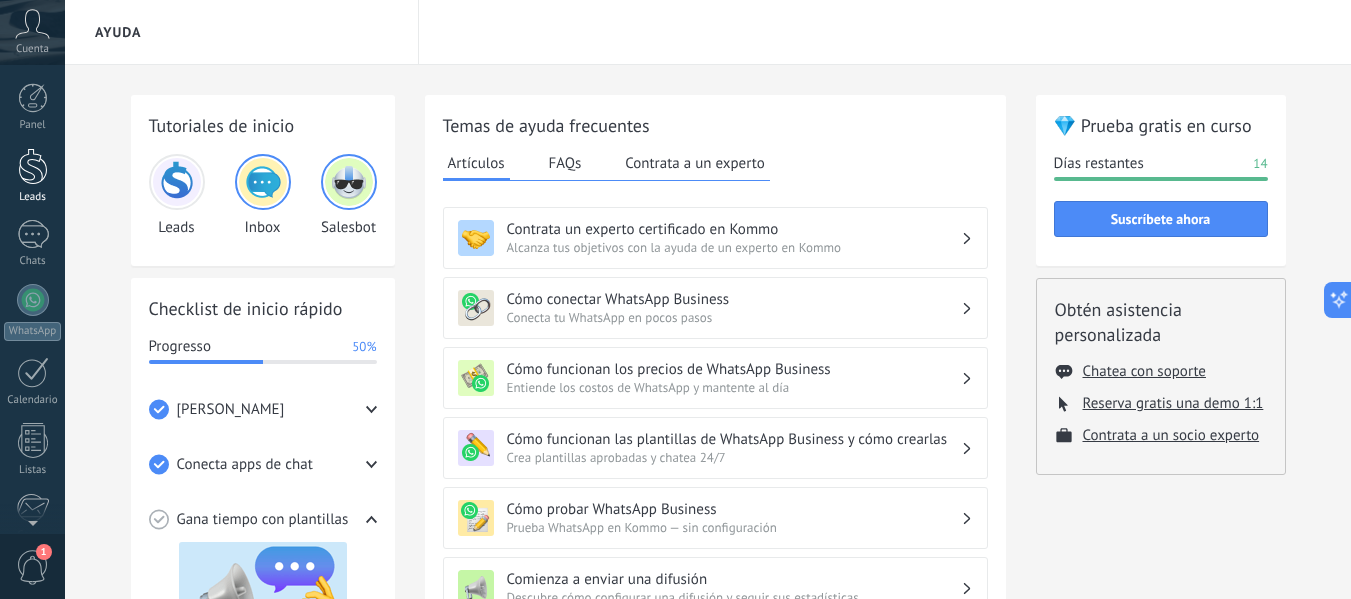 click at bounding box center (33, 166) 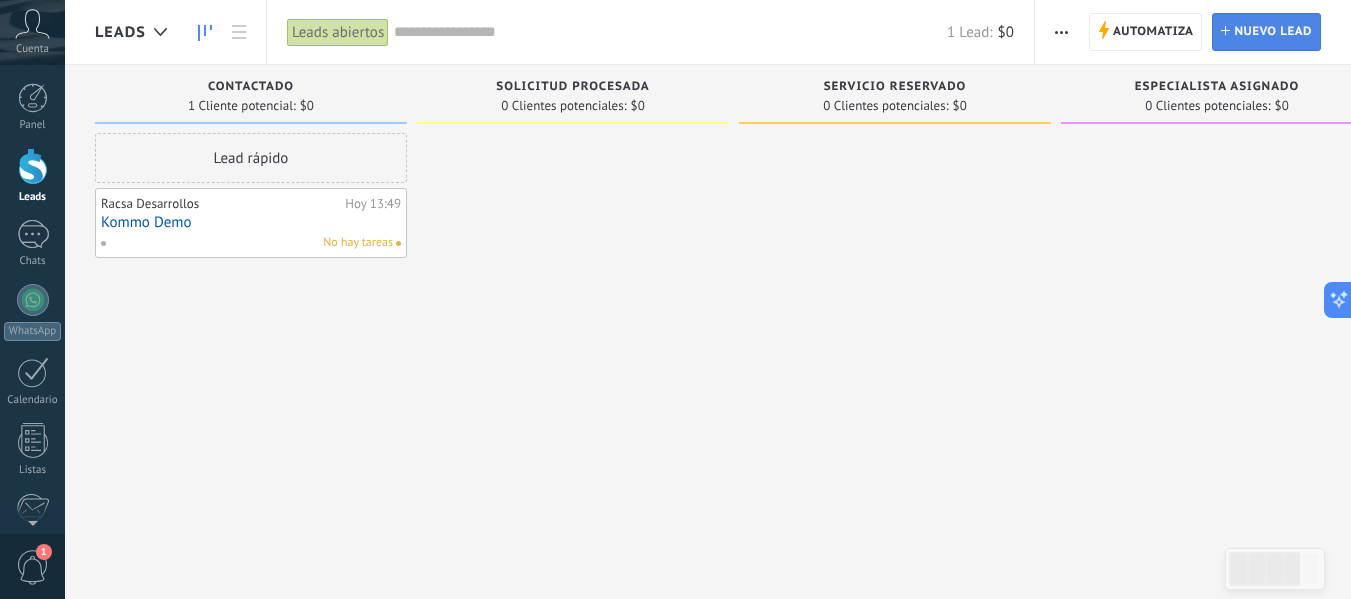 click on "Nuevo lead" at bounding box center [1273, 32] 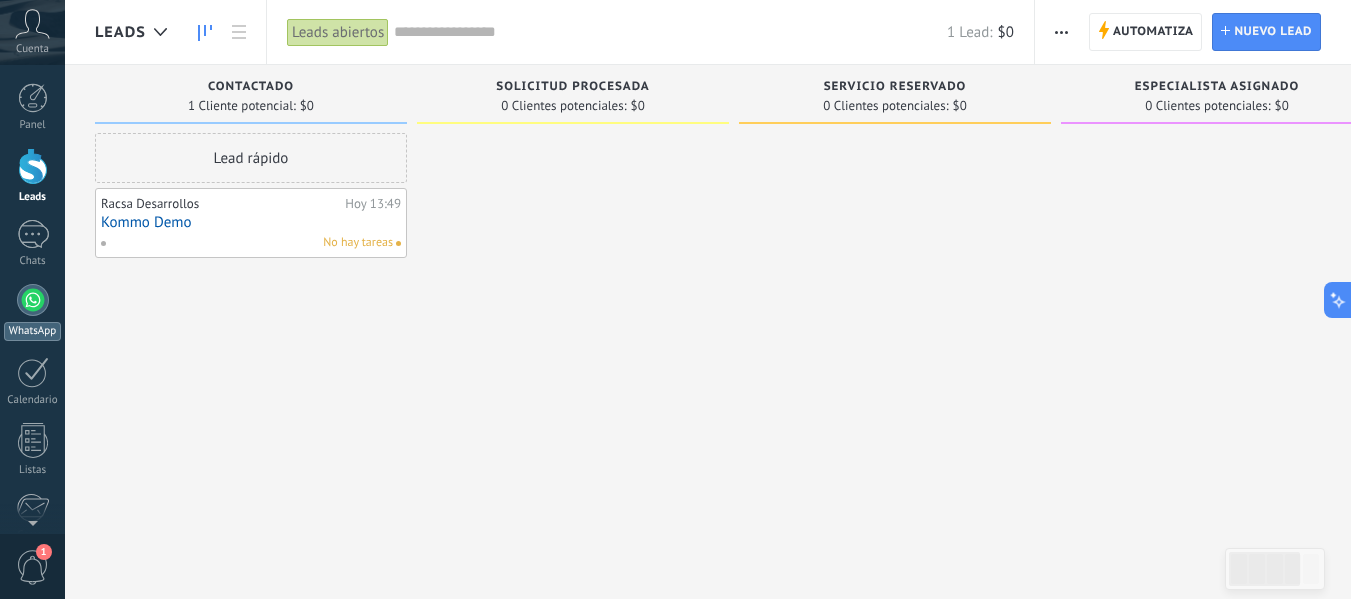 click on "WhatsApp" at bounding box center [32, 312] 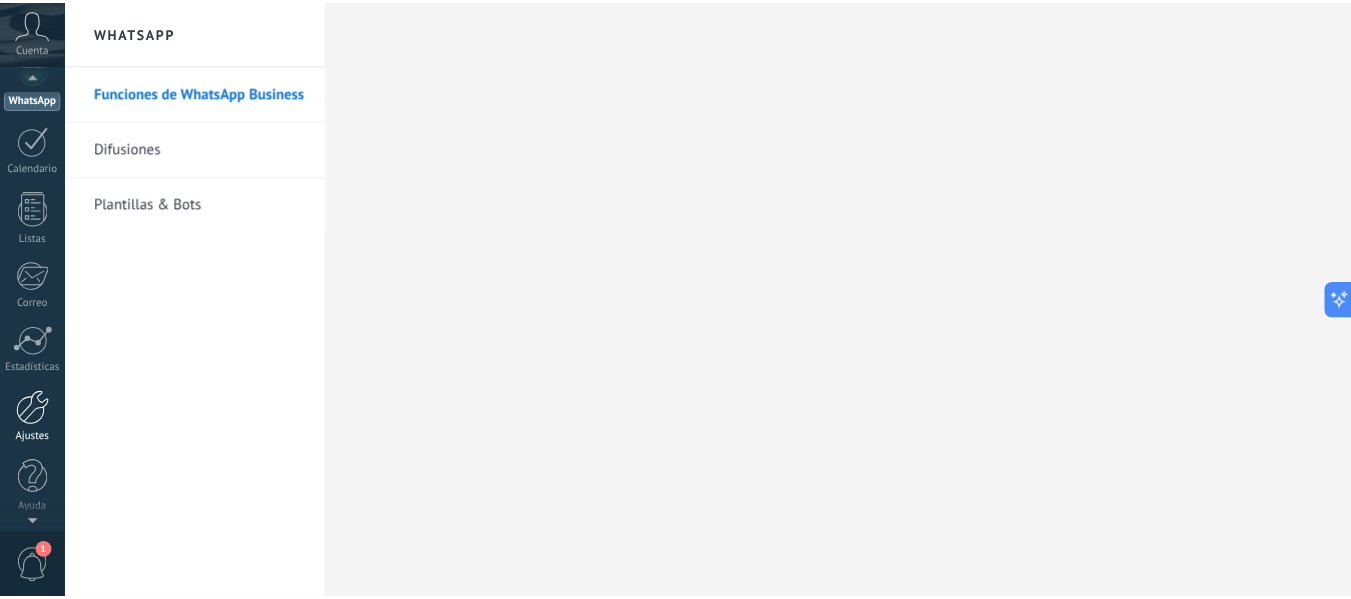 scroll, scrollTop: 233, scrollLeft: 0, axis: vertical 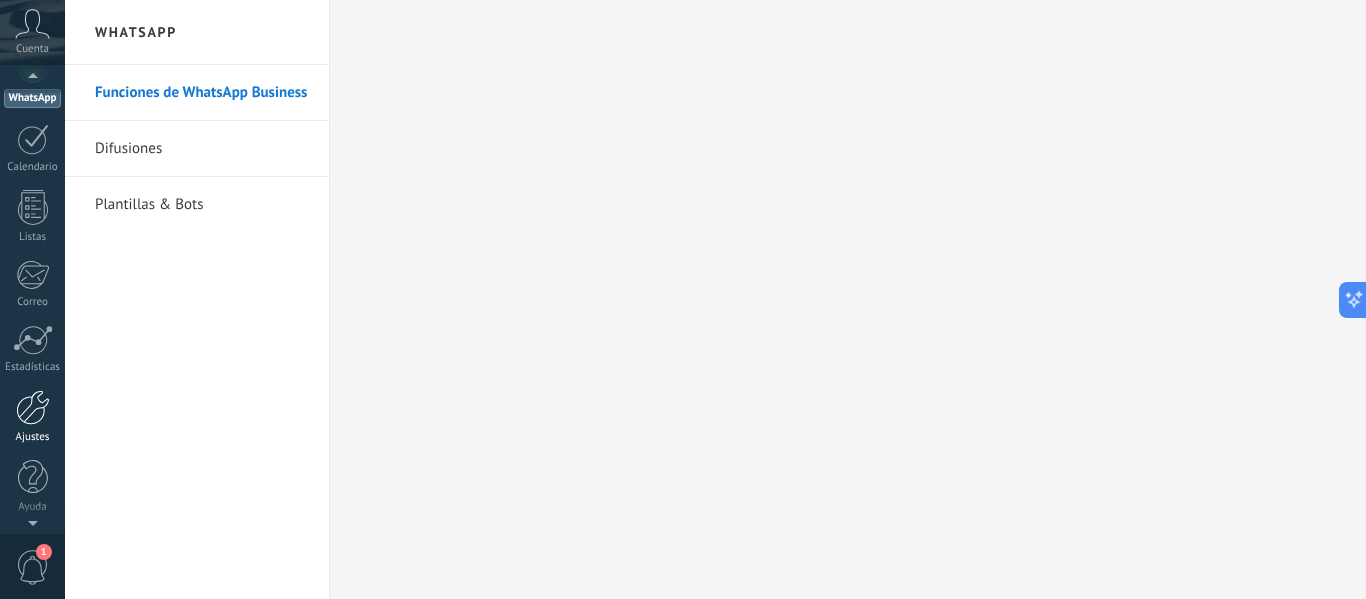 click at bounding box center (33, 407) 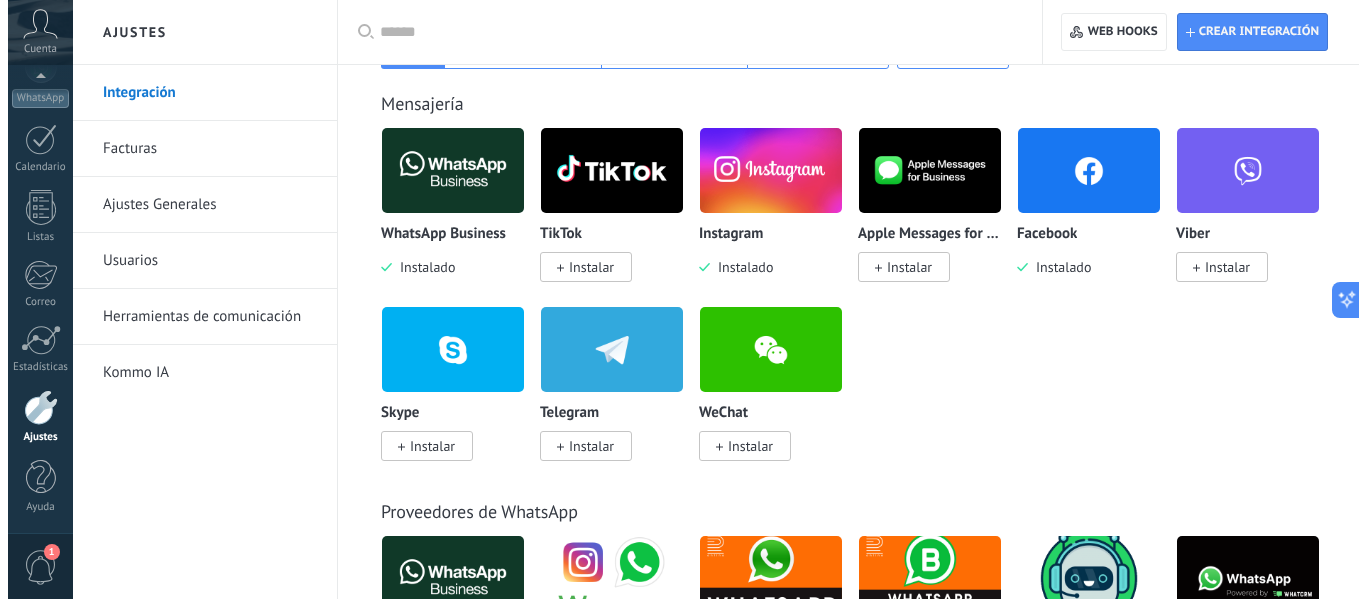 scroll, scrollTop: 400, scrollLeft: 0, axis: vertical 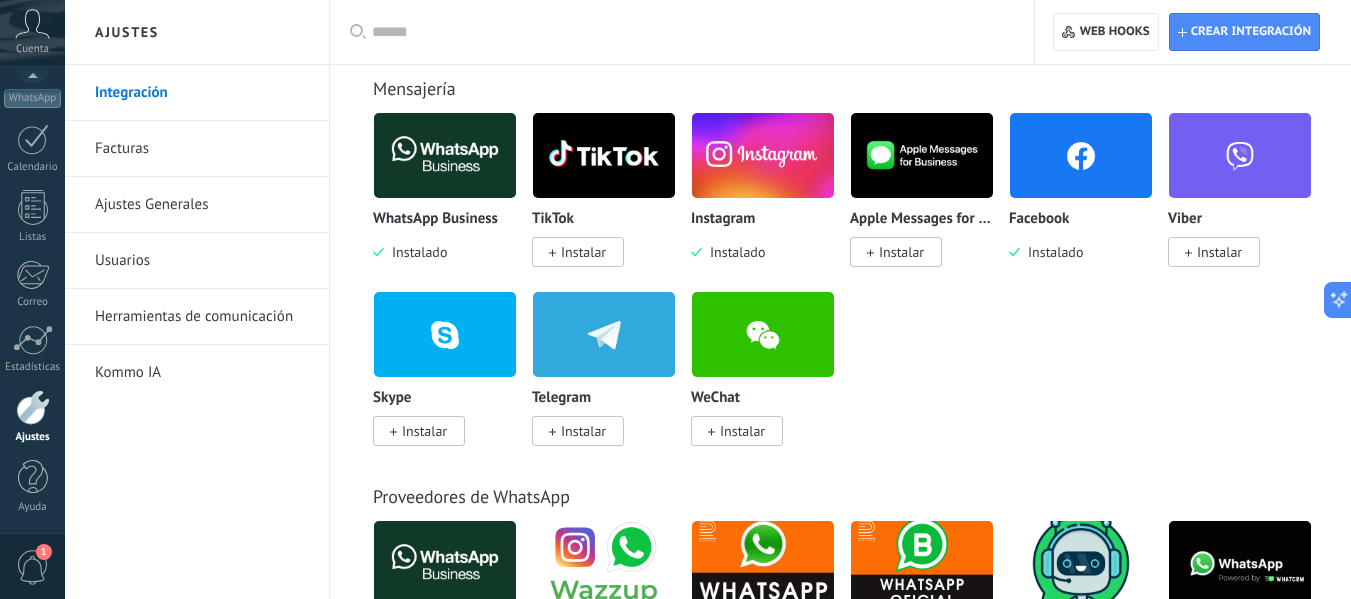 click at bounding box center (763, 155) 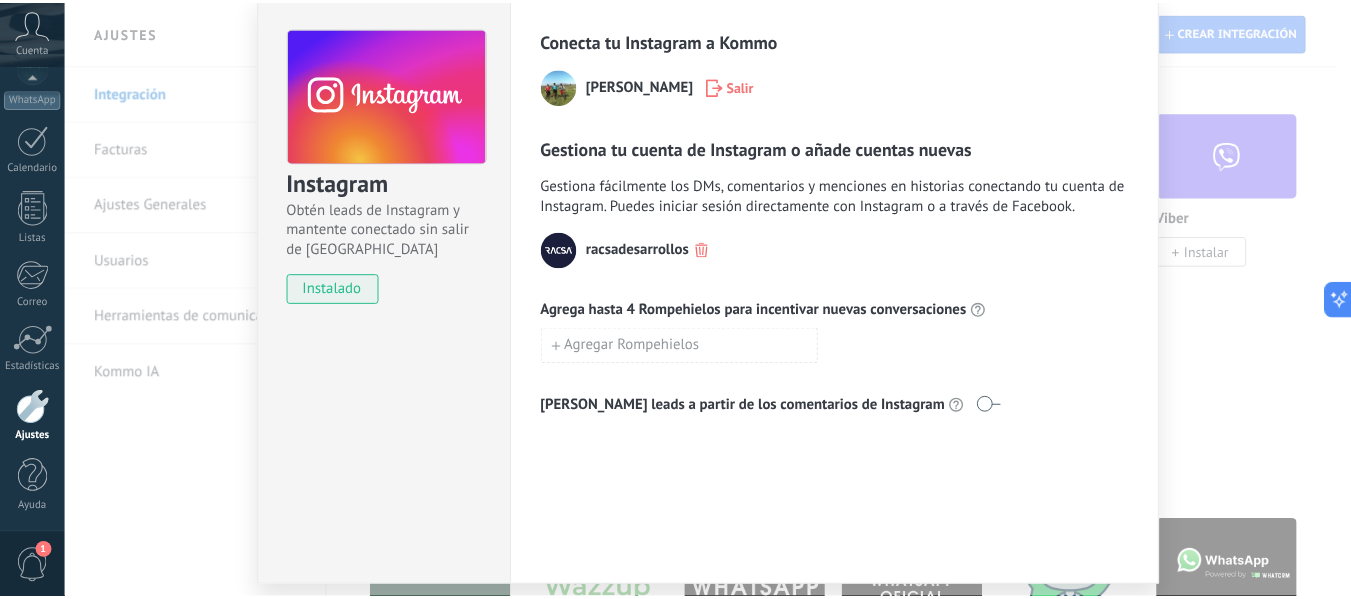 scroll, scrollTop: 0, scrollLeft: 0, axis: both 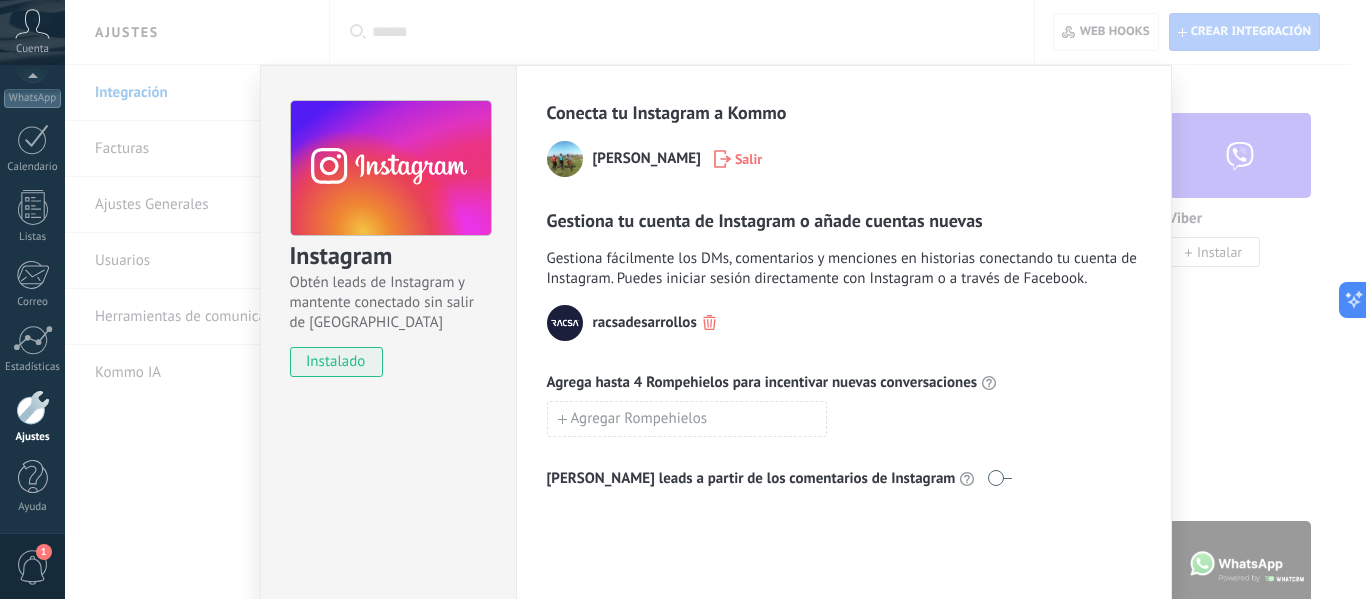 click on "Instagram Obtén leads de Instagram y mantente conectado sin salir de Kommo instalado Conecta tu Instagram a Kommo Pepe RoGo Salir Gestiona tu cuenta de Instagram o añade cuentas nuevas Gestiona fácilmente los DMs, comentarios y menciones en historias conectando tu cuenta de Instagram. Puedes iniciar sesión directamente con Instagram o a través de Facebook. racsadesarrollos Agrega hasta 4 Rompehielos para incentivar nuevas conversaciones Agregar Rompehielos Genera leads a partir de los comentarios de Instagram" at bounding box center (715, 299) 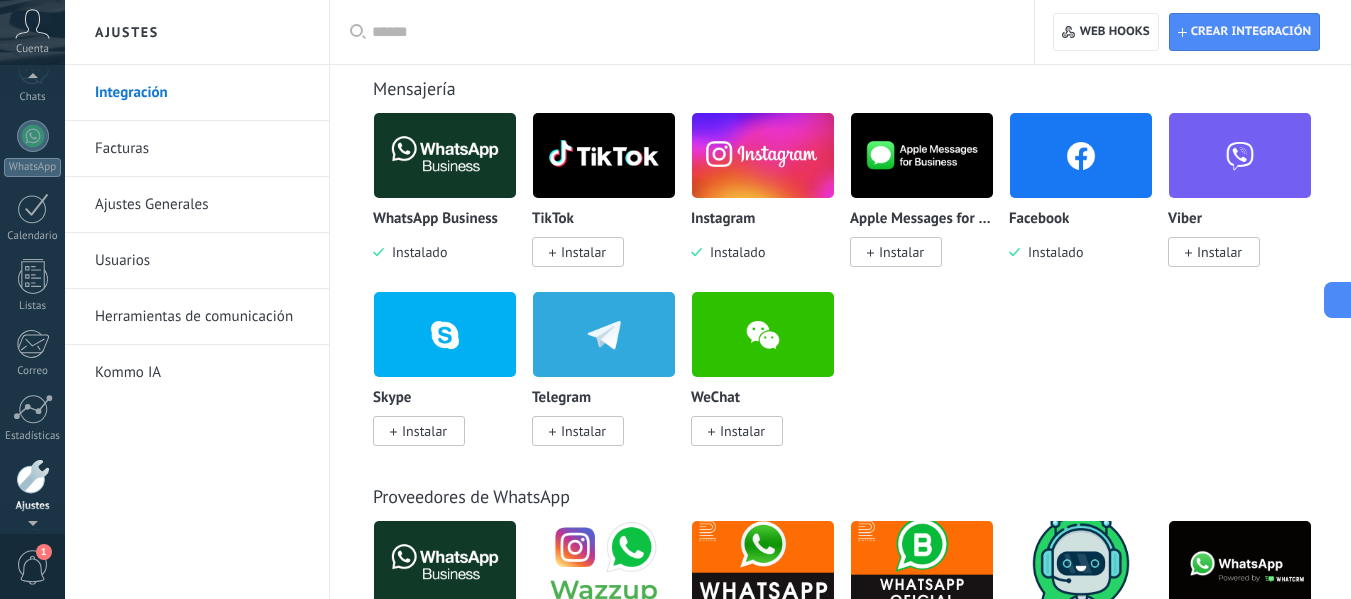 scroll, scrollTop: 0, scrollLeft: 0, axis: both 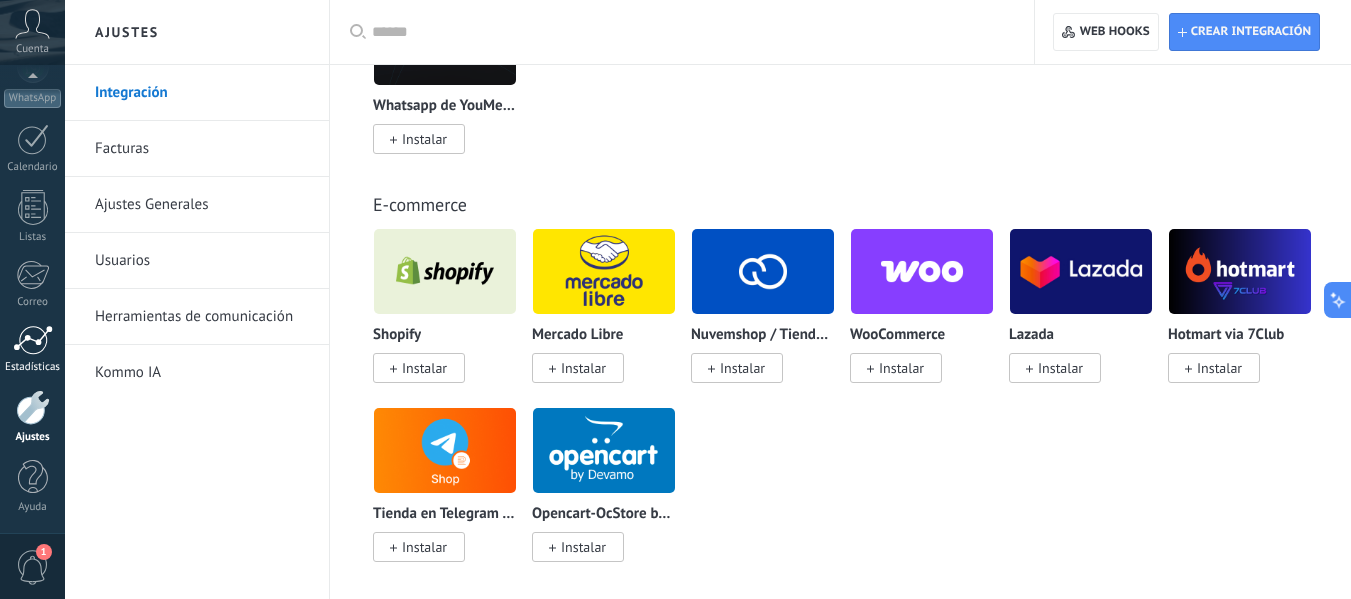 drag, startPoint x: 20, startPoint y: 456, endPoint x: 32, endPoint y: 329, distance: 127.56567 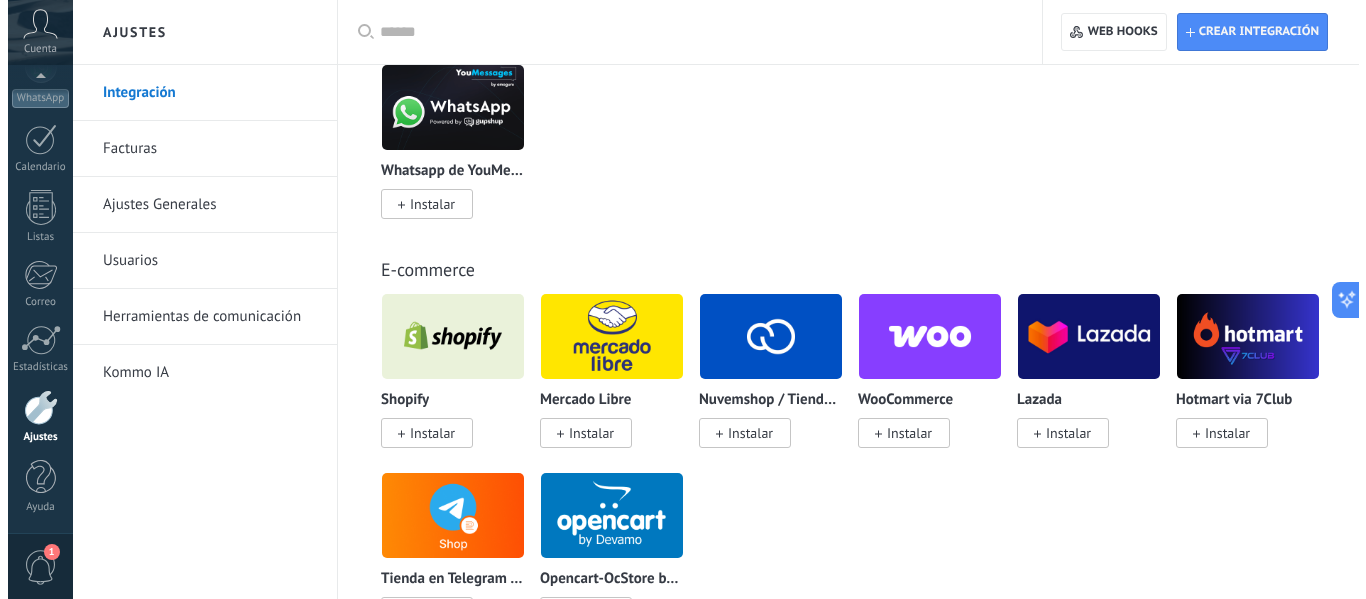 scroll, scrollTop: 1000, scrollLeft: 0, axis: vertical 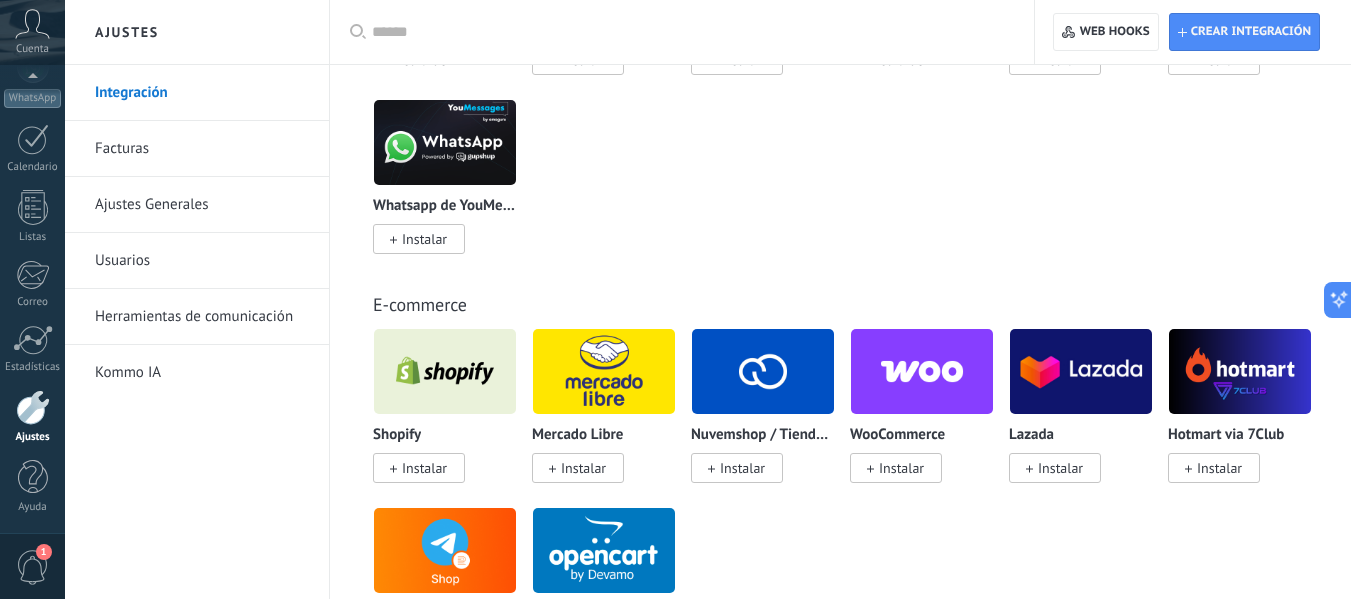 click on "1" at bounding box center (33, 567) 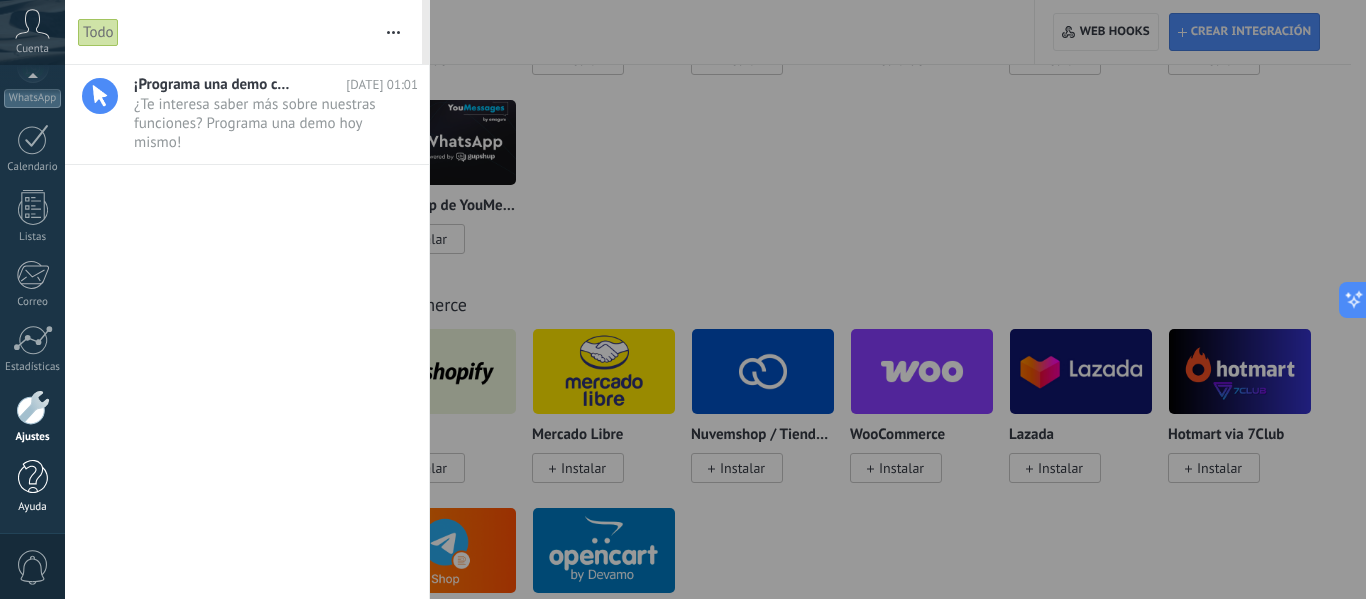 click on "Ayuda" at bounding box center [32, 487] 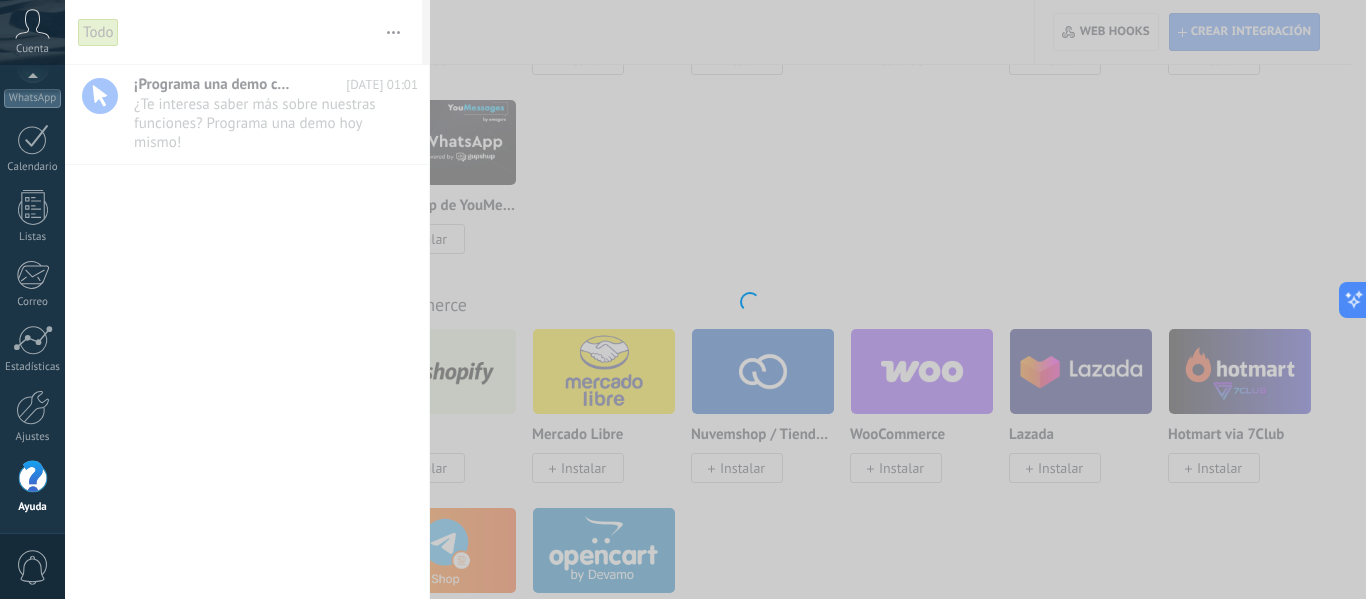 scroll, scrollTop: 0, scrollLeft: 0, axis: both 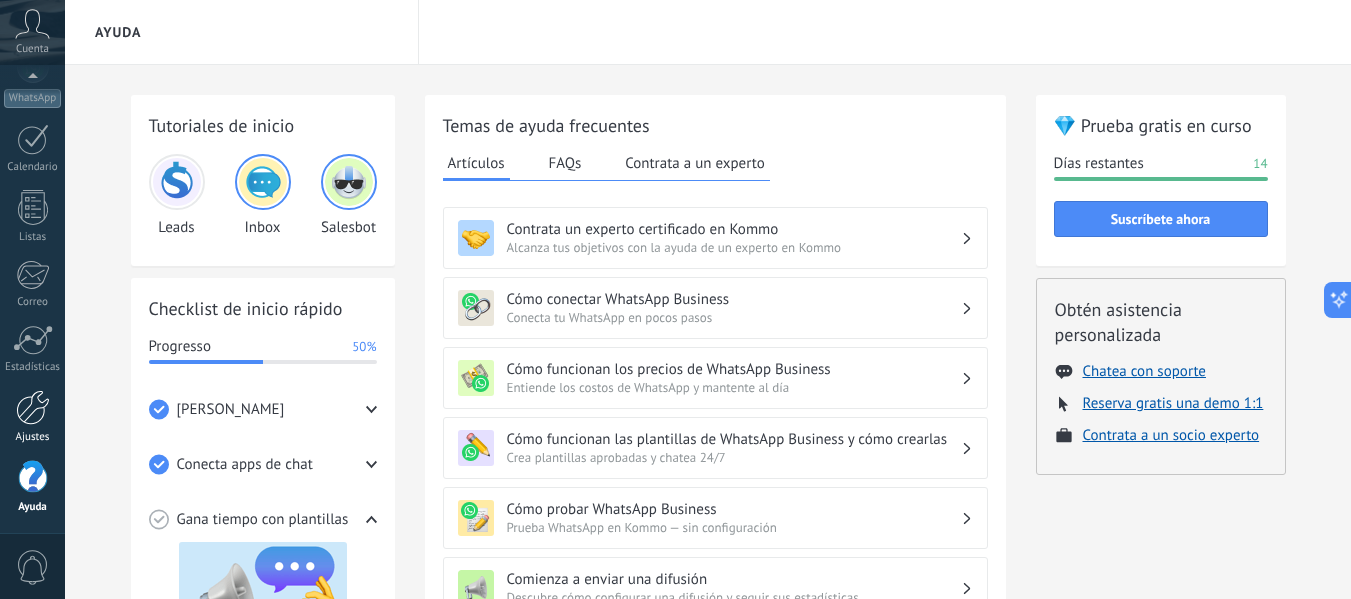 click at bounding box center (33, 407) 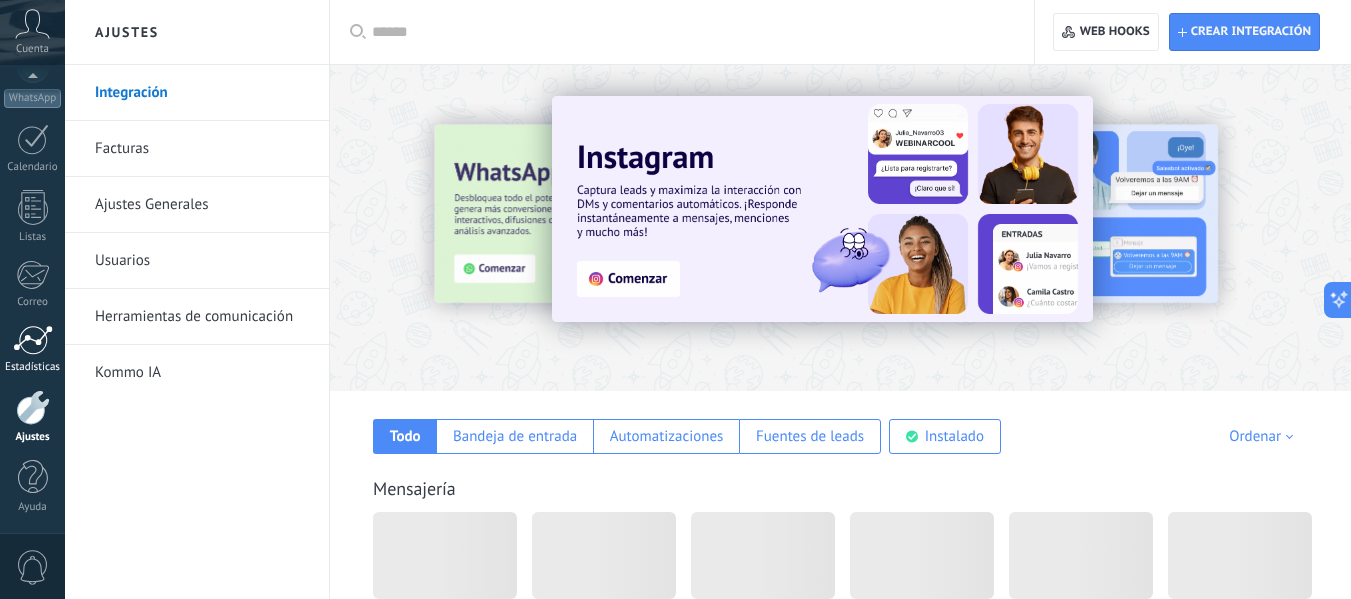 click at bounding box center (33, 340) 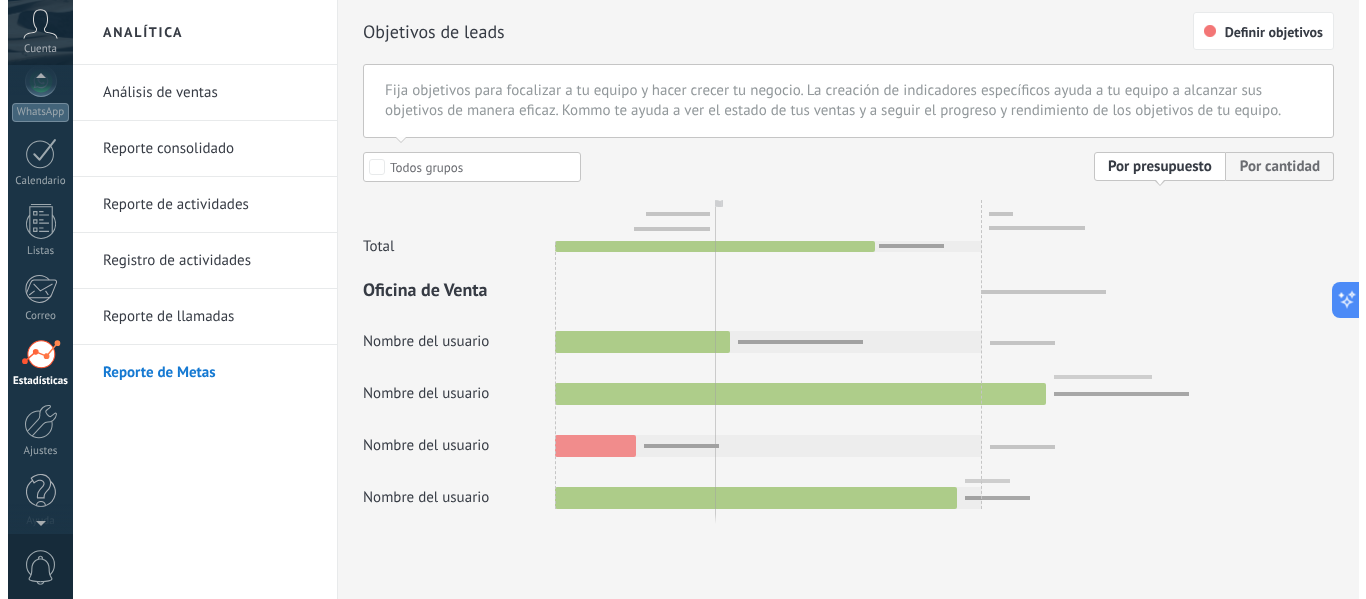 scroll, scrollTop: 233, scrollLeft: 0, axis: vertical 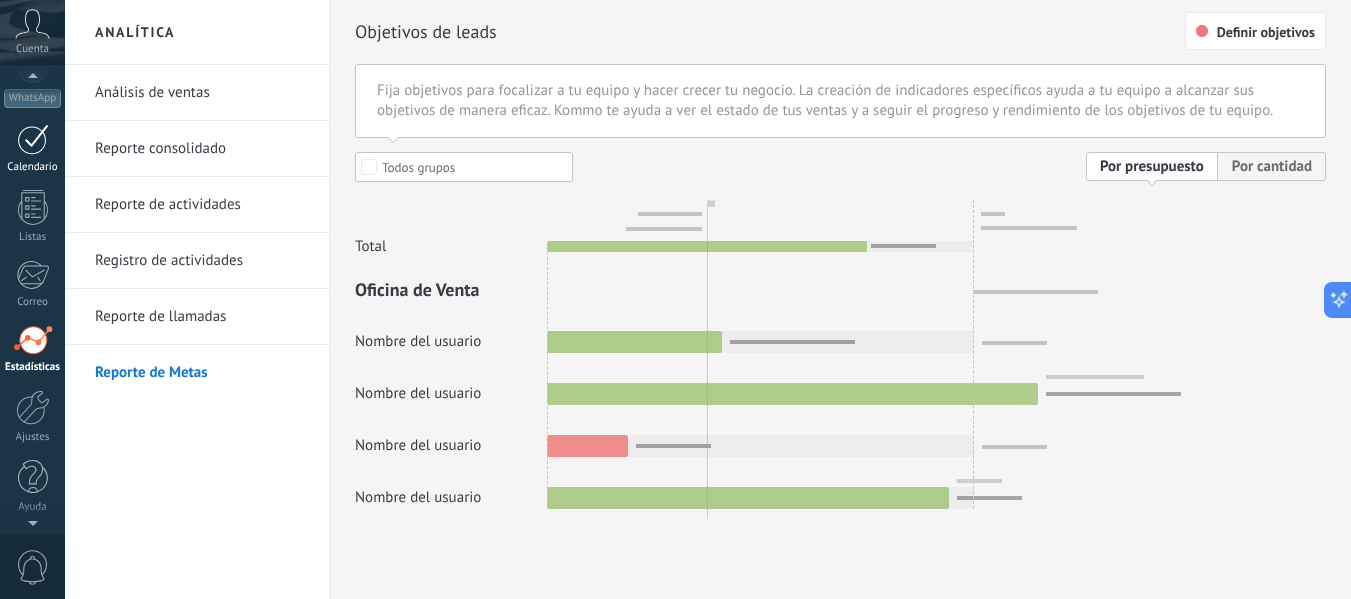 click at bounding box center (33, 139) 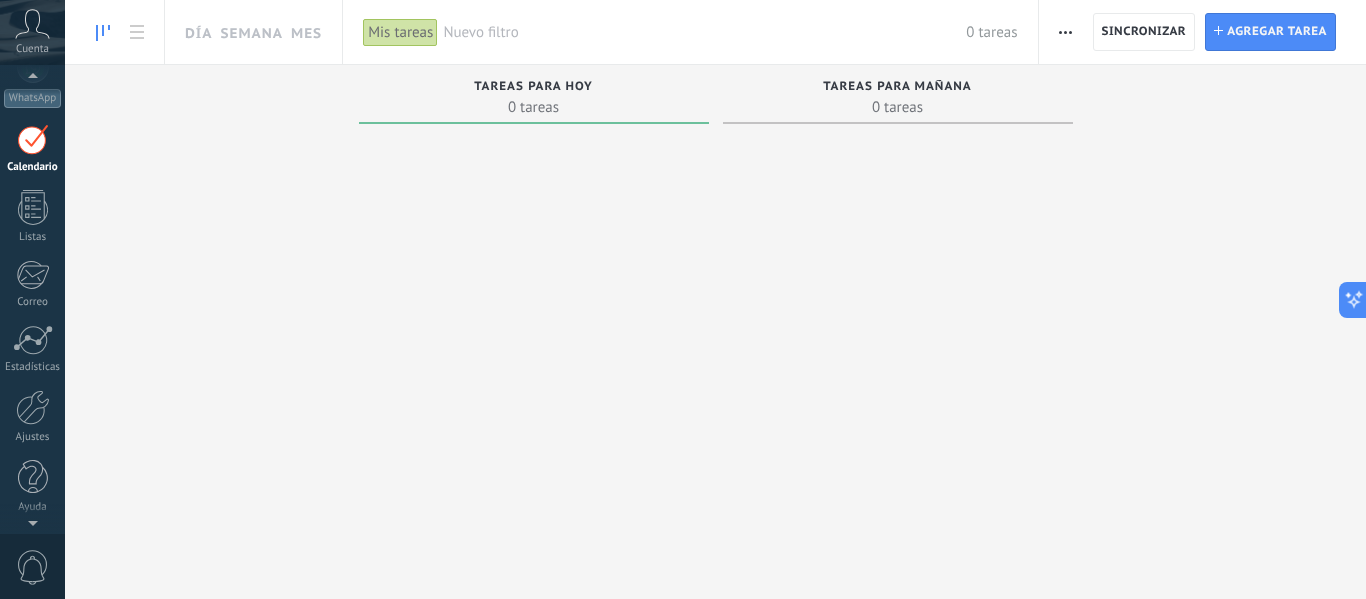 scroll, scrollTop: 58, scrollLeft: 0, axis: vertical 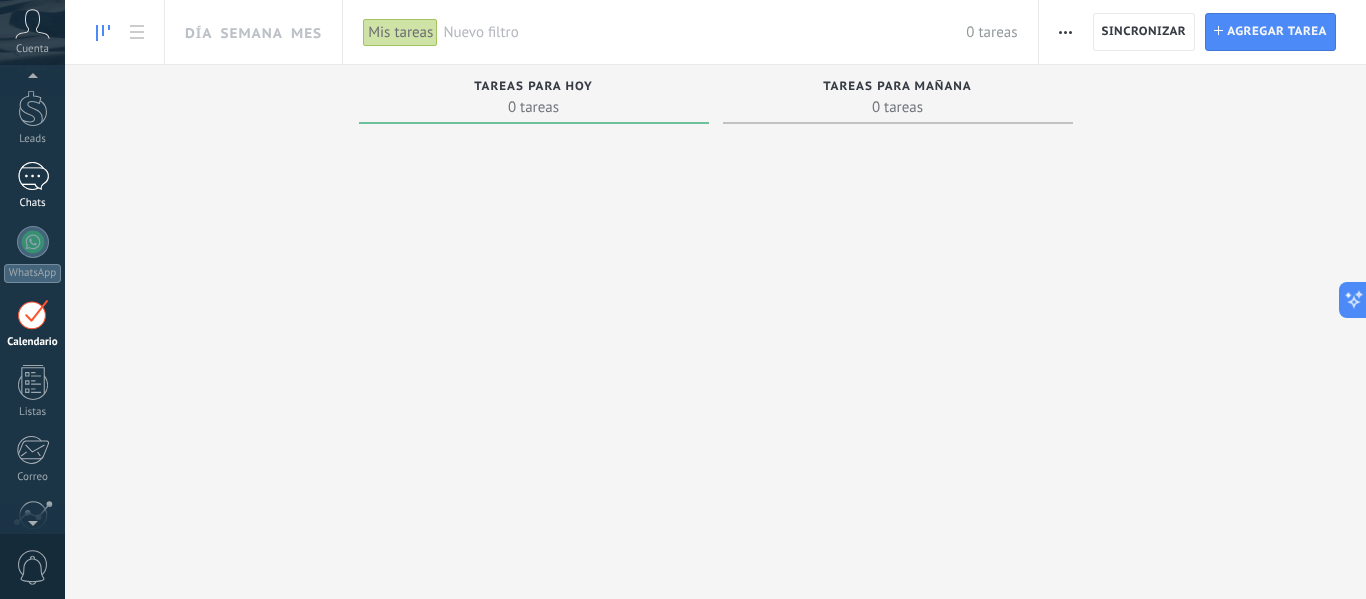 click at bounding box center [33, 176] 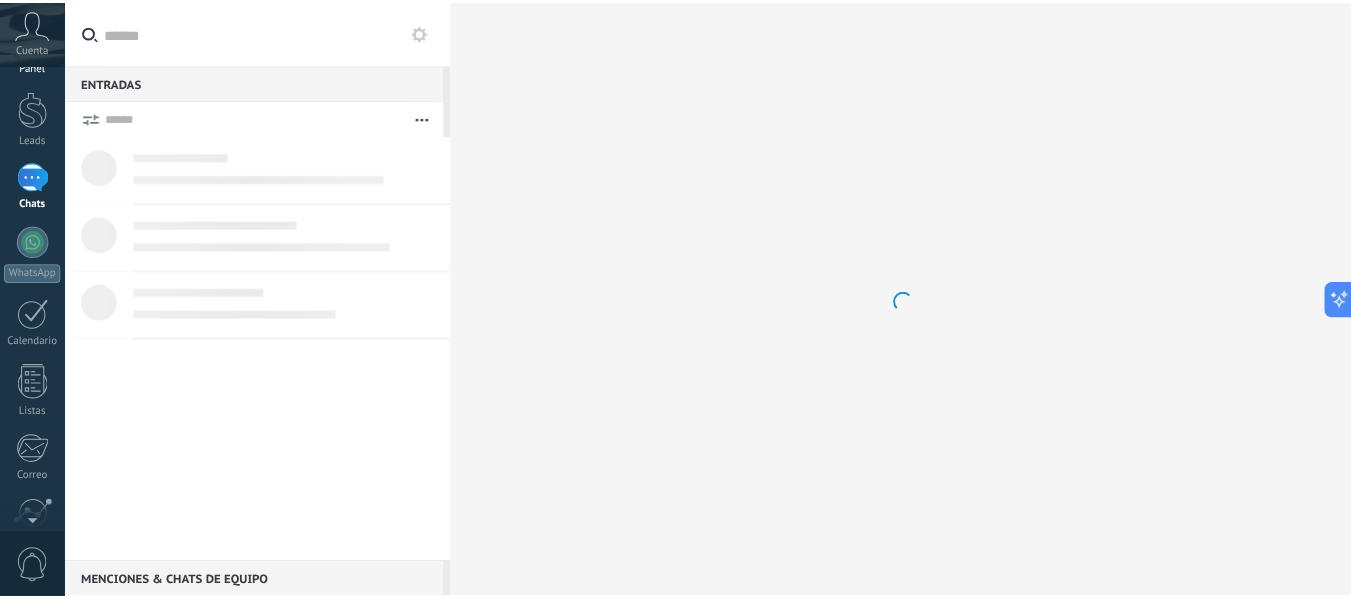 scroll, scrollTop: 0, scrollLeft: 0, axis: both 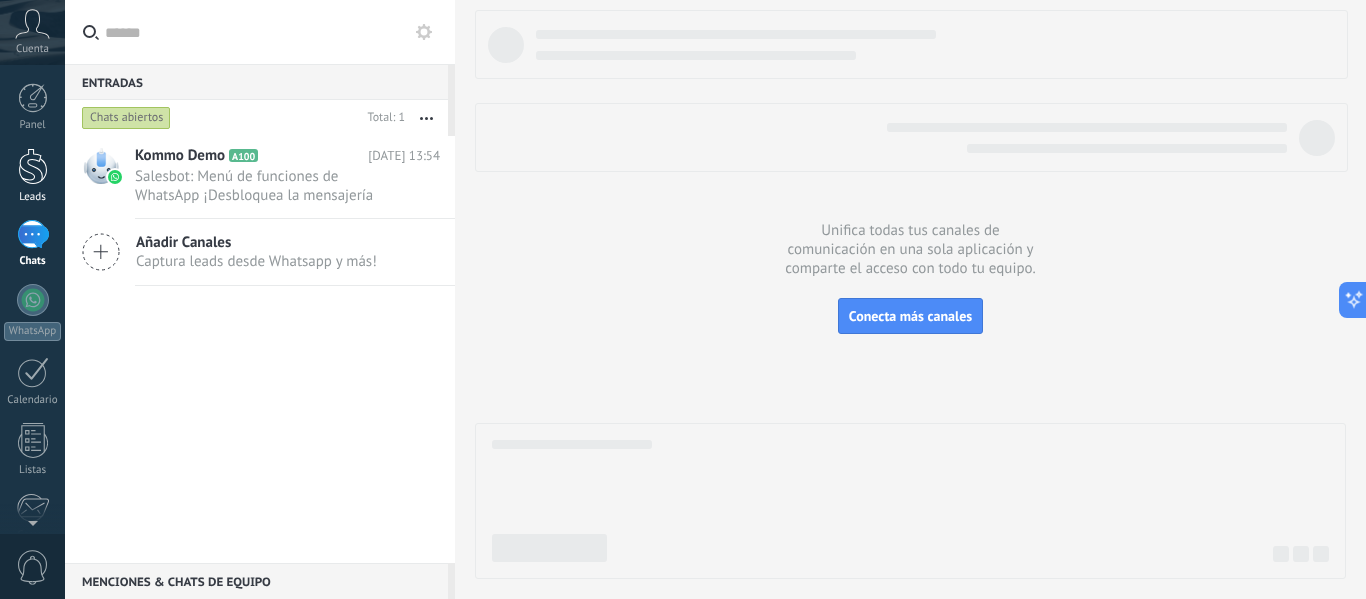 click at bounding box center (33, 166) 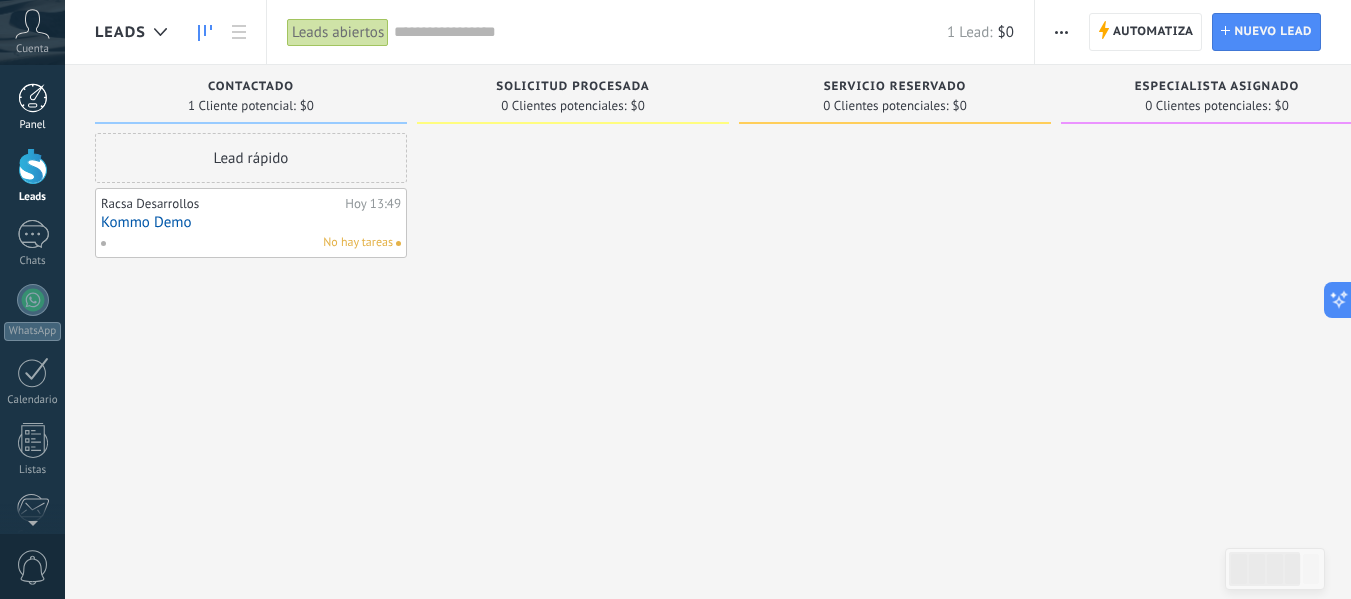 click at bounding box center [33, 98] 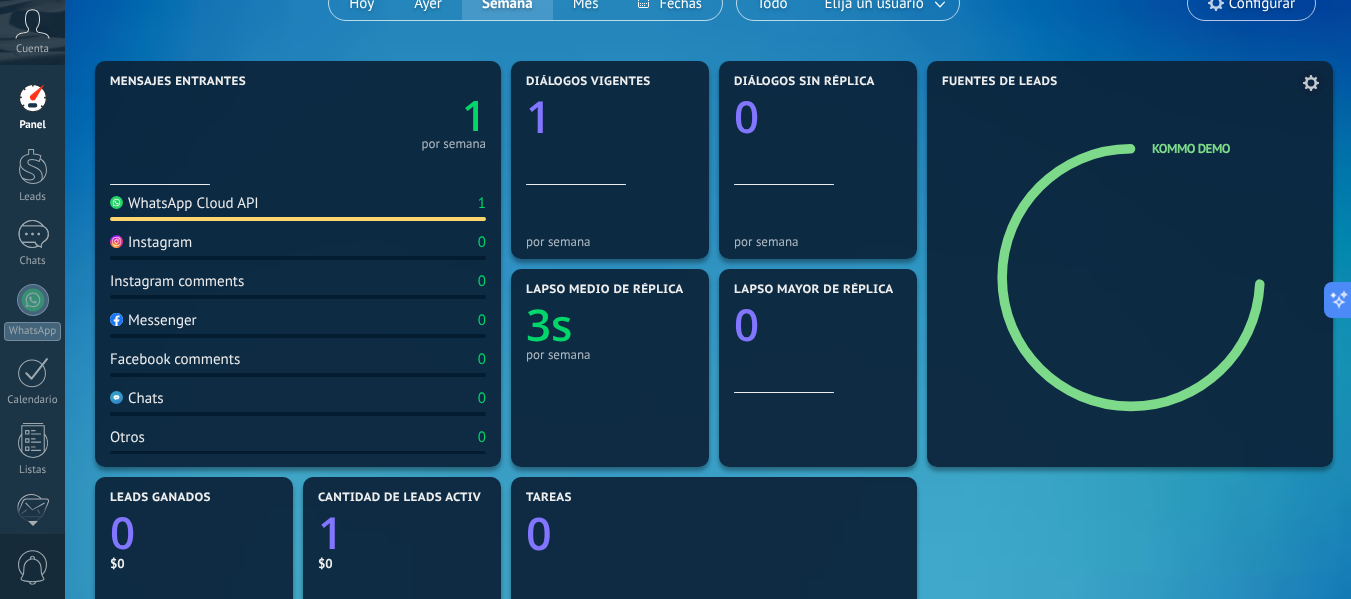 scroll, scrollTop: 200, scrollLeft: 0, axis: vertical 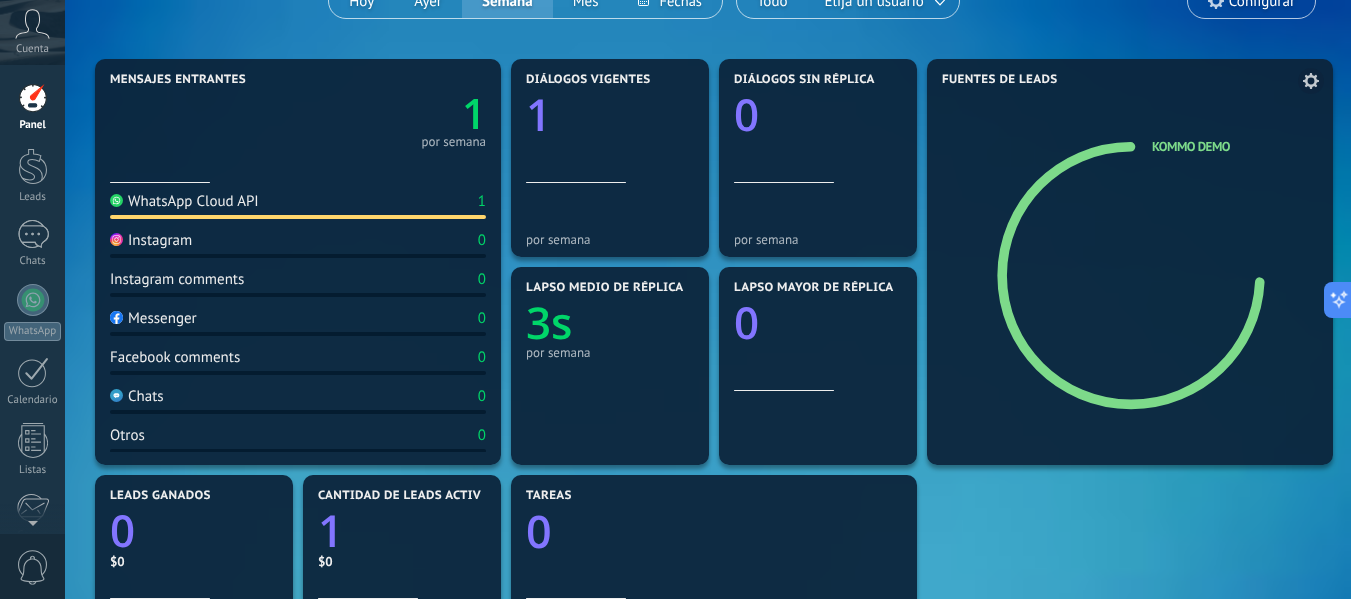 click 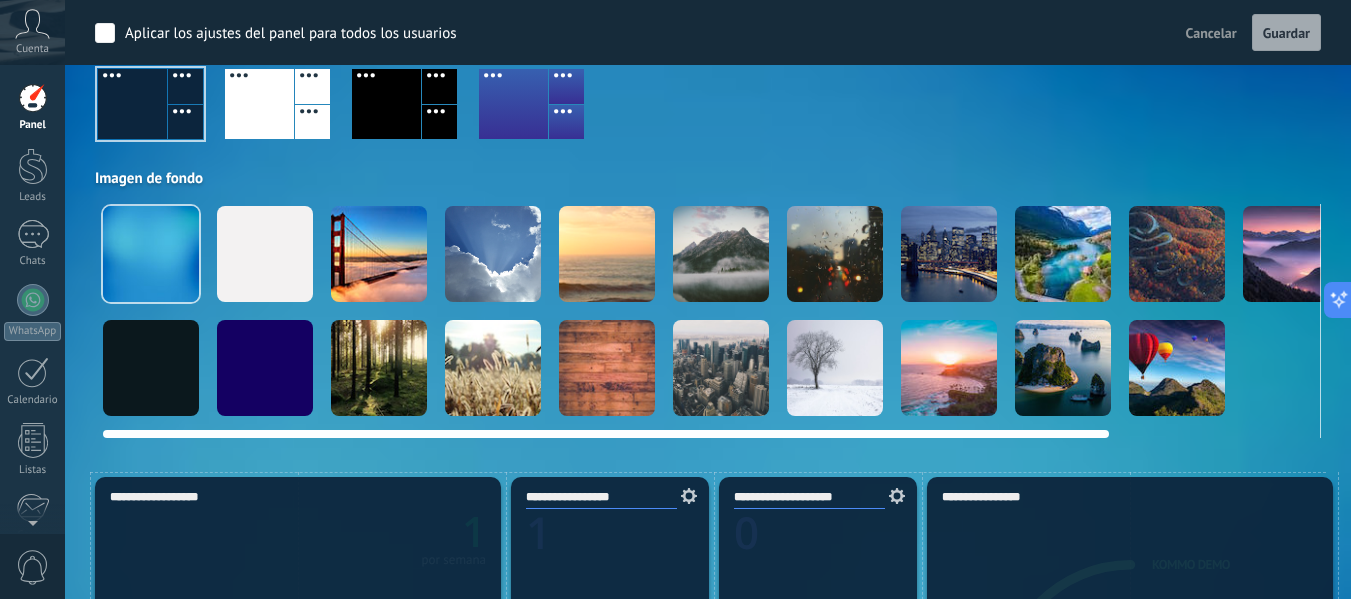 drag, startPoint x: 1000, startPoint y: 429, endPoint x: 1215, endPoint y: 432, distance: 215.02094 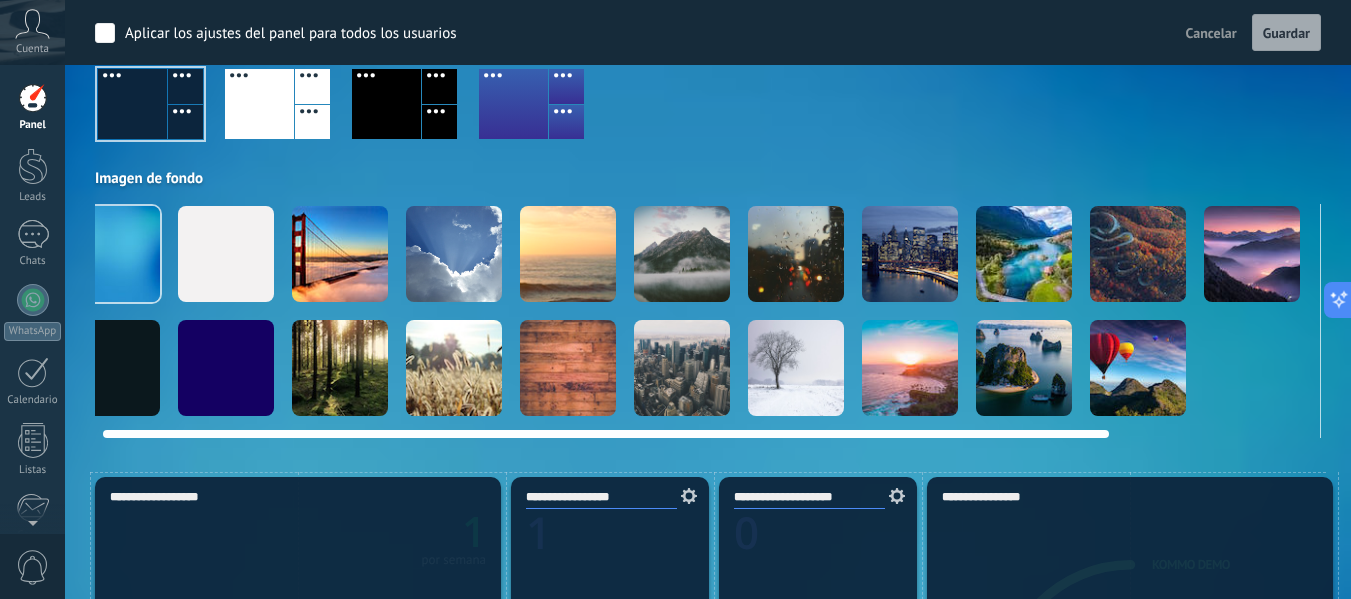 scroll, scrollTop: 0, scrollLeft: 0, axis: both 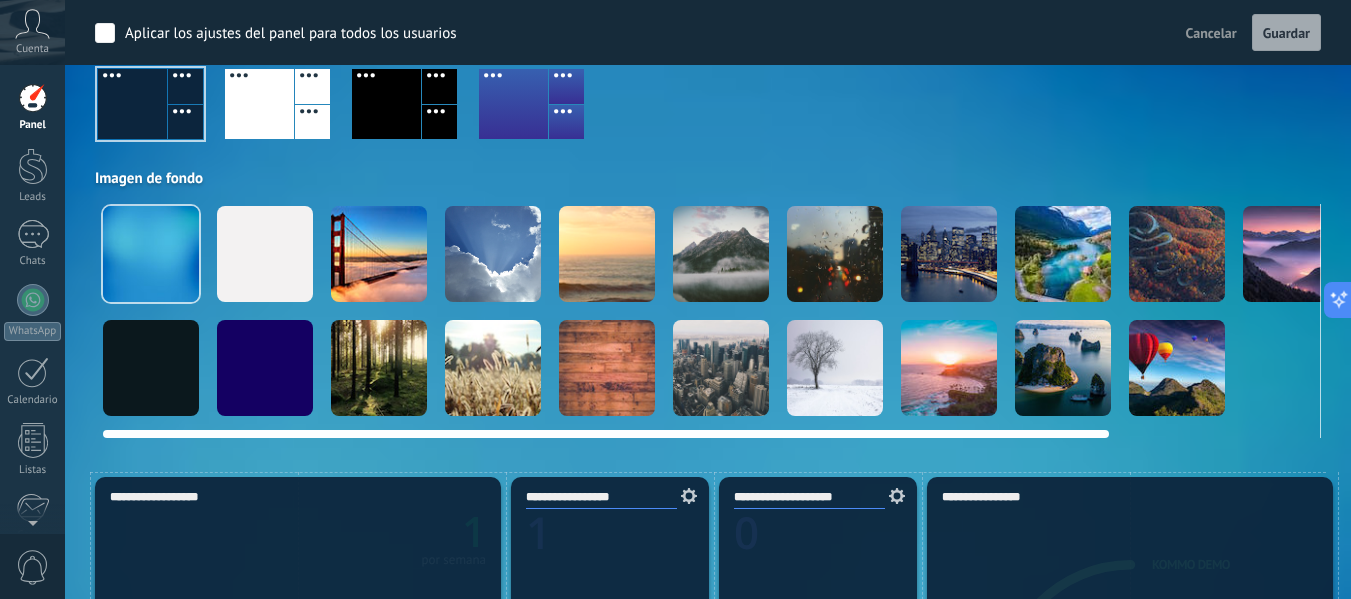 drag, startPoint x: 1093, startPoint y: 436, endPoint x: 559, endPoint y: 426, distance: 534.0936 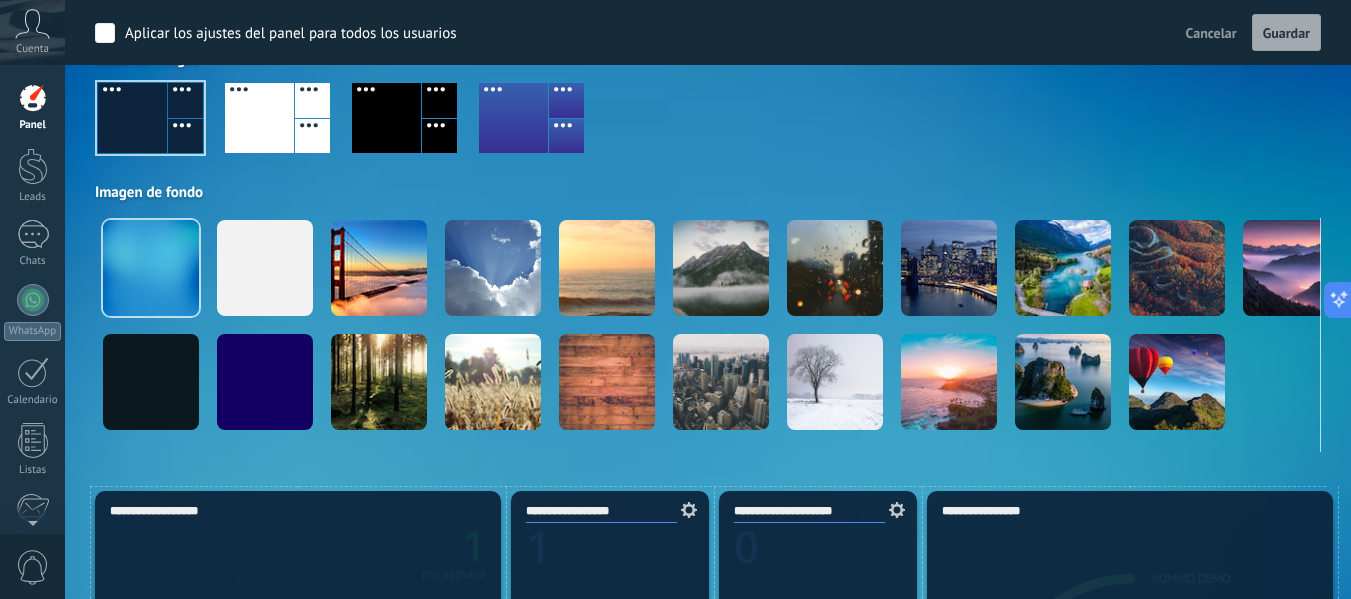 scroll, scrollTop: 0, scrollLeft: 0, axis: both 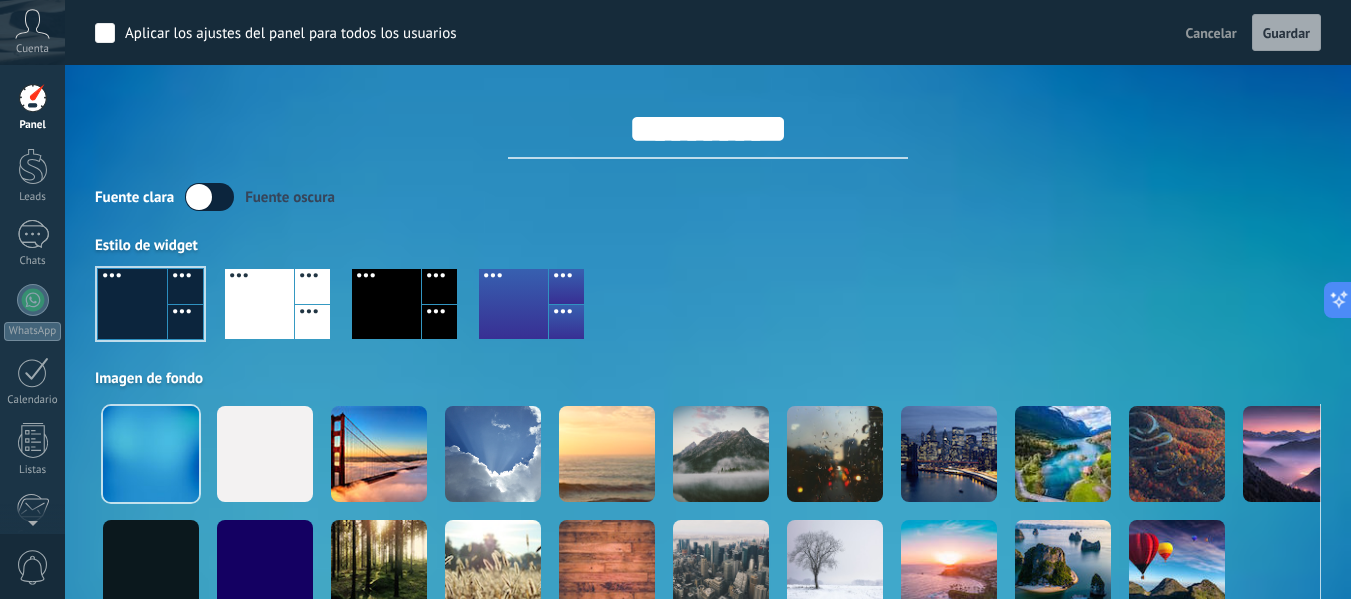 click at bounding box center [209, 197] 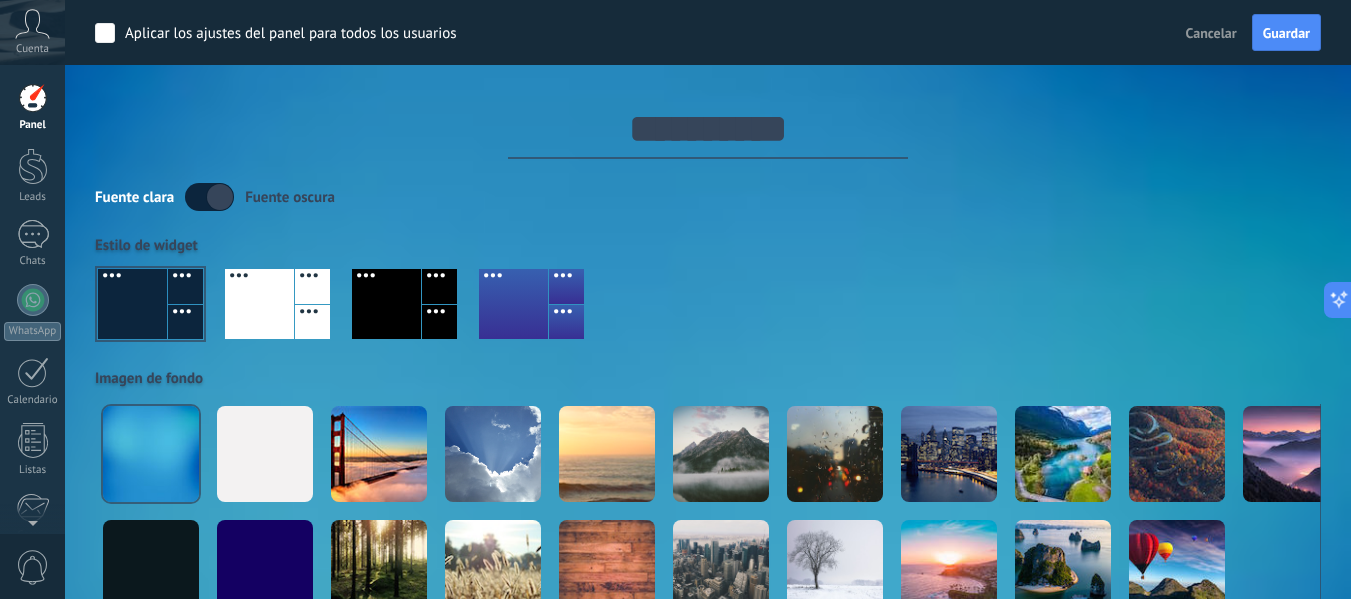 click at bounding box center (209, 197) 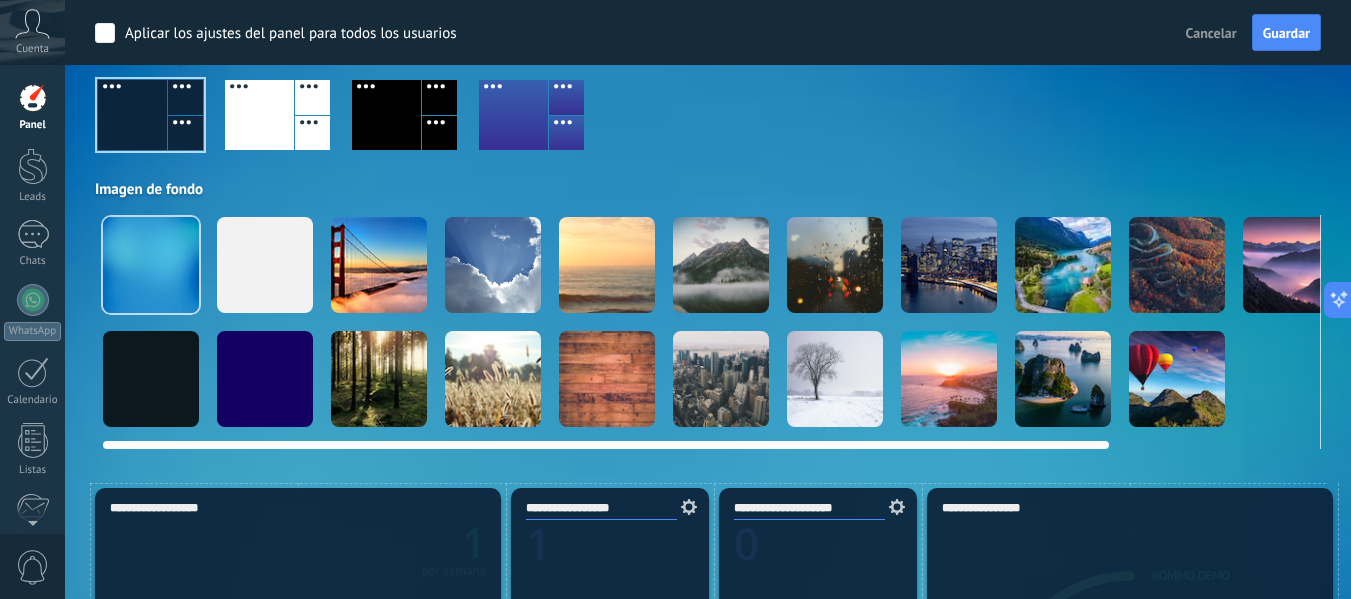 scroll, scrollTop: 200, scrollLeft: 0, axis: vertical 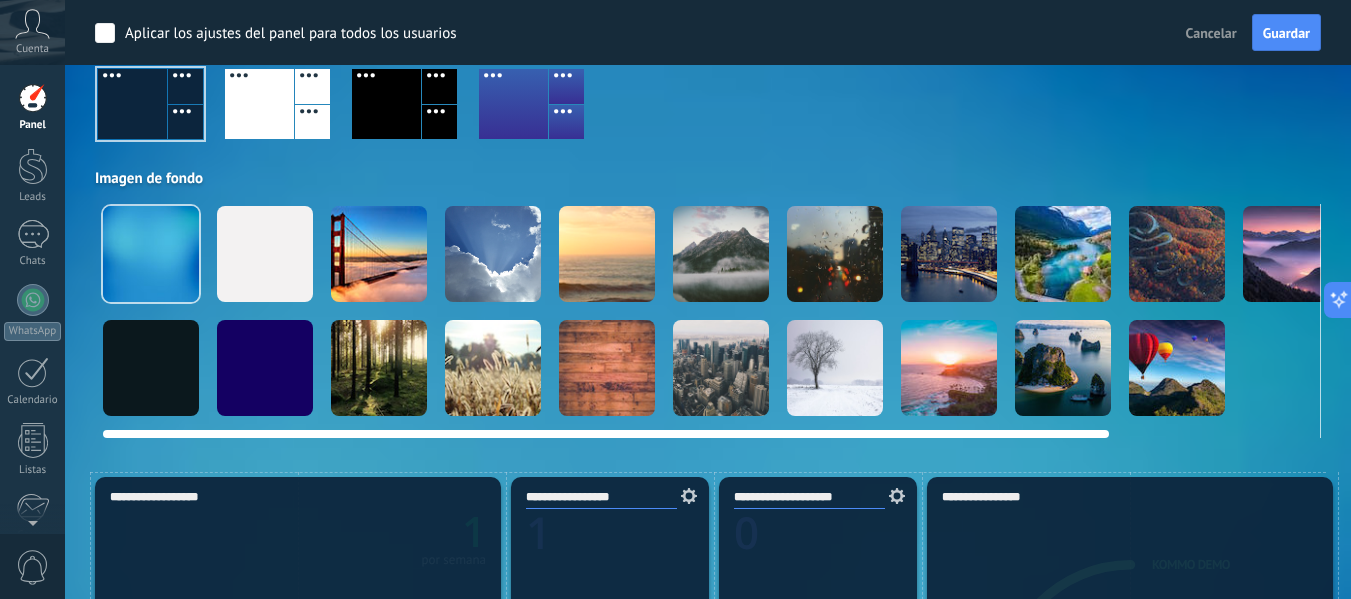 click at bounding box center [151, 368] 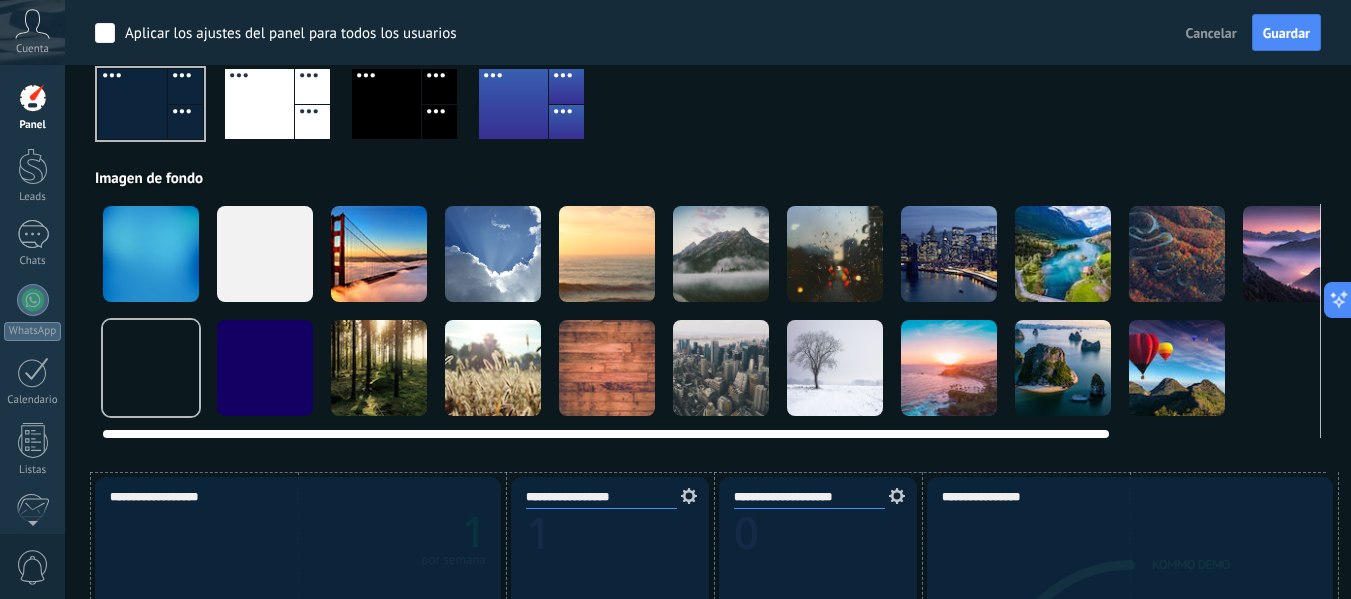 click at bounding box center (265, 254) 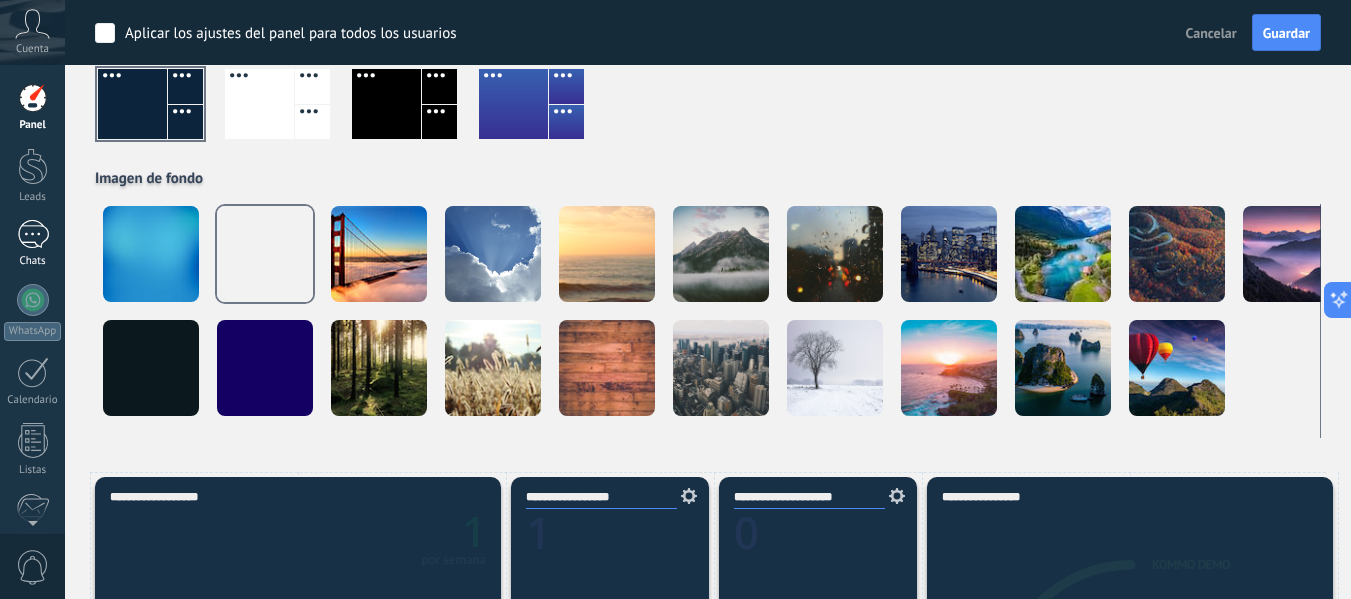 click at bounding box center [33, 234] 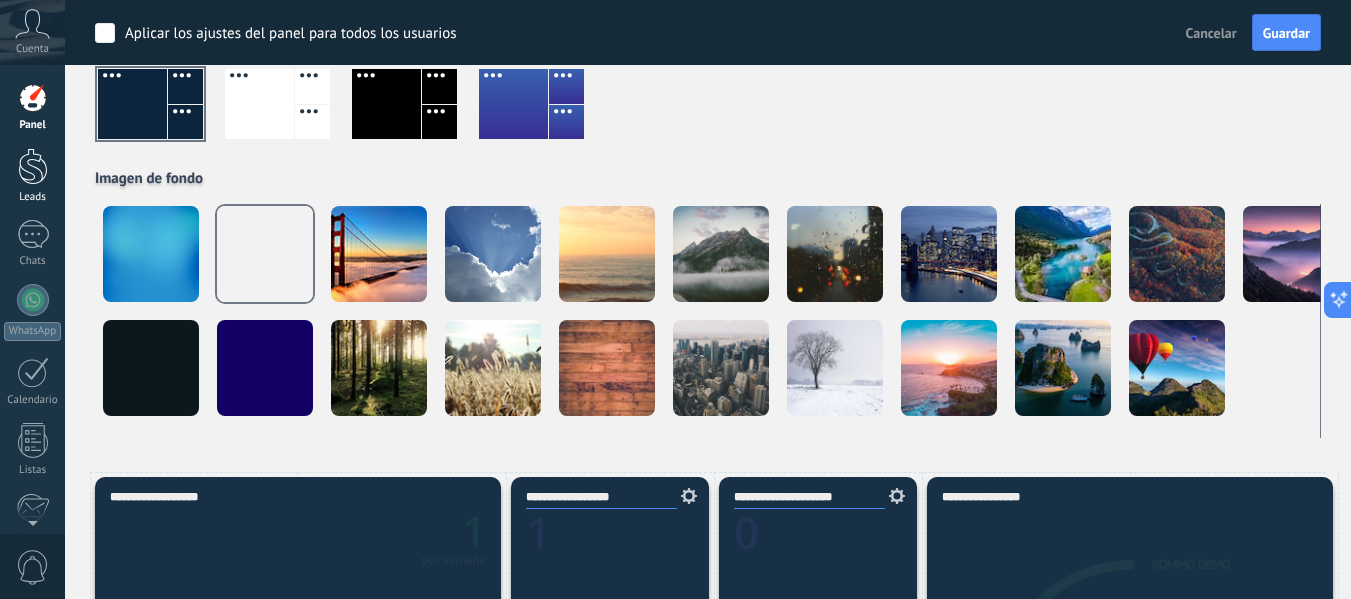 scroll, scrollTop: 0, scrollLeft: 0, axis: both 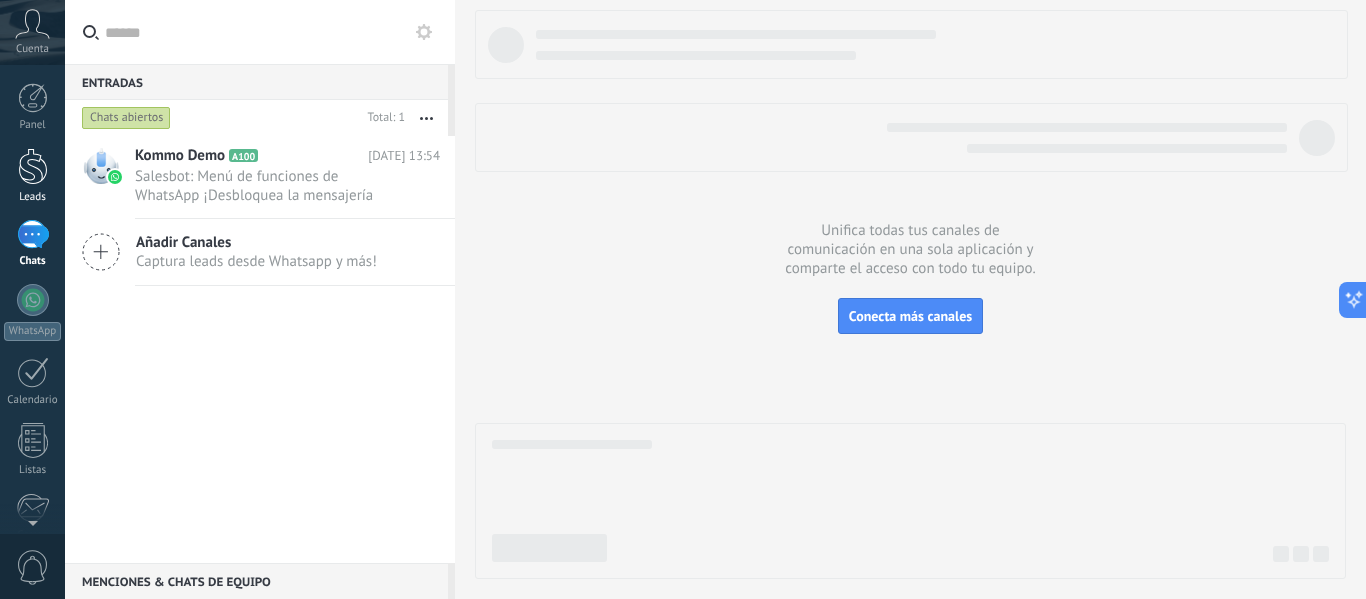 click at bounding box center (33, 166) 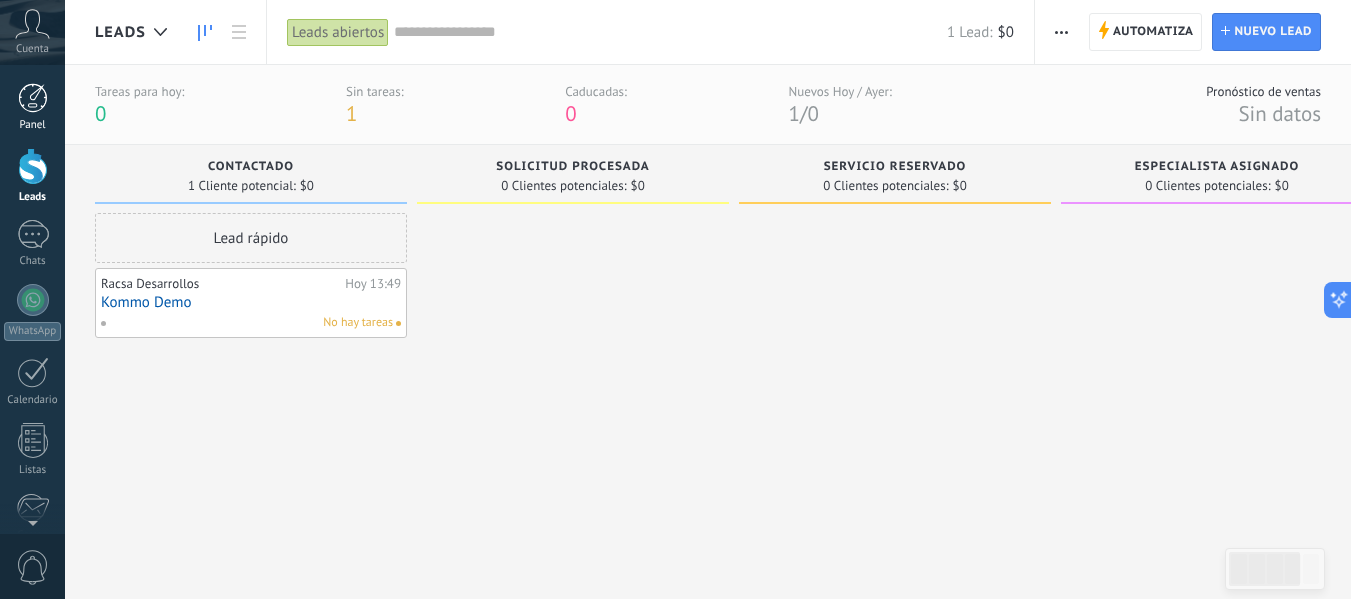 click at bounding box center (33, 98) 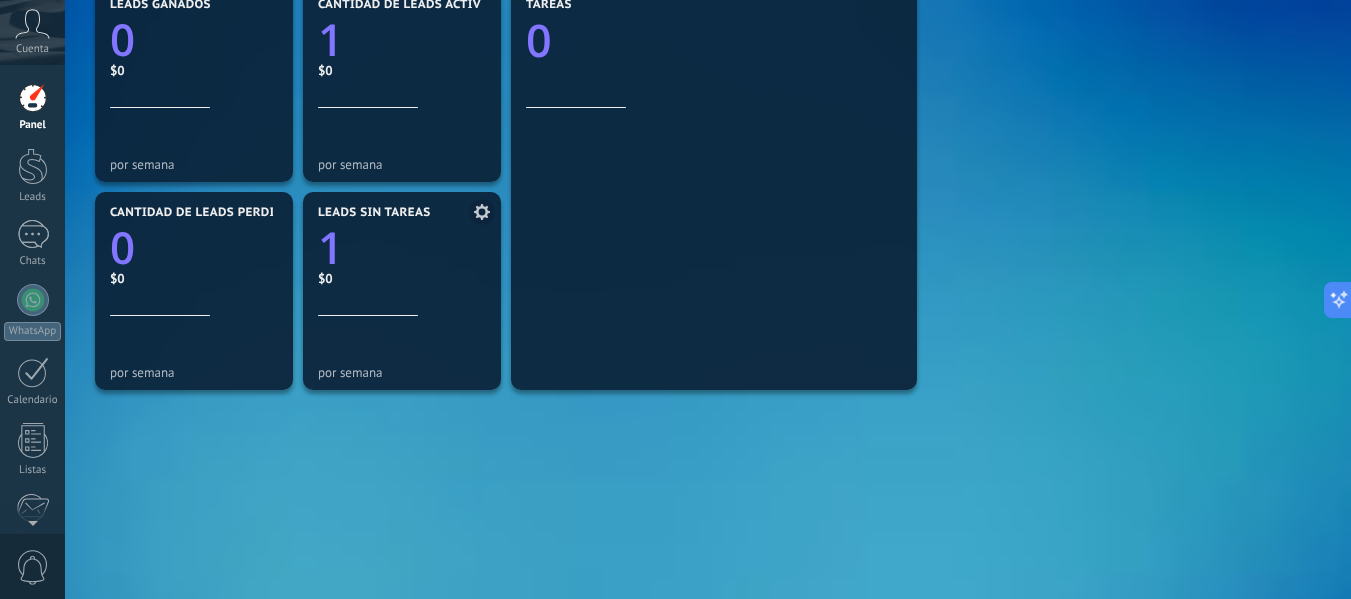 scroll, scrollTop: 756, scrollLeft: 0, axis: vertical 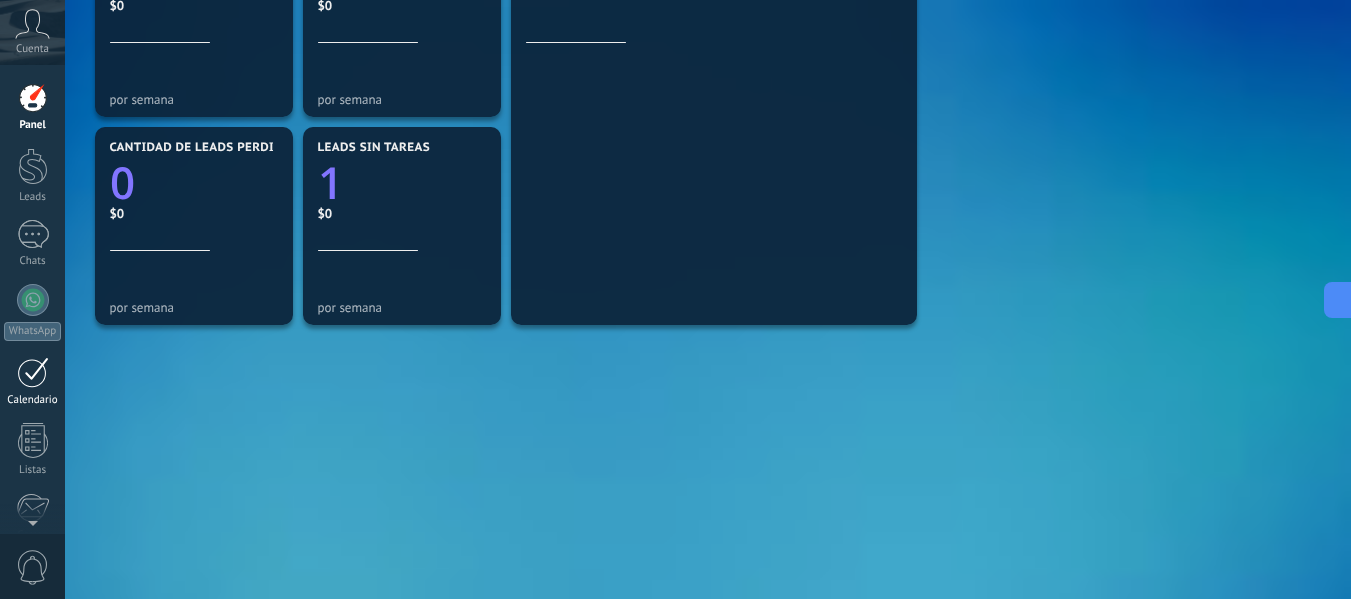 click on "Calendario" at bounding box center [32, 382] 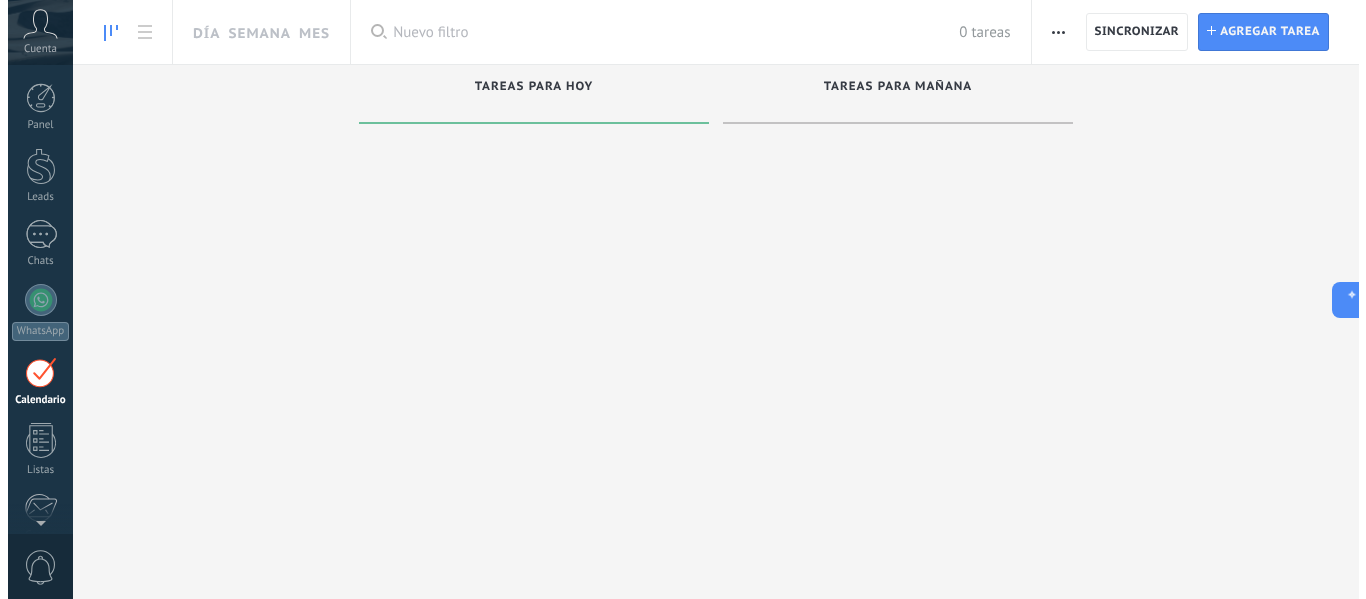 scroll, scrollTop: 0, scrollLeft: 0, axis: both 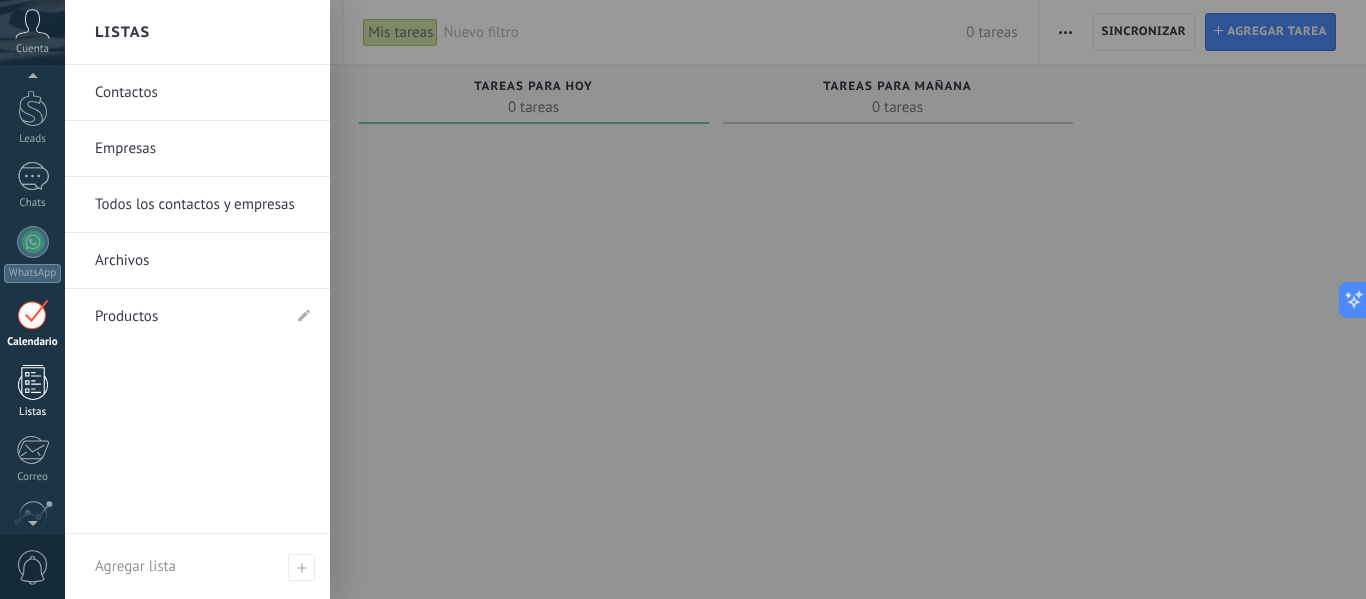 click on "Listas" at bounding box center (32, 392) 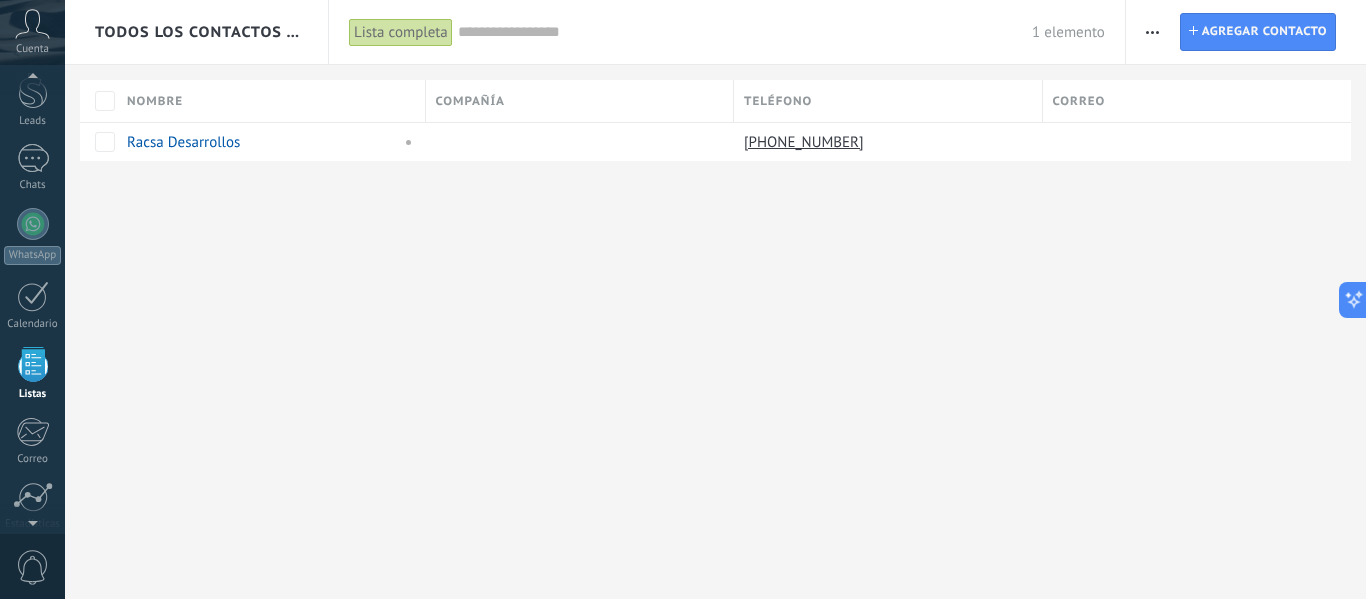 scroll, scrollTop: 49, scrollLeft: 0, axis: vertical 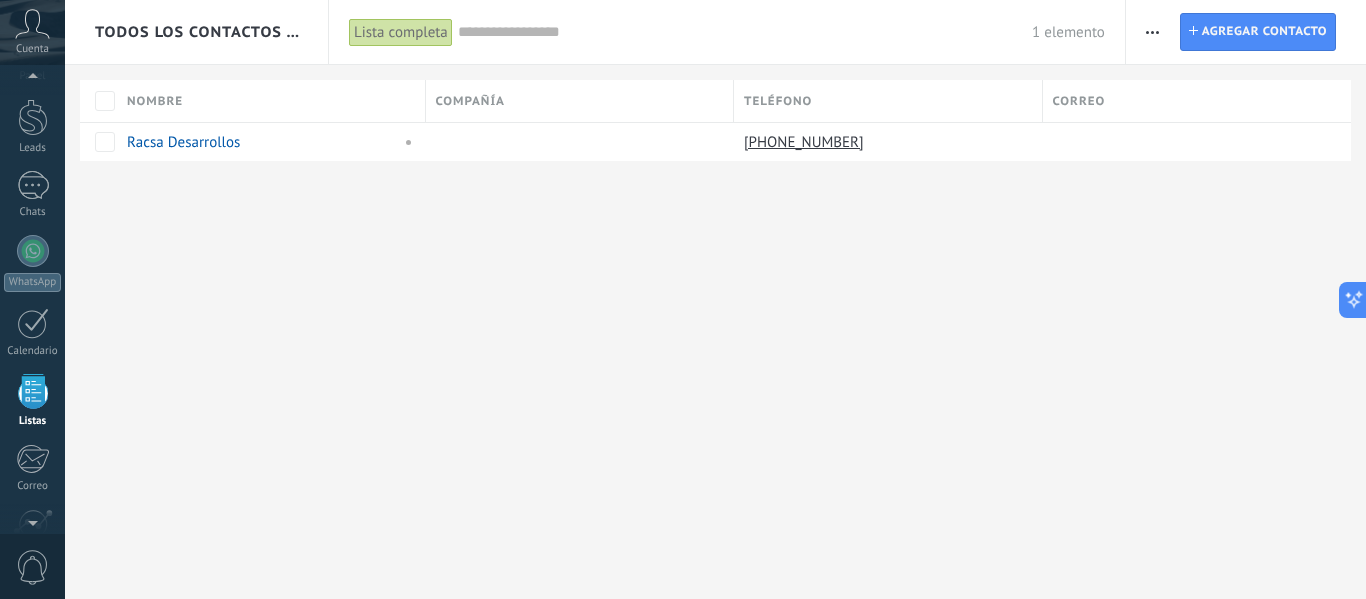 click 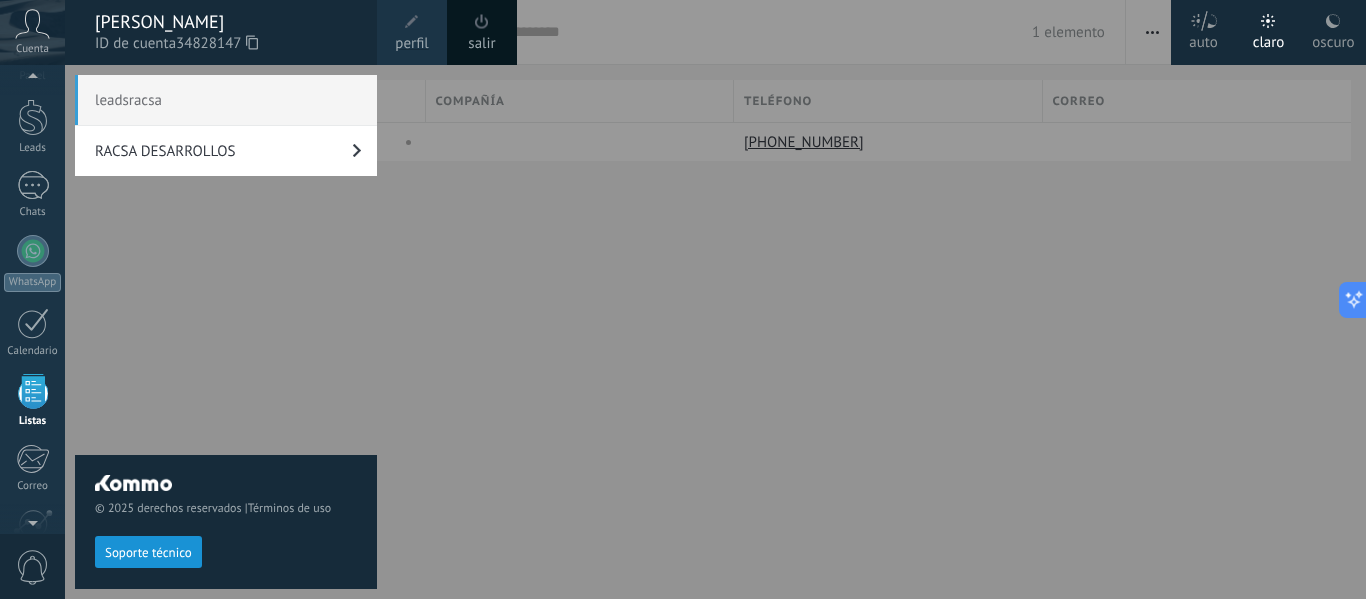 scroll, scrollTop: 31, scrollLeft: 0, axis: vertical 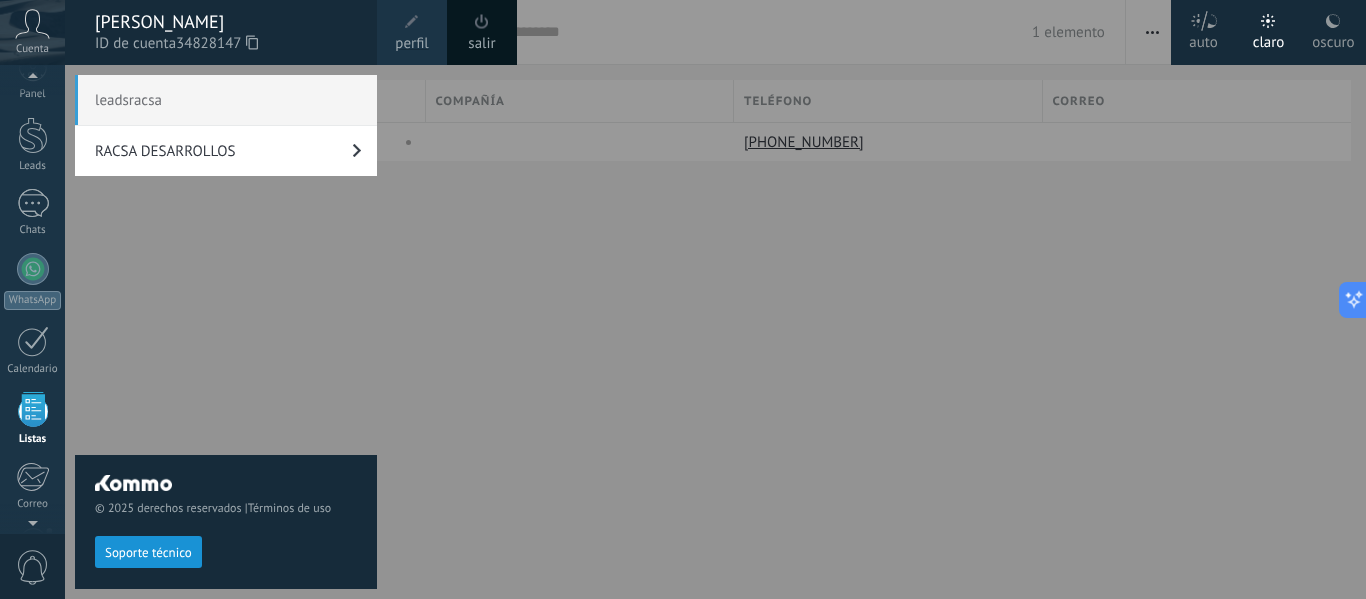 drag, startPoint x: 337, startPoint y: 143, endPoint x: 294, endPoint y: 271, distance: 135.02963 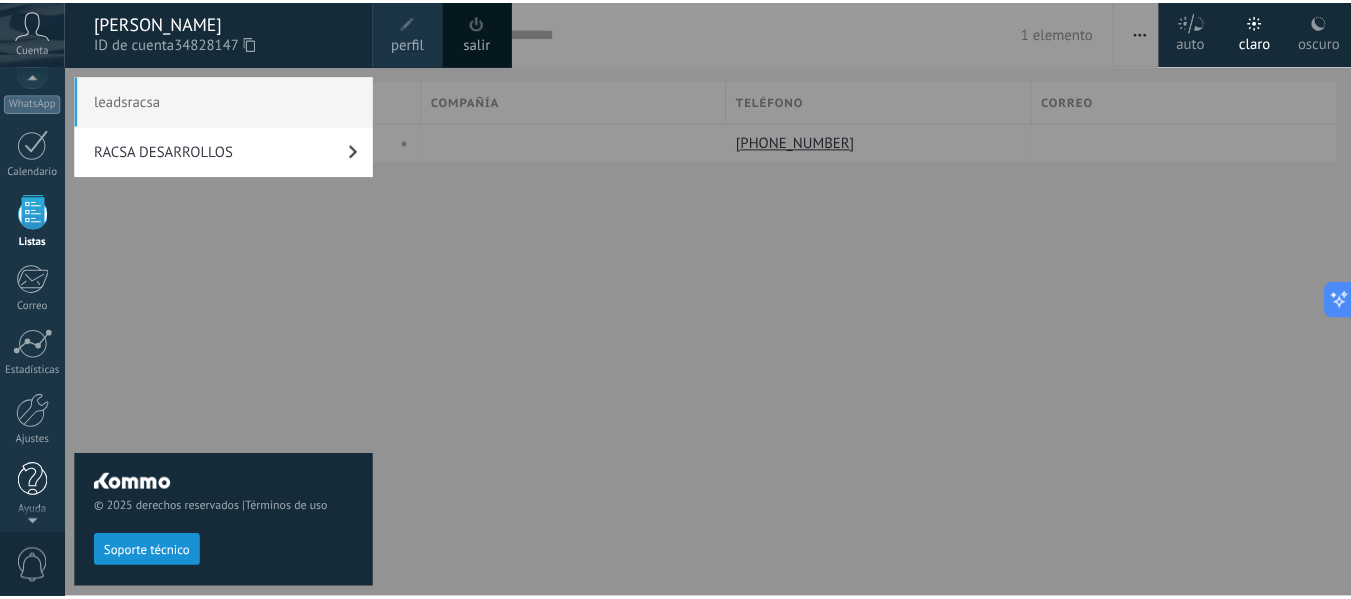 scroll, scrollTop: 233, scrollLeft: 0, axis: vertical 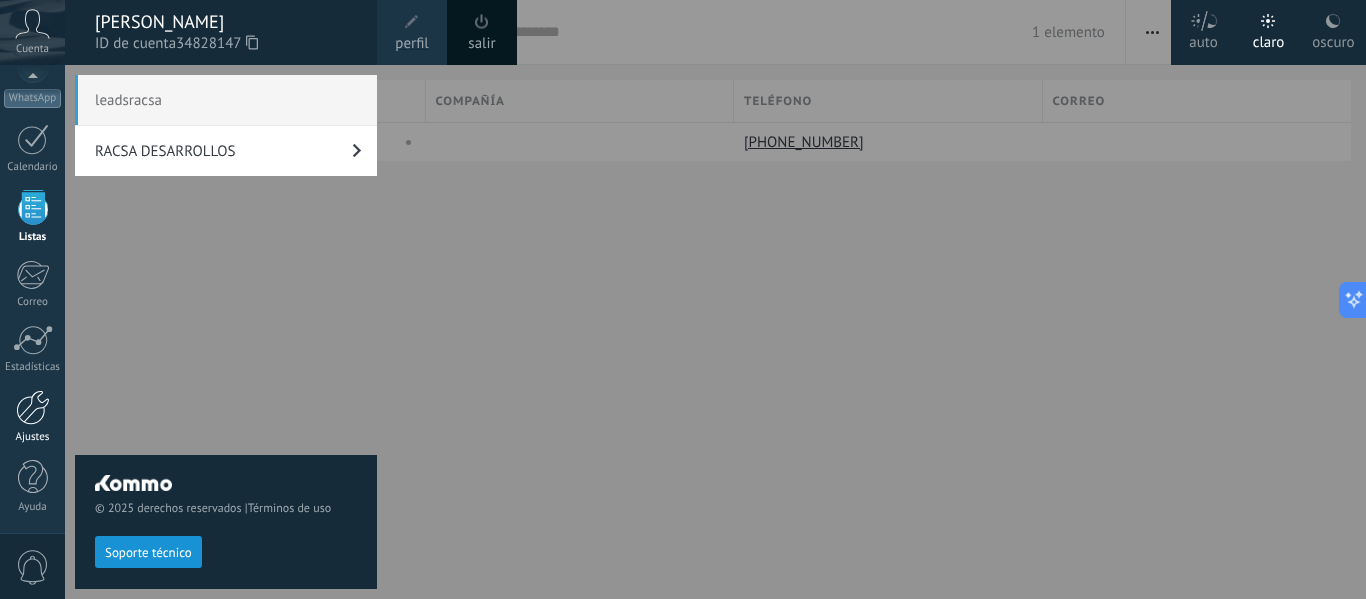 click at bounding box center (33, 407) 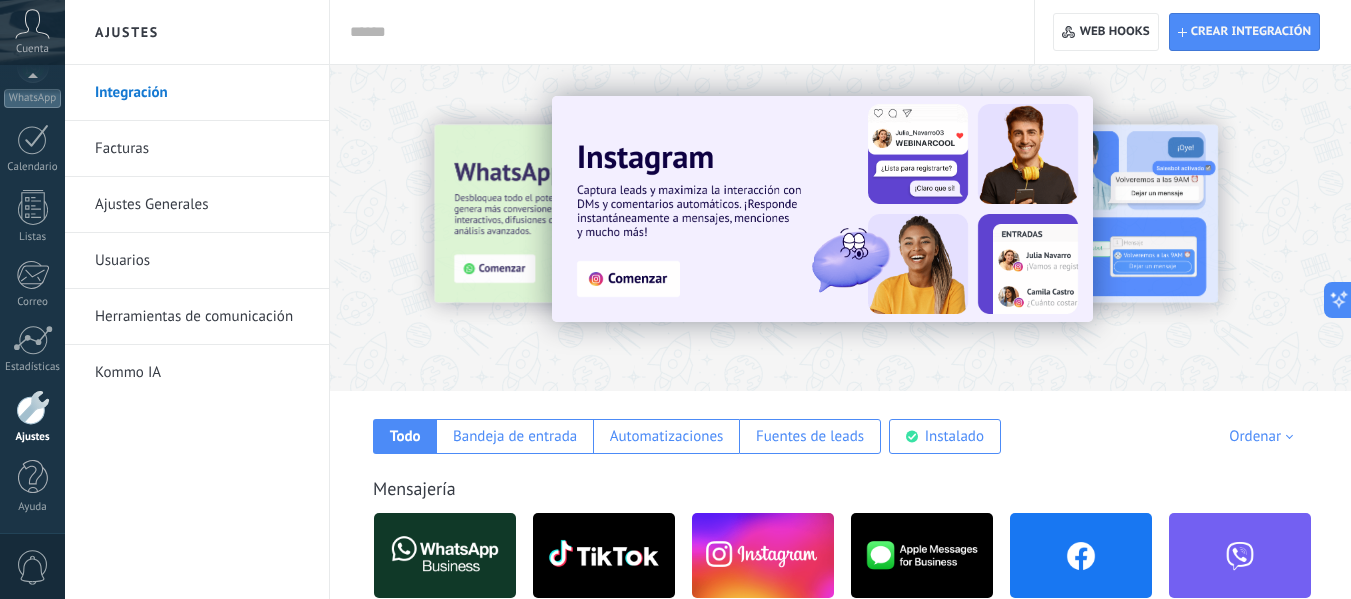 click on "Facturas" at bounding box center [202, 149] 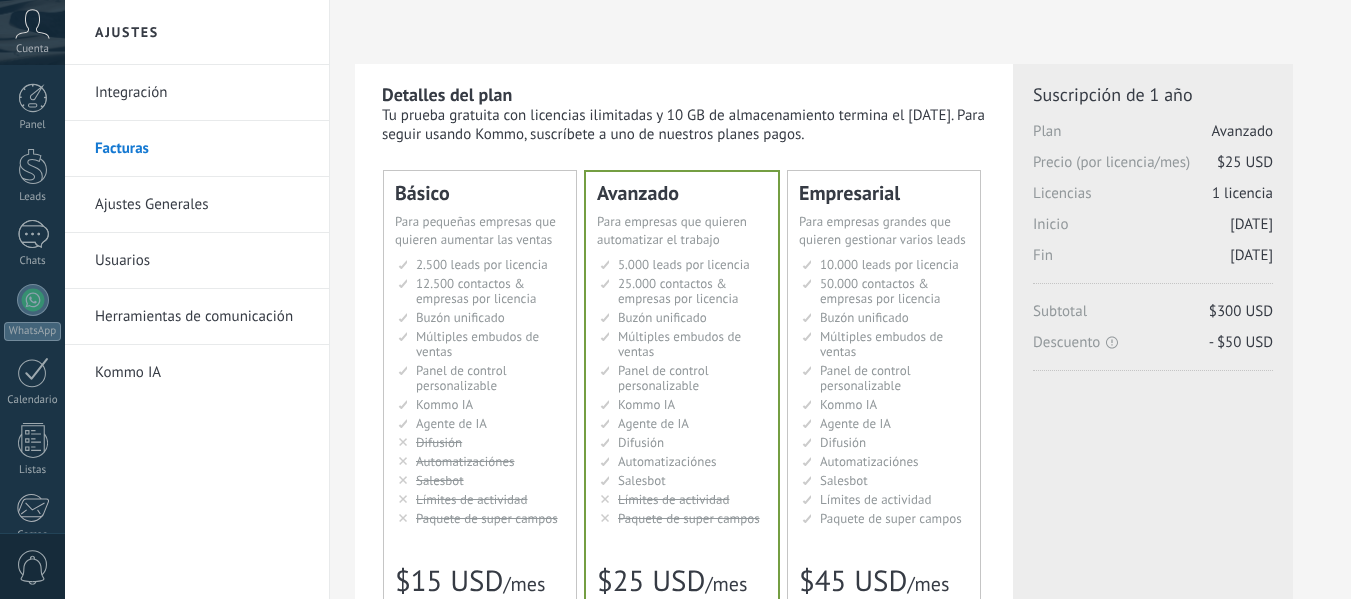 scroll, scrollTop: 0, scrollLeft: 0, axis: both 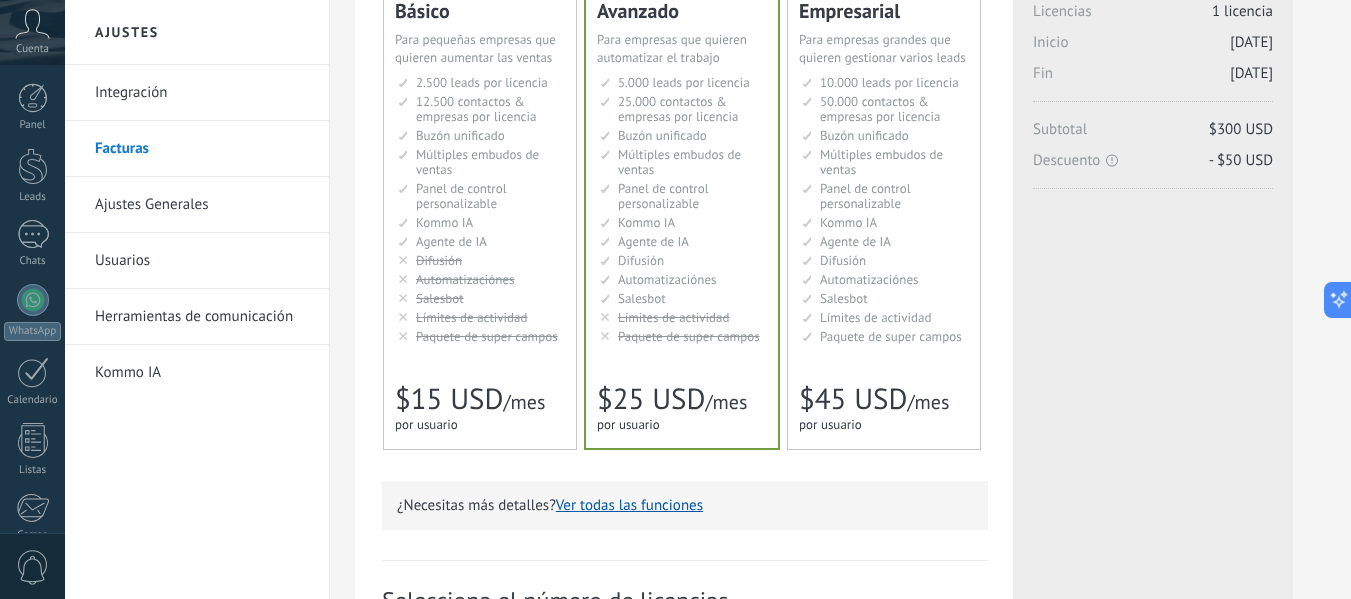 click on "Ajustes Generales" at bounding box center [202, 205] 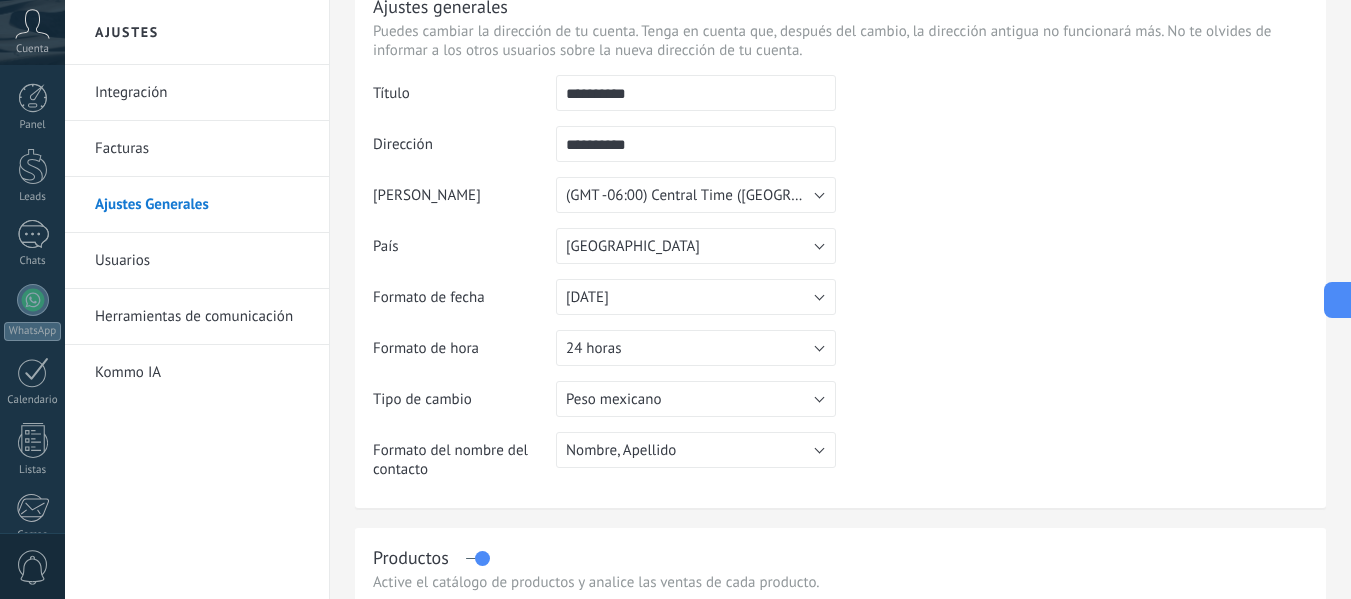 scroll, scrollTop: 200, scrollLeft: 0, axis: vertical 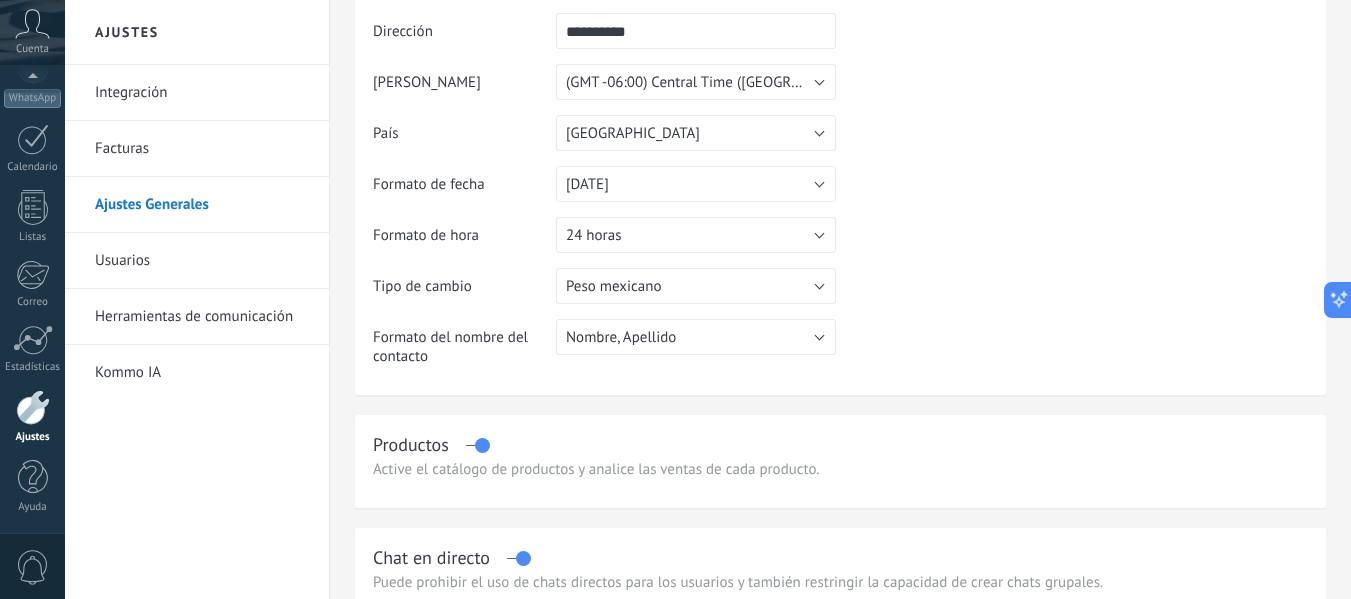 click on "Integración" at bounding box center (202, 93) 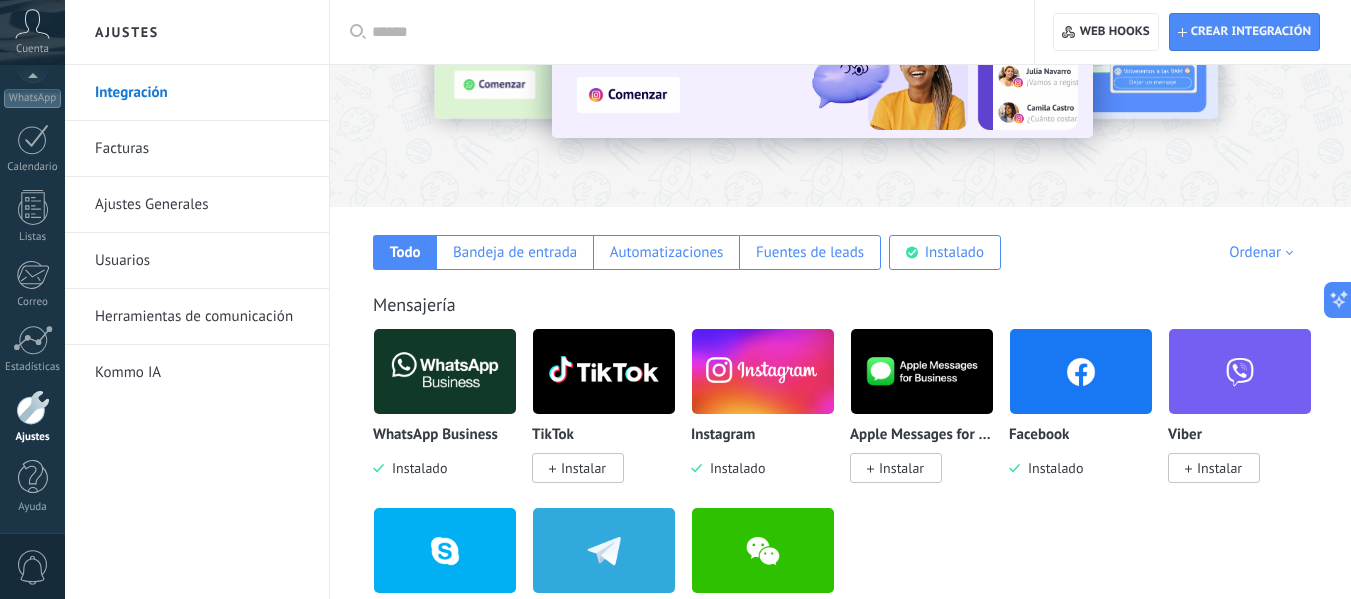 scroll, scrollTop: 200, scrollLeft: 0, axis: vertical 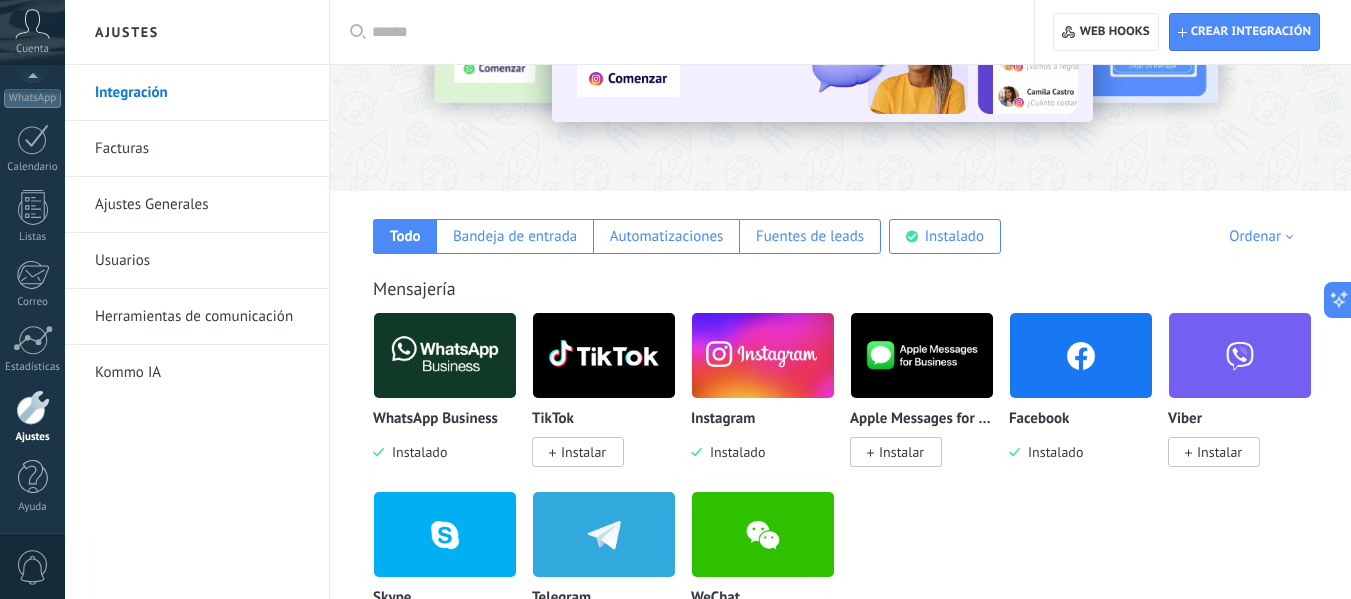 click on "Facturas" at bounding box center [202, 149] 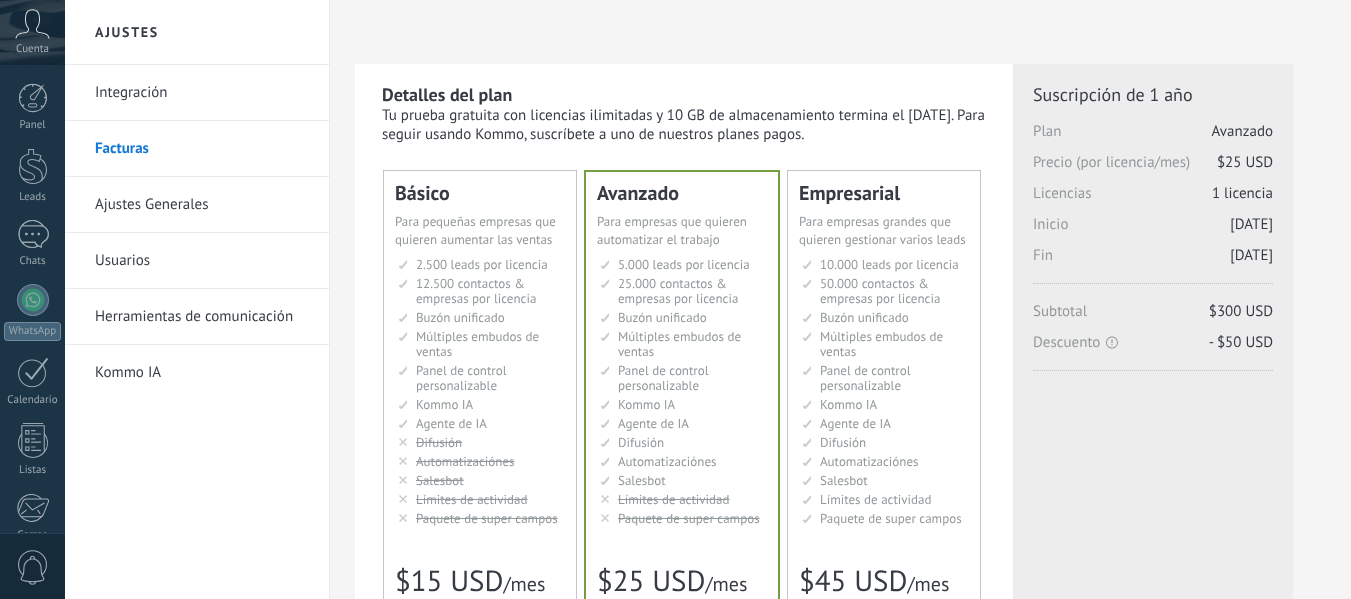 scroll, scrollTop: 0, scrollLeft: 0, axis: both 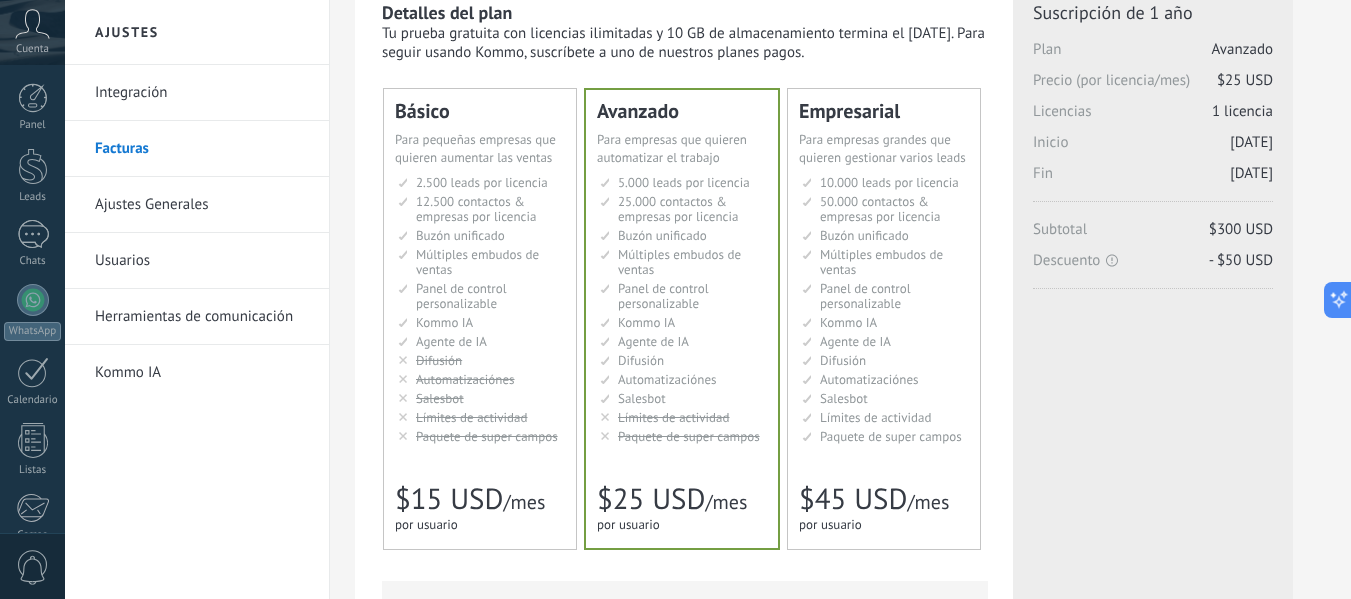 click on "Ajustes Generales" at bounding box center [202, 205] 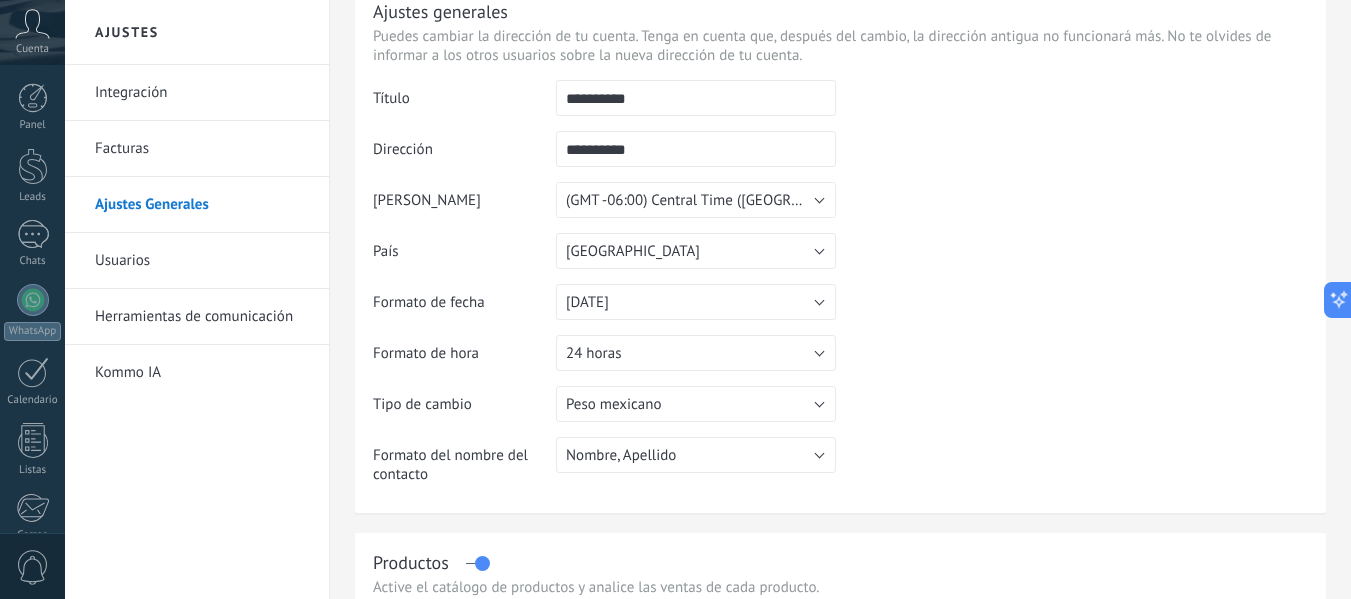 scroll, scrollTop: 0, scrollLeft: 0, axis: both 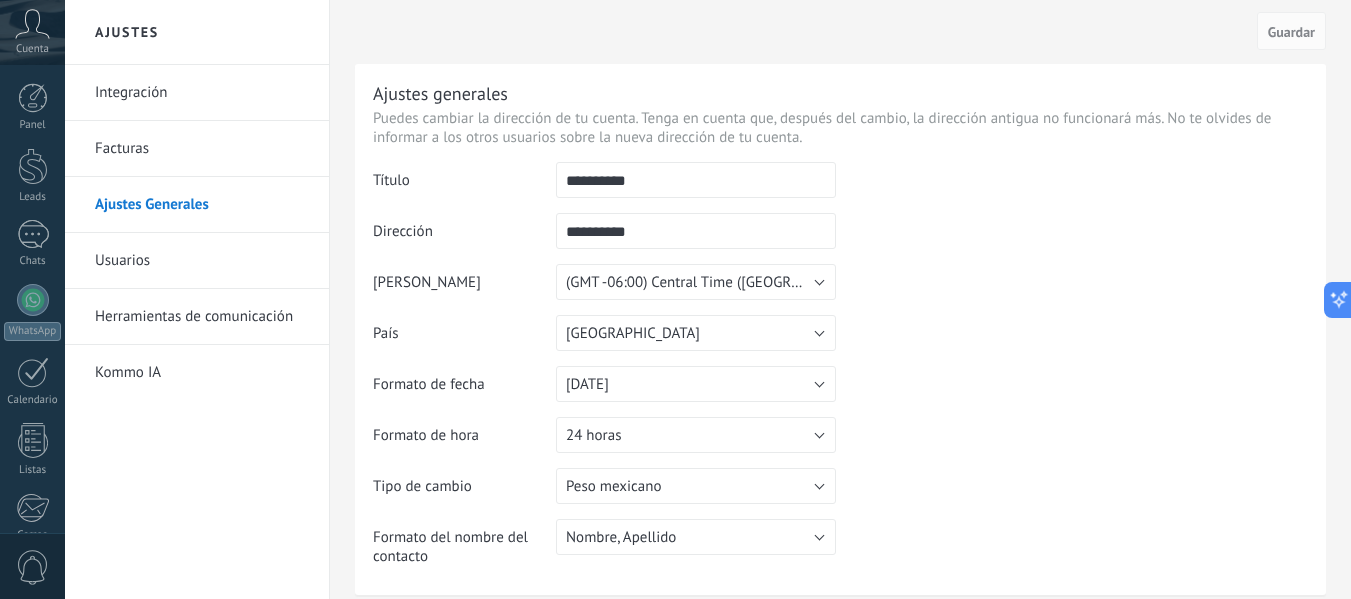 drag, startPoint x: 653, startPoint y: 172, endPoint x: 439, endPoint y: 162, distance: 214.23352 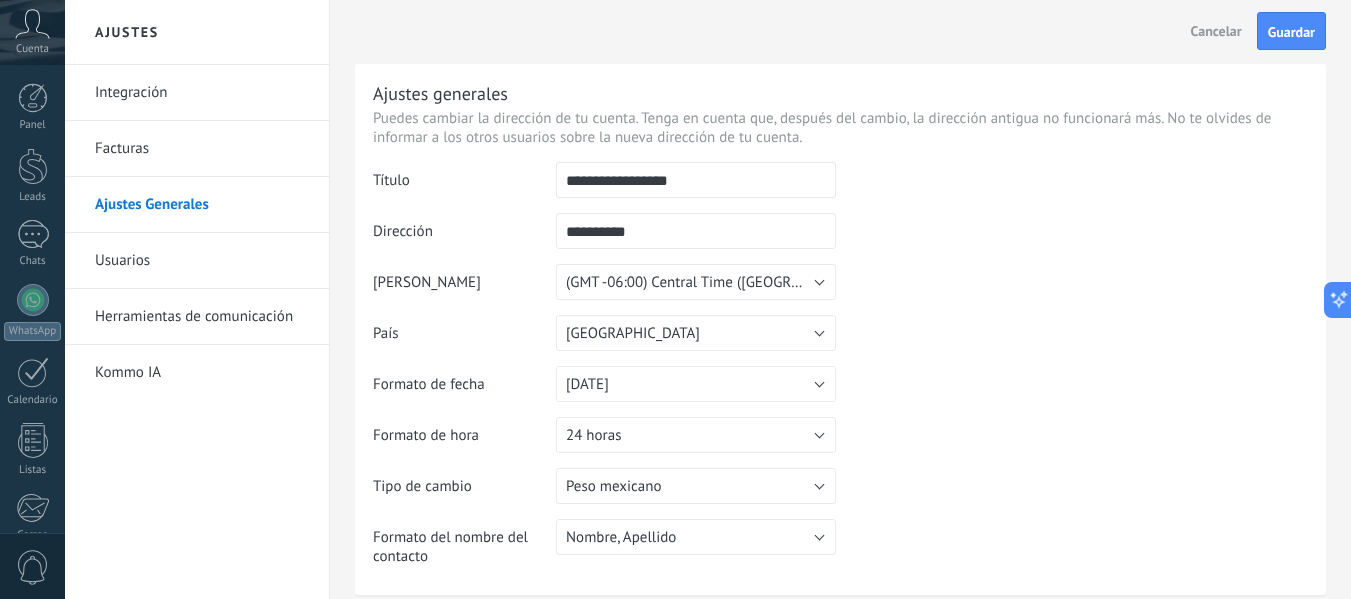 type on "**********" 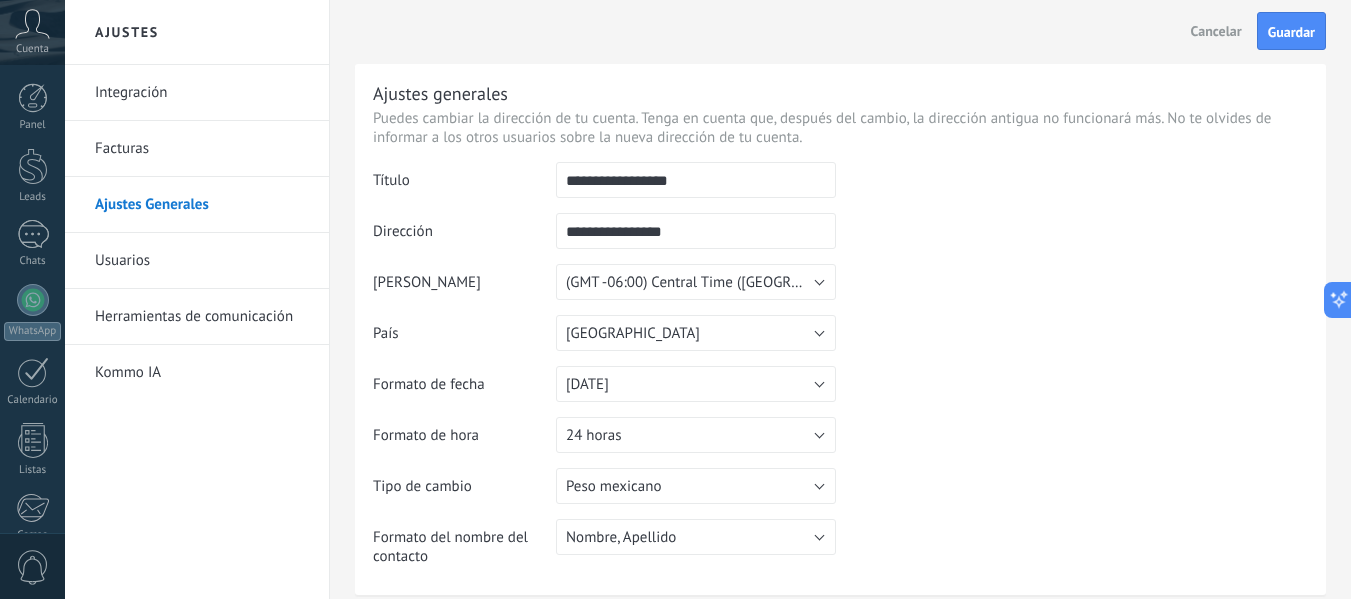 type on "**********" 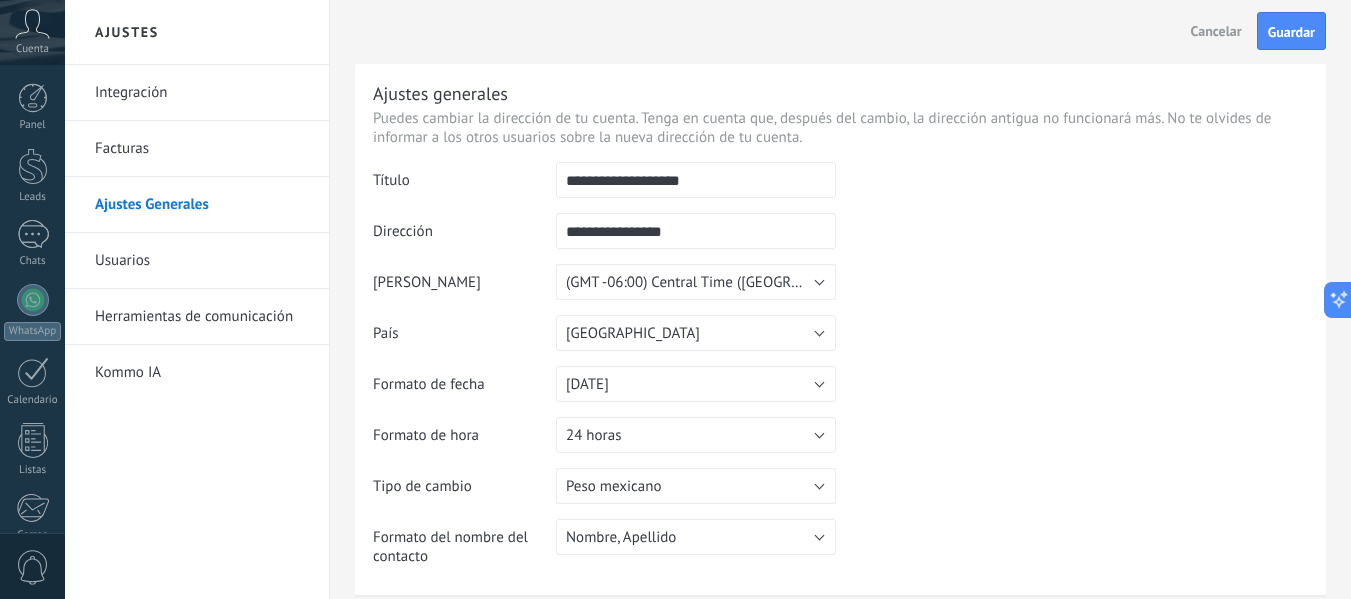 type on "**********" 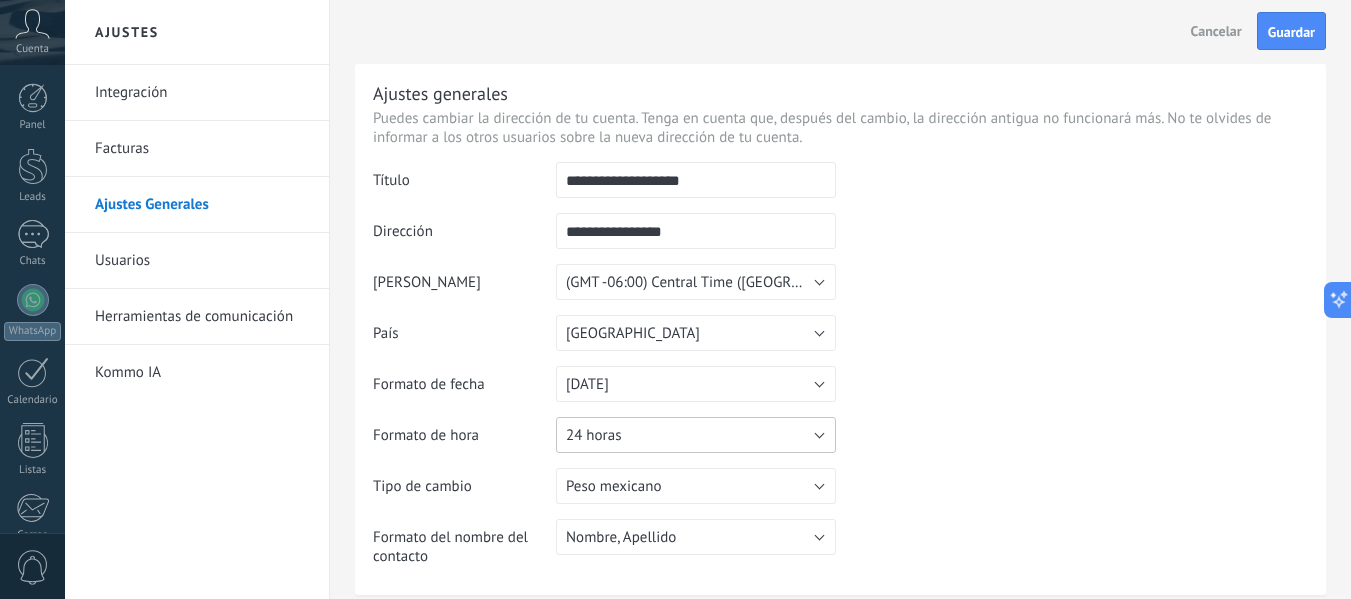 click on "24 horas" at bounding box center [696, 435] 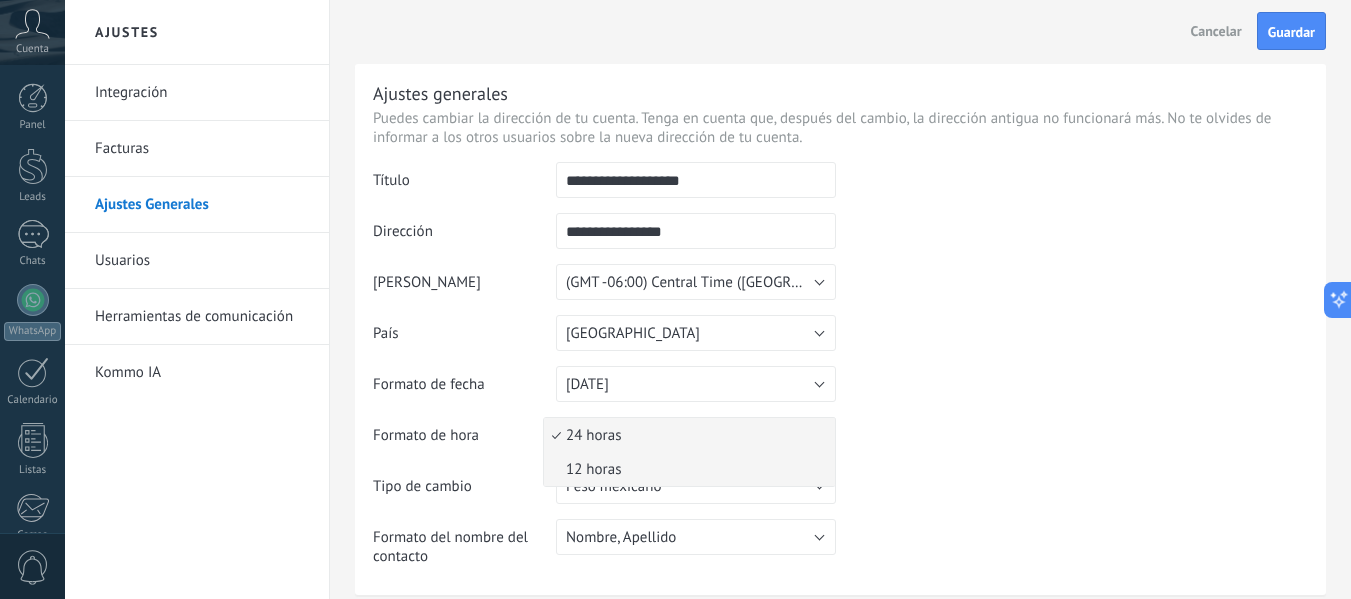 click on "12 horas" at bounding box center (686, 469) 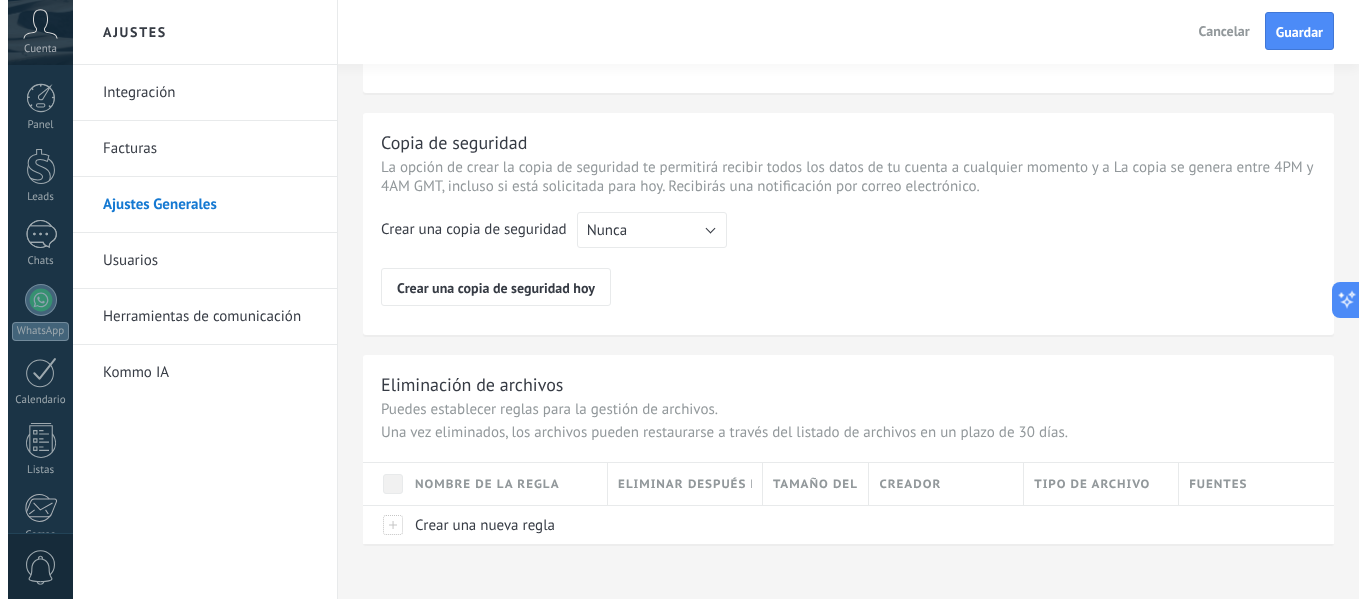 scroll, scrollTop: 1642, scrollLeft: 0, axis: vertical 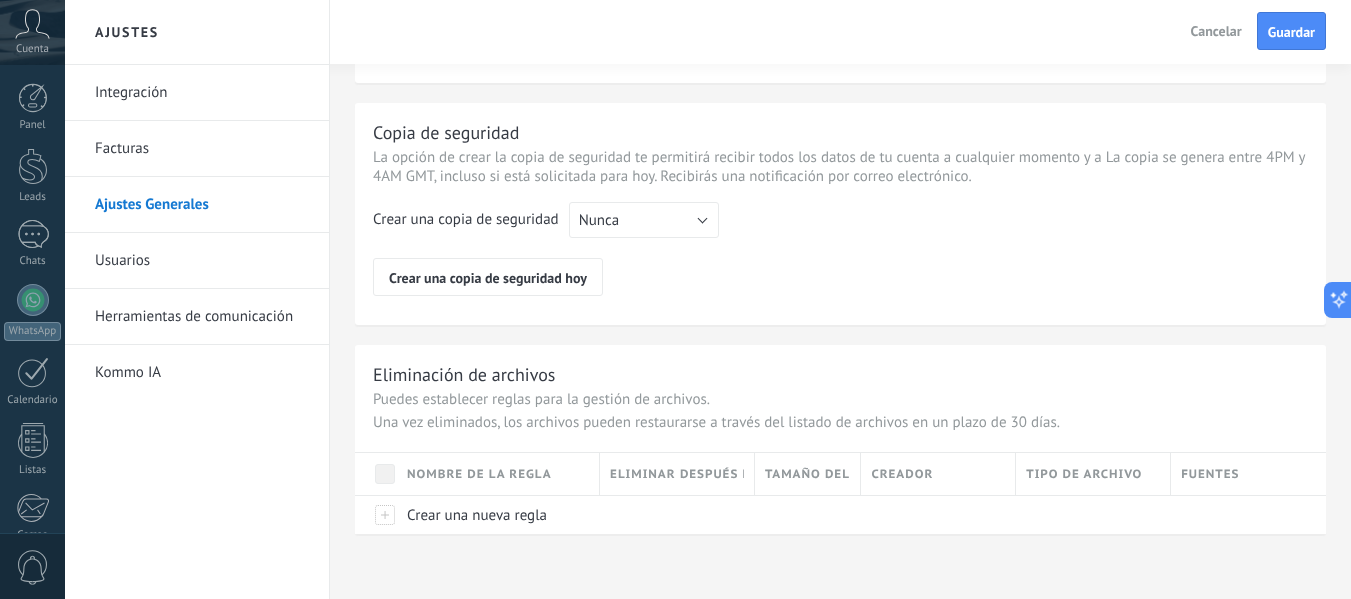 click on "Usuarios" at bounding box center [202, 261] 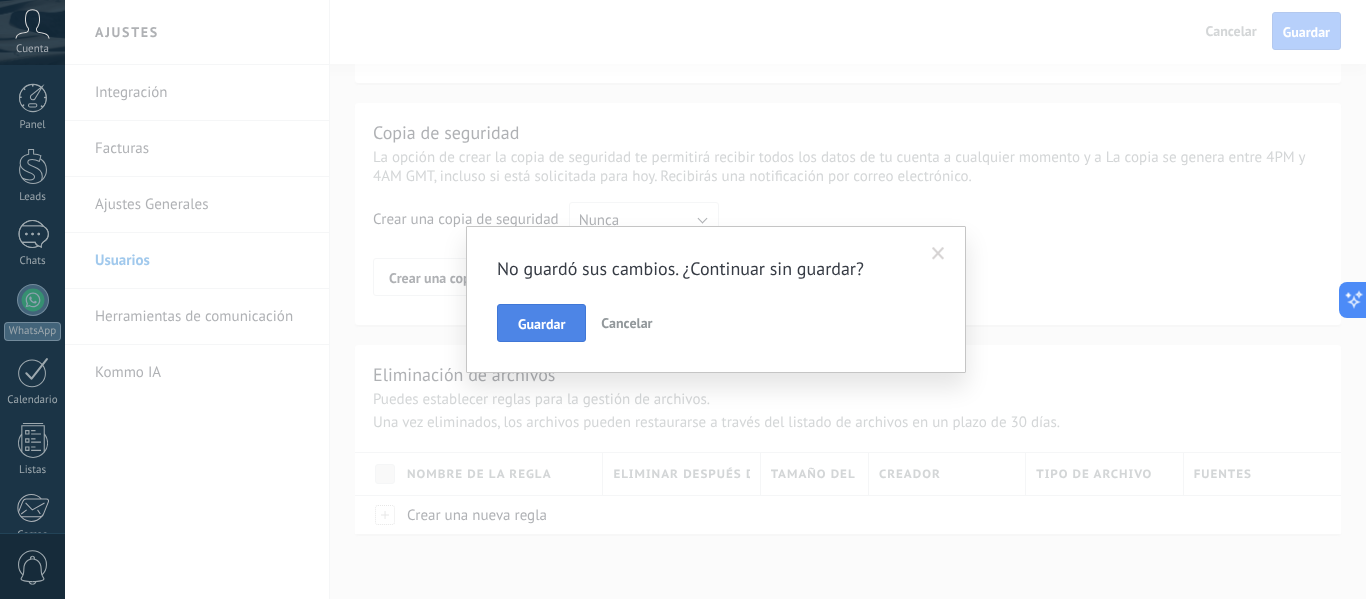 click on "Guardar" at bounding box center (541, 324) 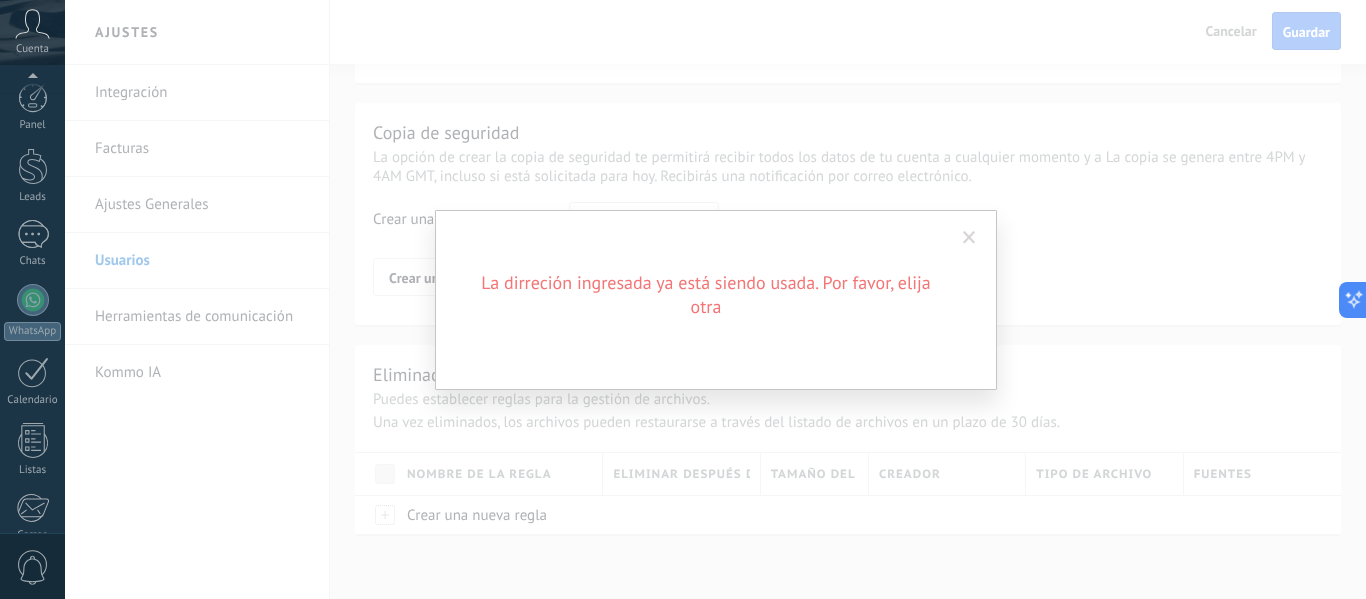 scroll, scrollTop: 233, scrollLeft: 0, axis: vertical 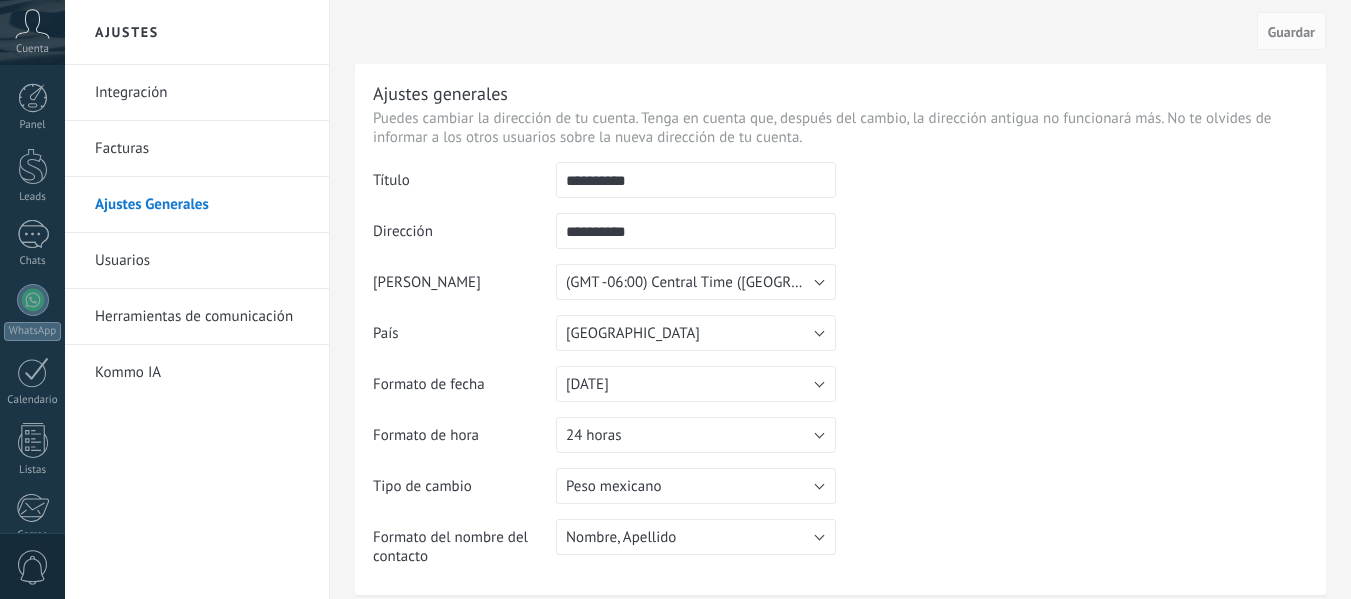 click on "Usuarios" at bounding box center (202, 261) 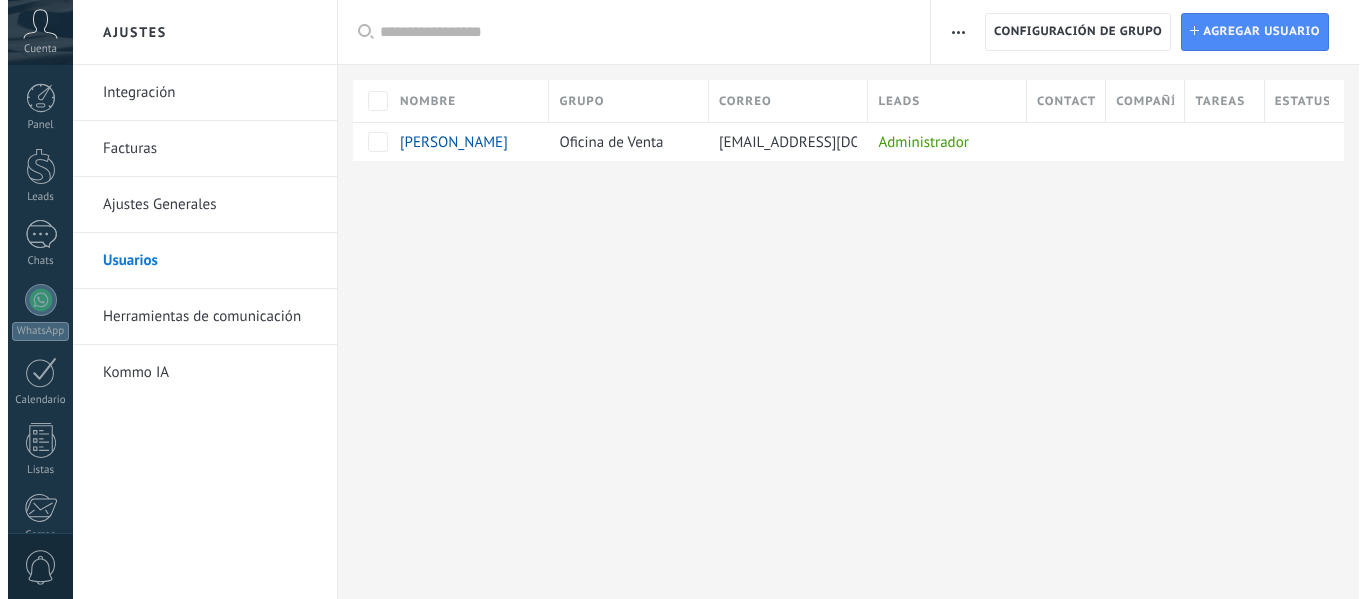 scroll, scrollTop: 0, scrollLeft: 0, axis: both 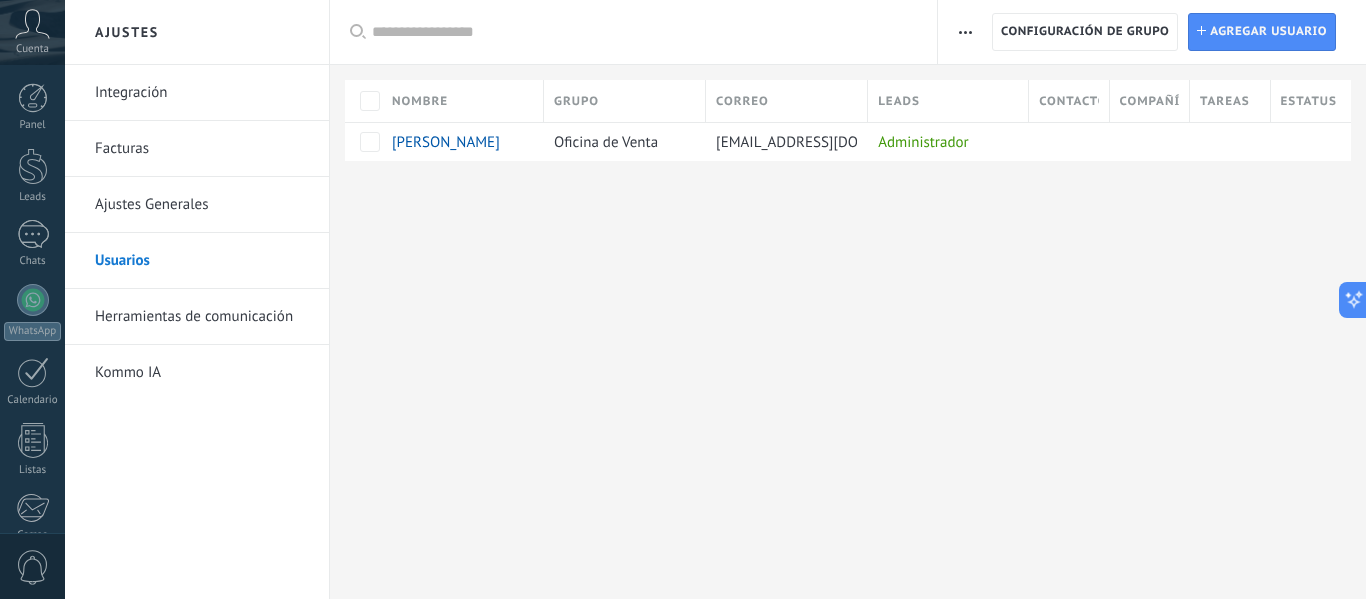 click on "Herramientas de comunicación" at bounding box center (202, 317) 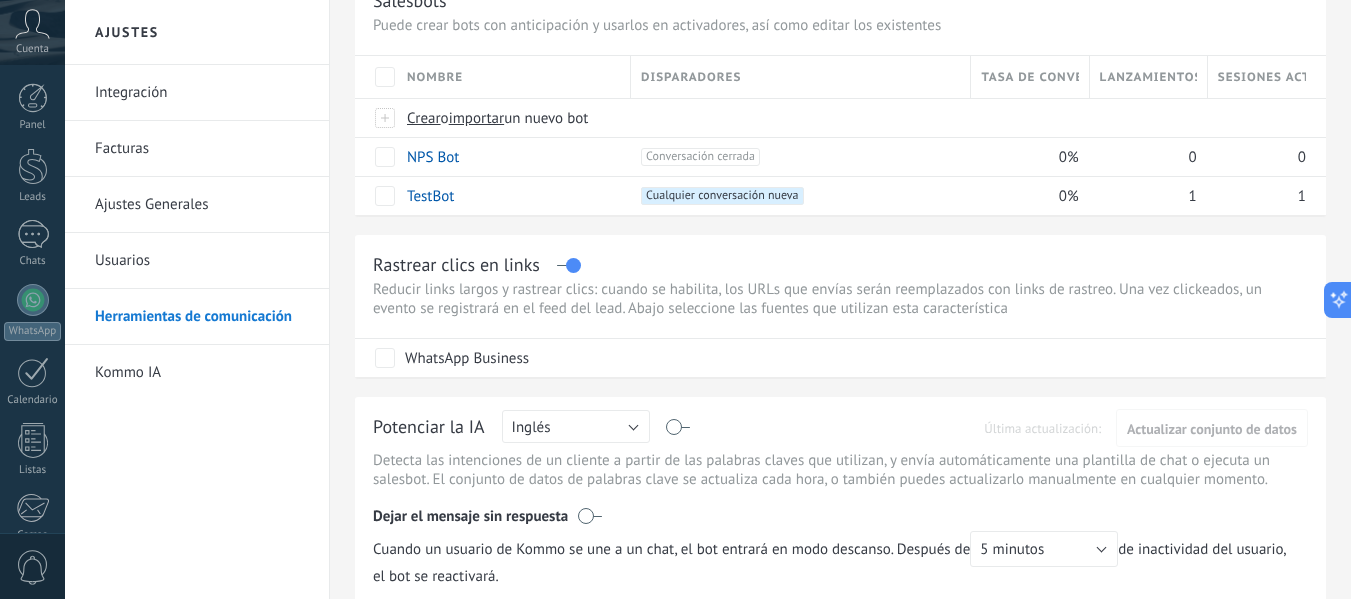 scroll, scrollTop: 300, scrollLeft: 0, axis: vertical 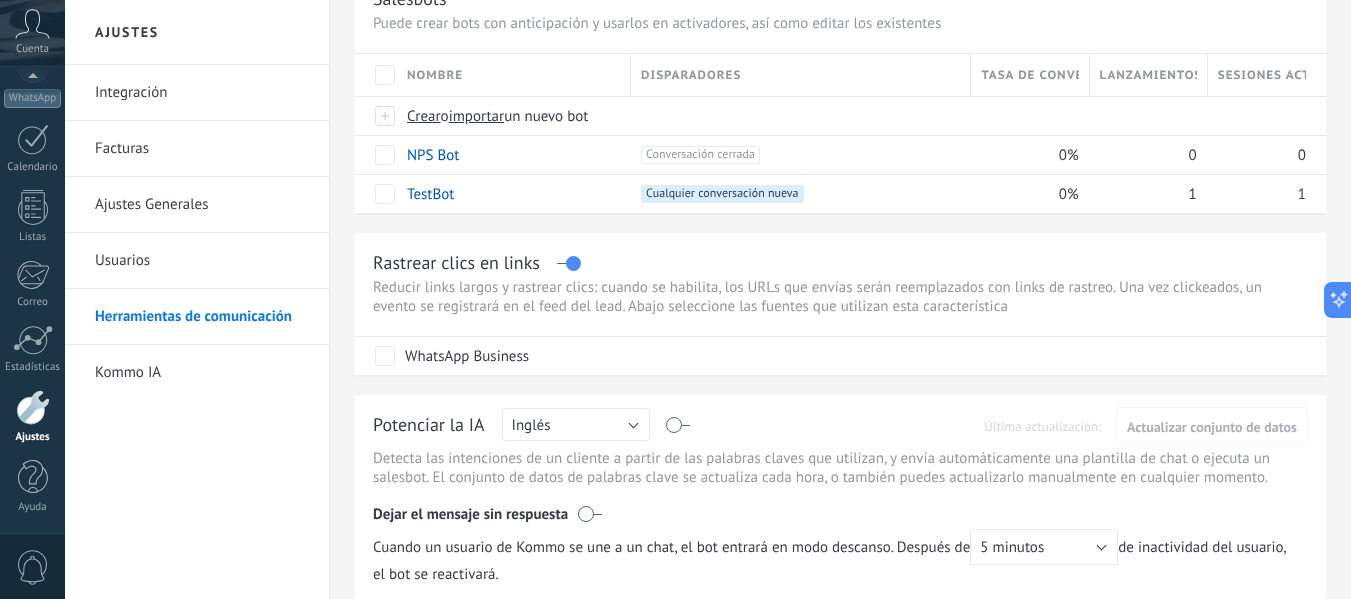 click on "Kommo IA" at bounding box center [202, 373] 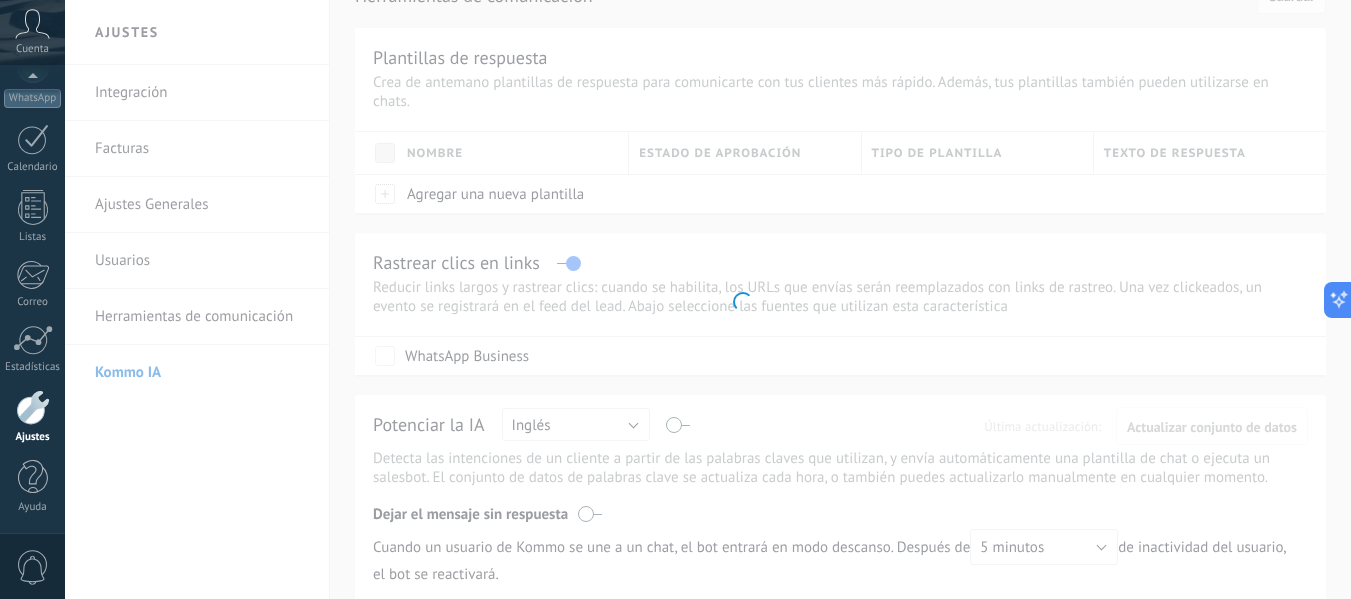 scroll, scrollTop: 0, scrollLeft: 0, axis: both 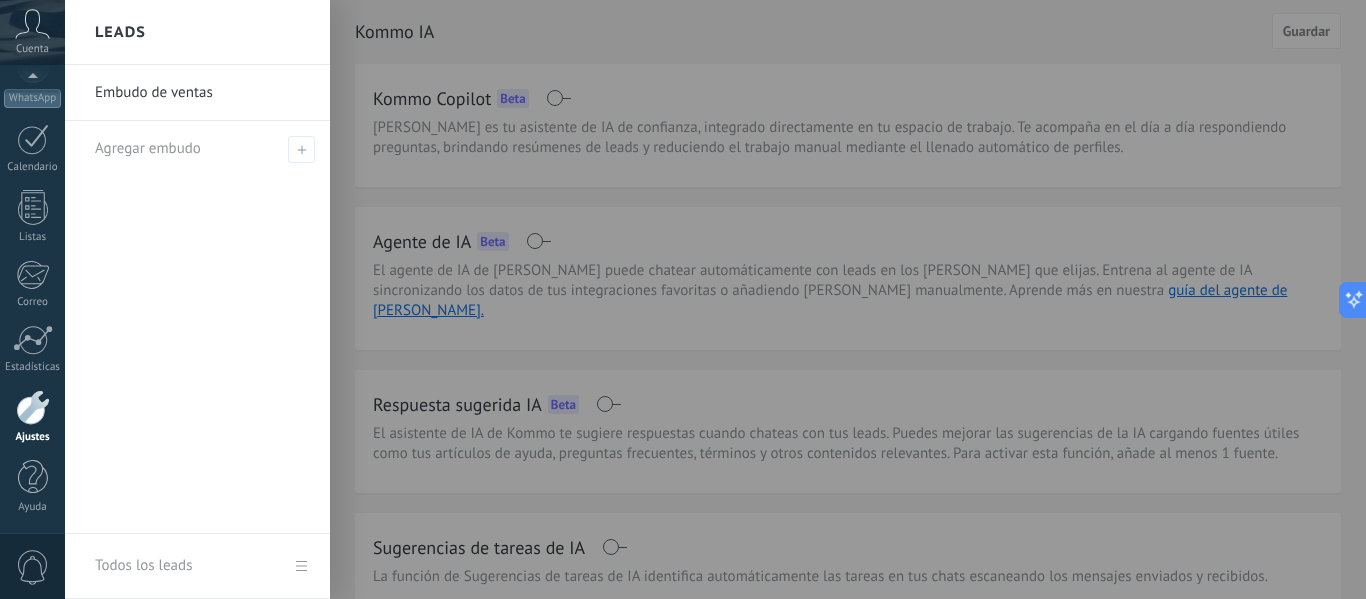 click at bounding box center [748, 299] 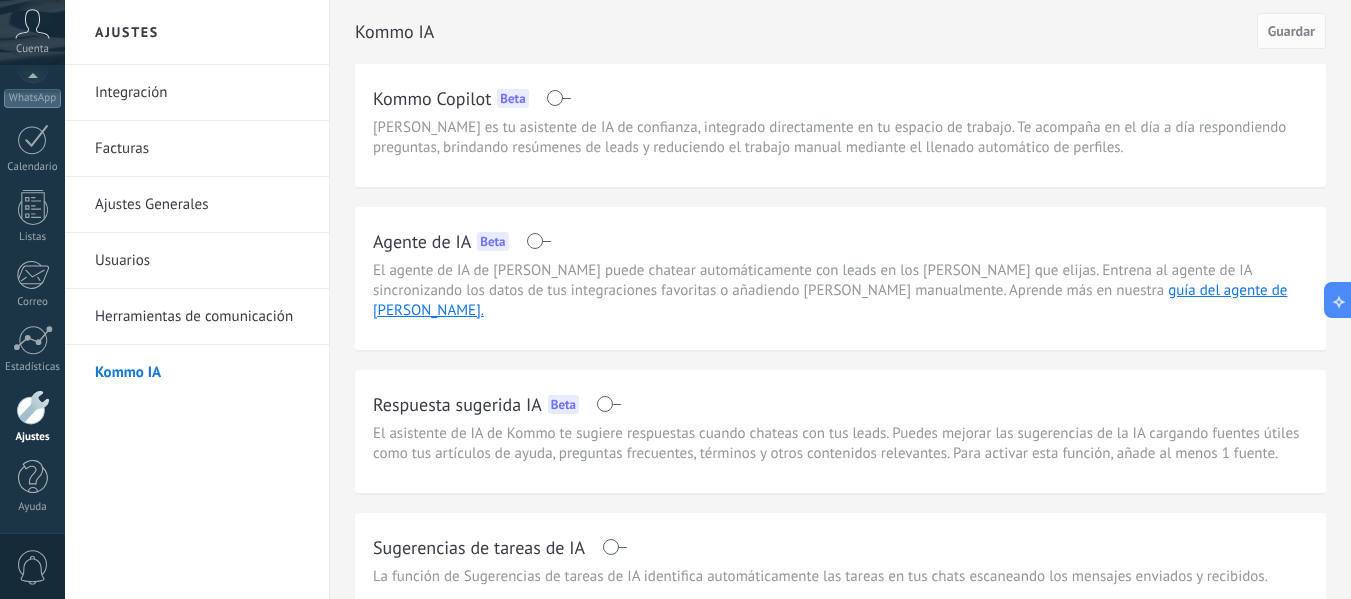click at bounding box center [538, 241] 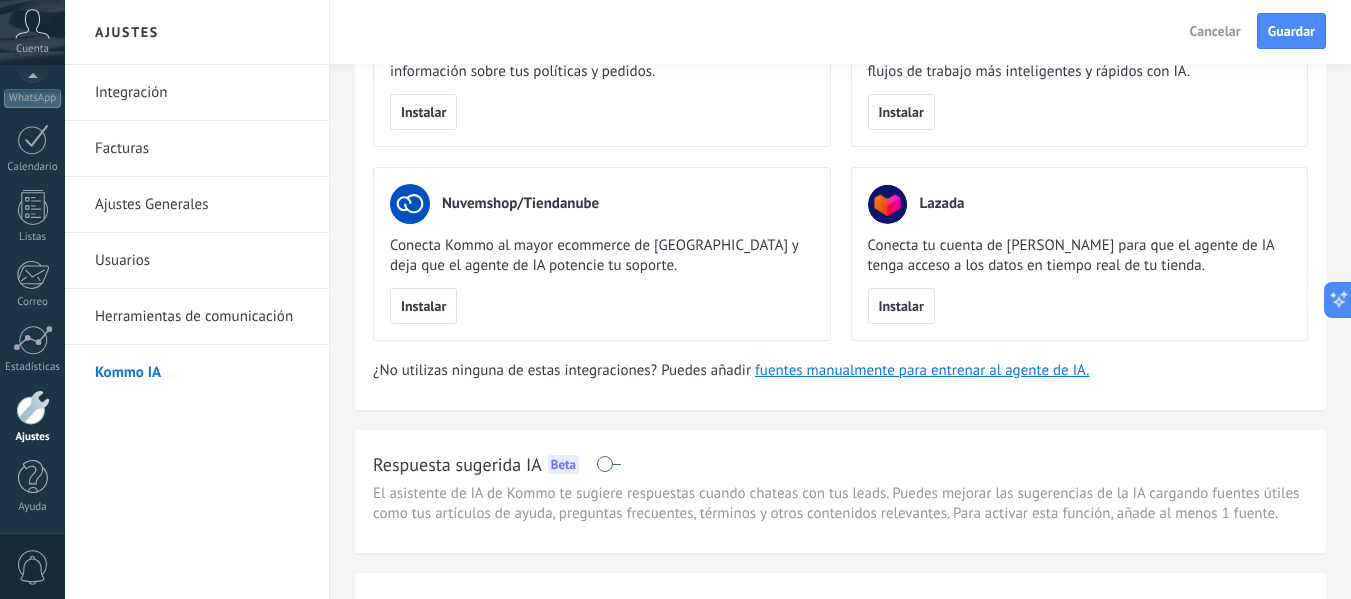 scroll, scrollTop: 500, scrollLeft: 0, axis: vertical 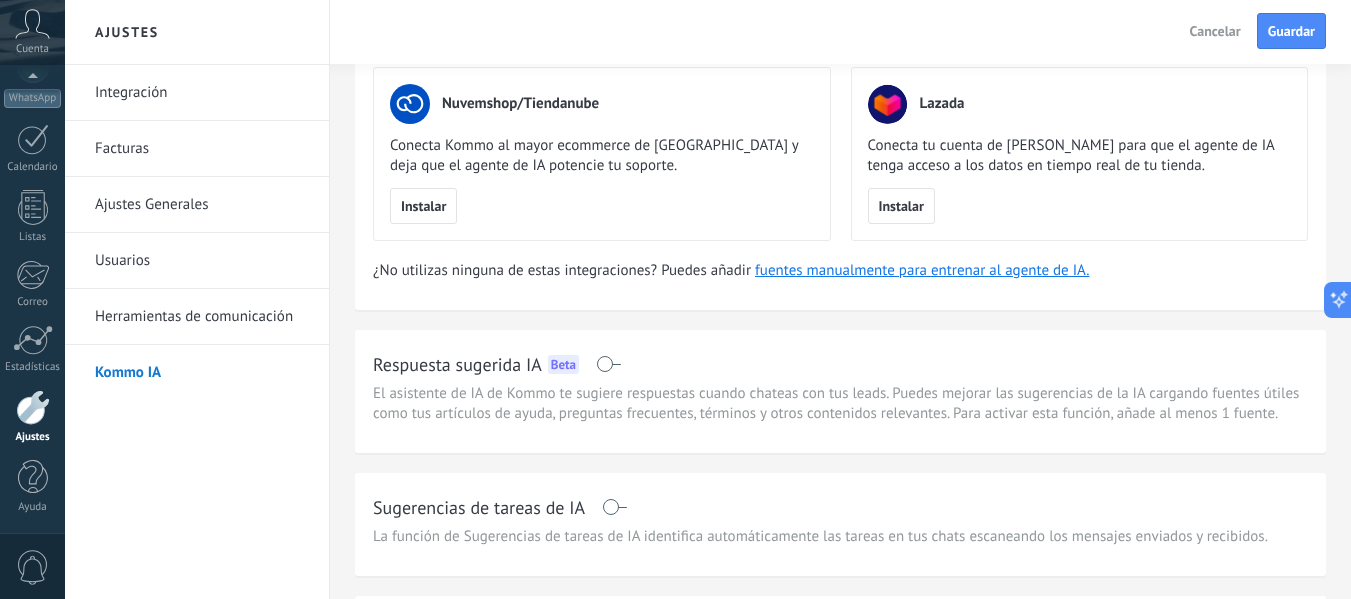 click at bounding box center (608, 364) 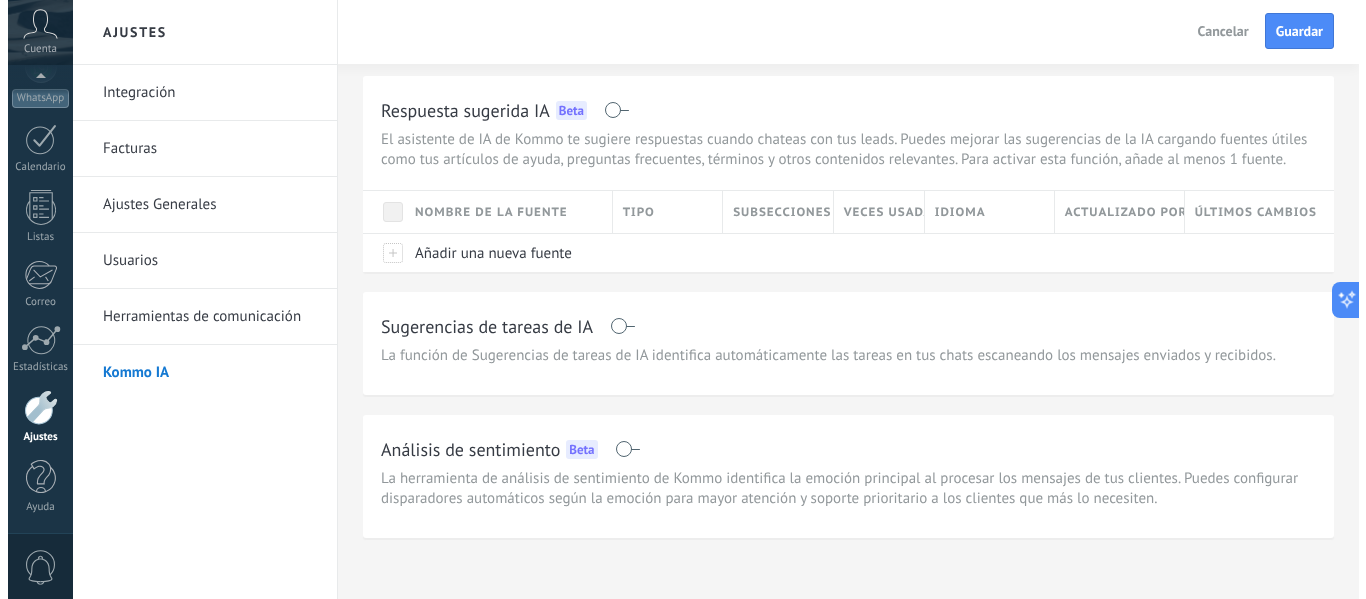 scroll, scrollTop: 758, scrollLeft: 0, axis: vertical 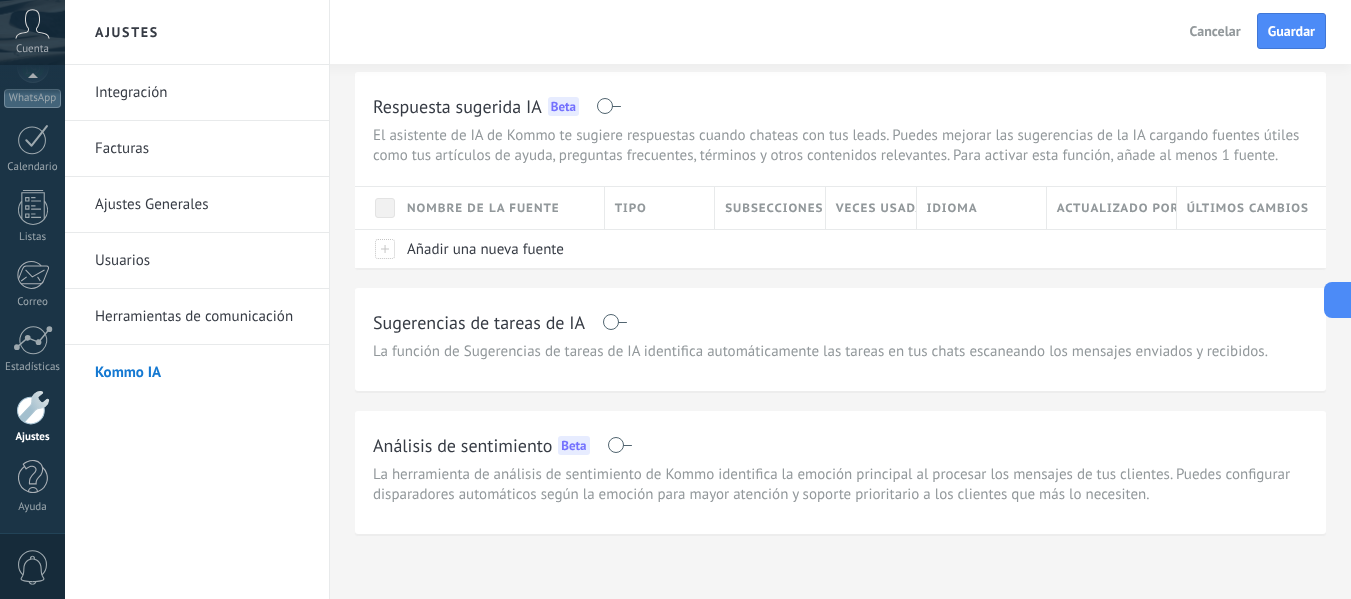 click at bounding box center (614, 322) 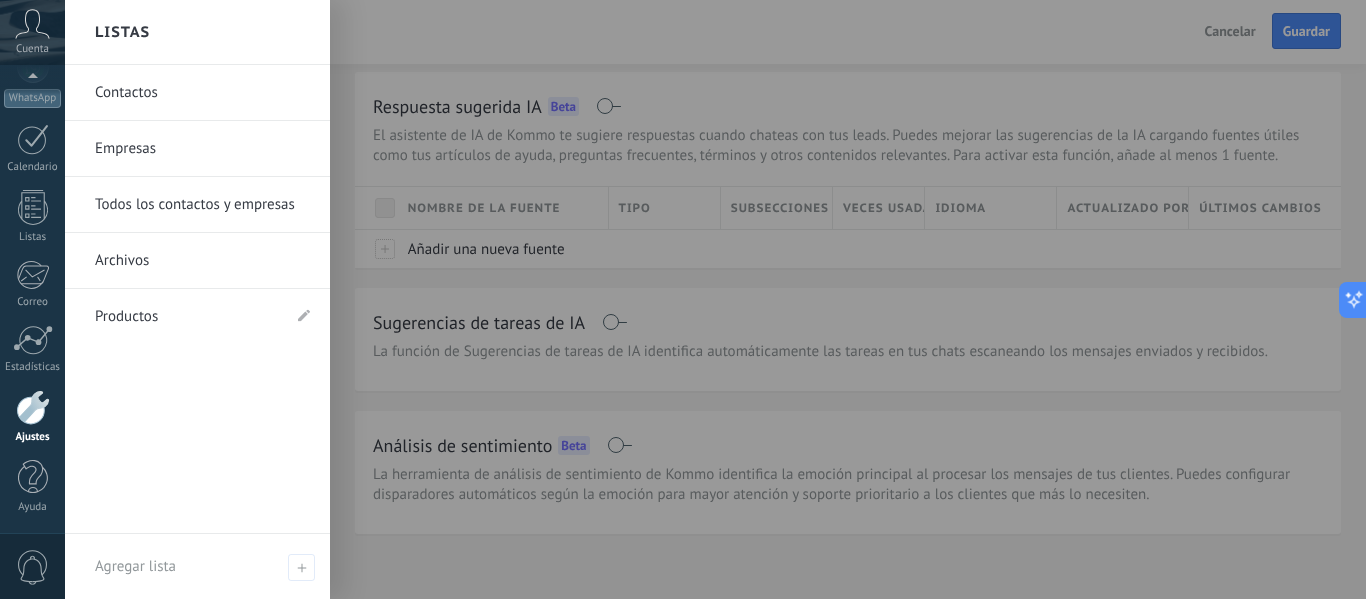 click on "Panel
Leads
Chats
WhatsApp
Clientes" at bounding box center (32, 192) 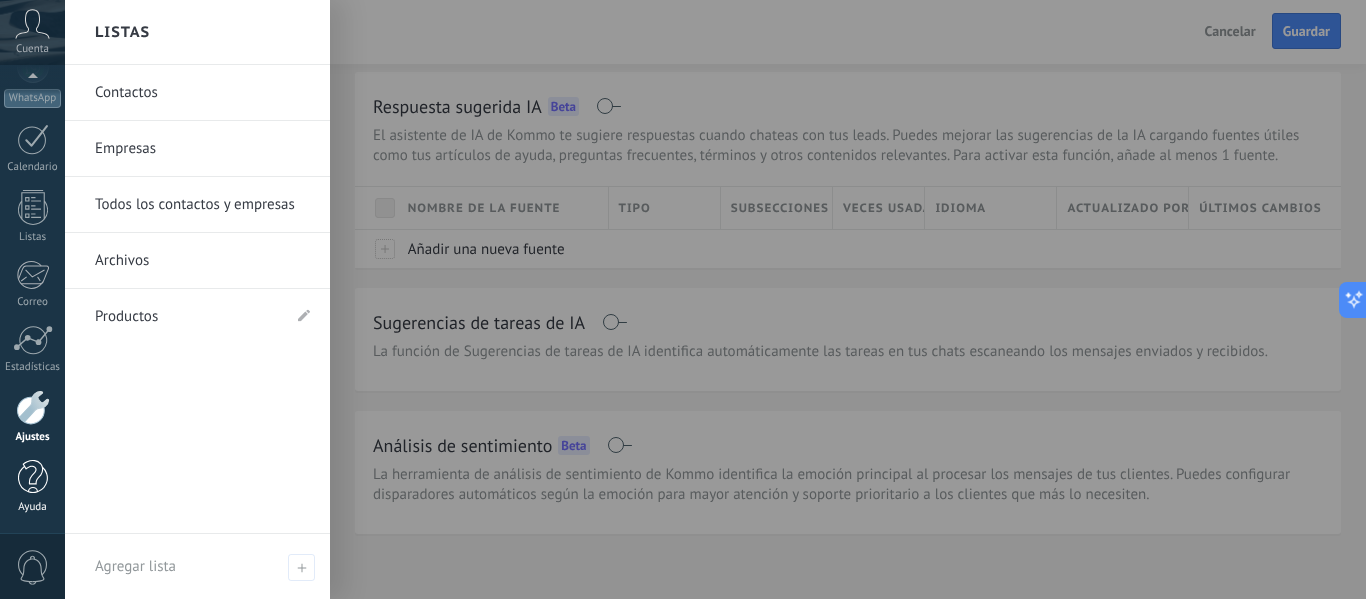 click at bounding box center (33, 477) 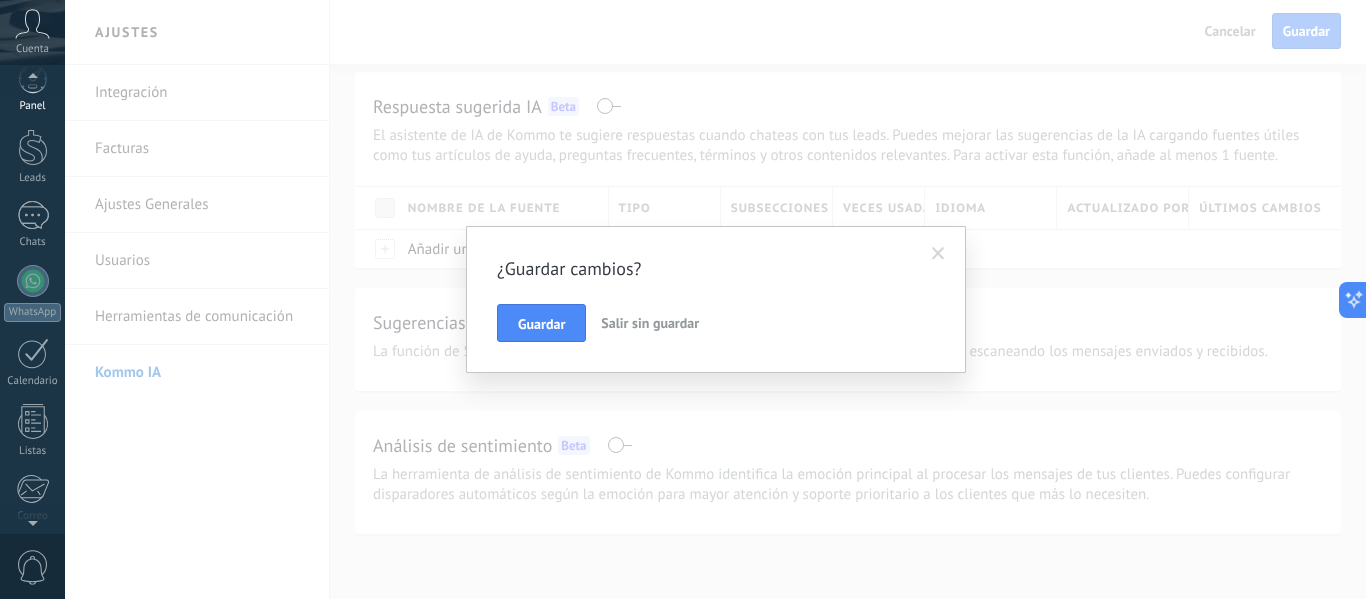scroll, scrollTop: 0, scrollLeft: 0, axis: both 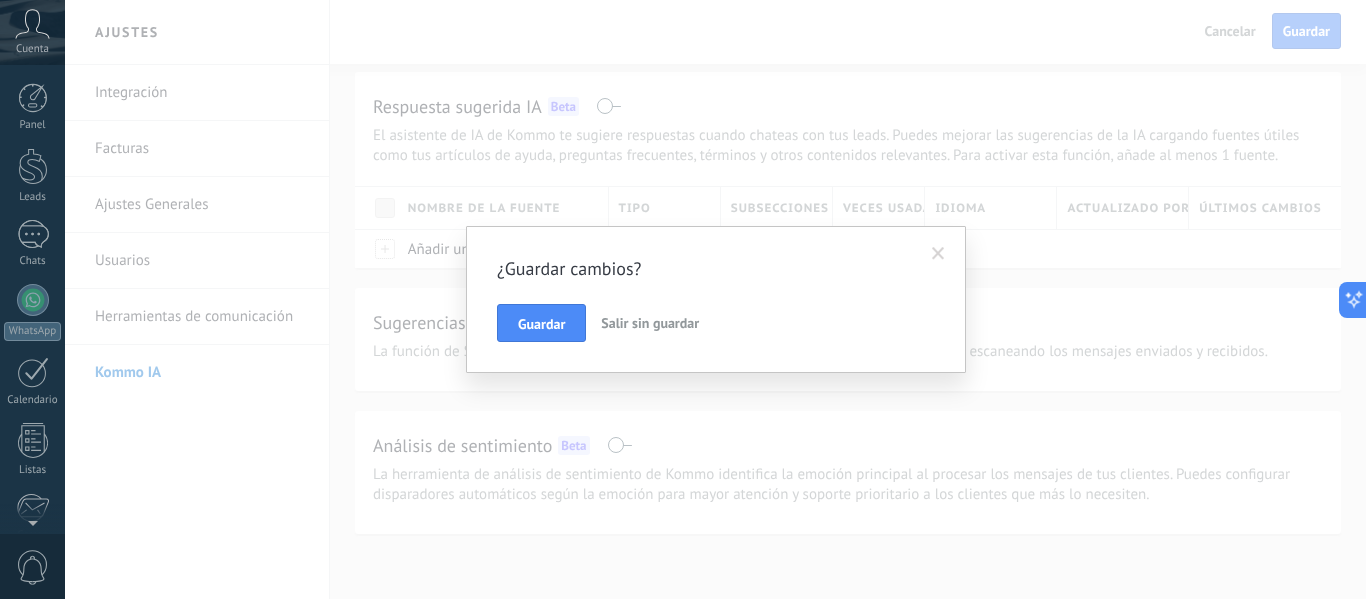 click 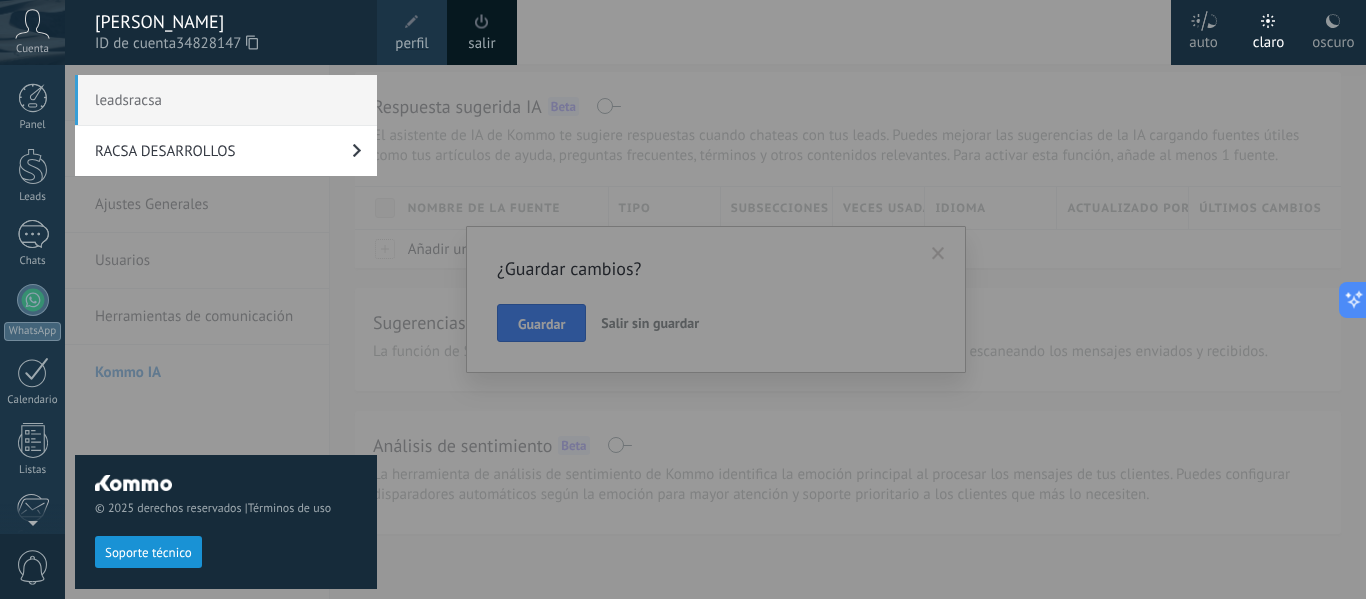 click on "RACSA DESARROLLOS" at bounding box center (226, 151) 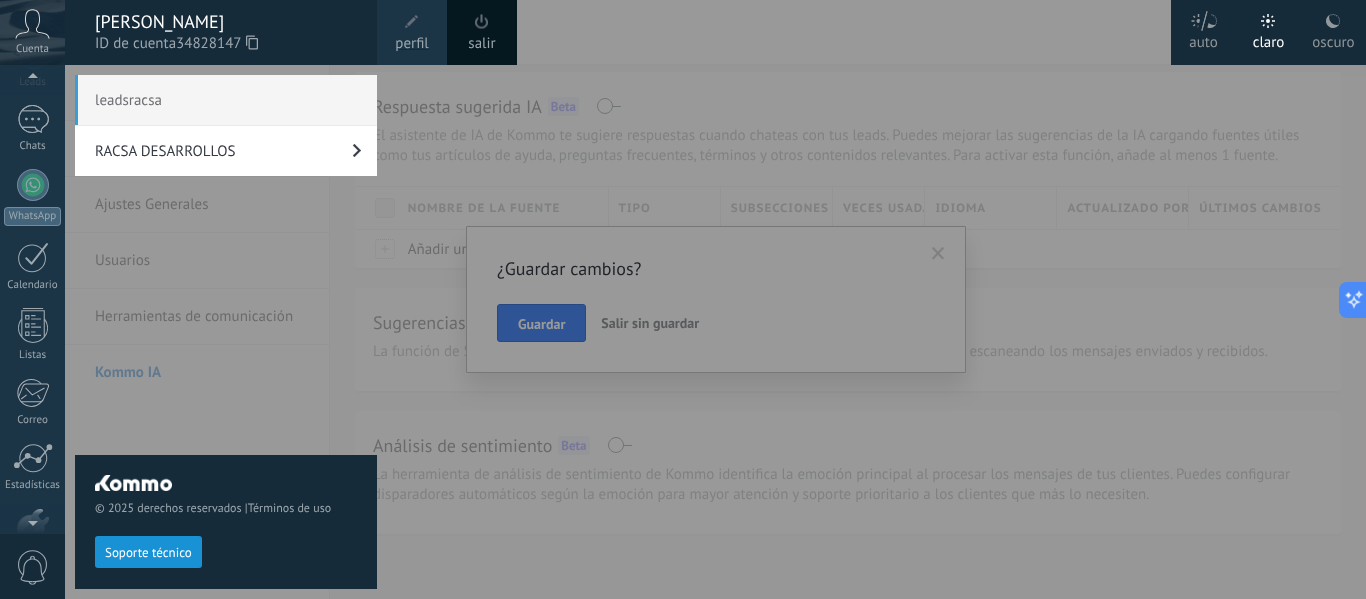 scroll, scrollTop: 233, scrollLeft: 0, axis: vertical 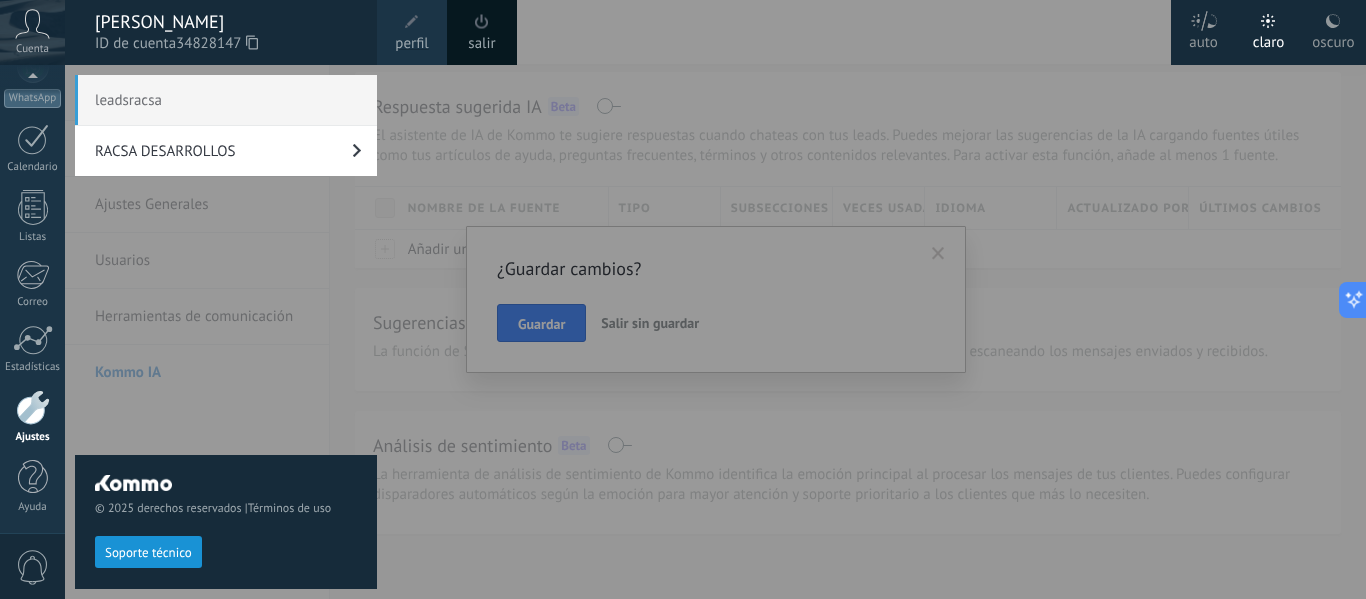 click at bounding box center (33, 407) 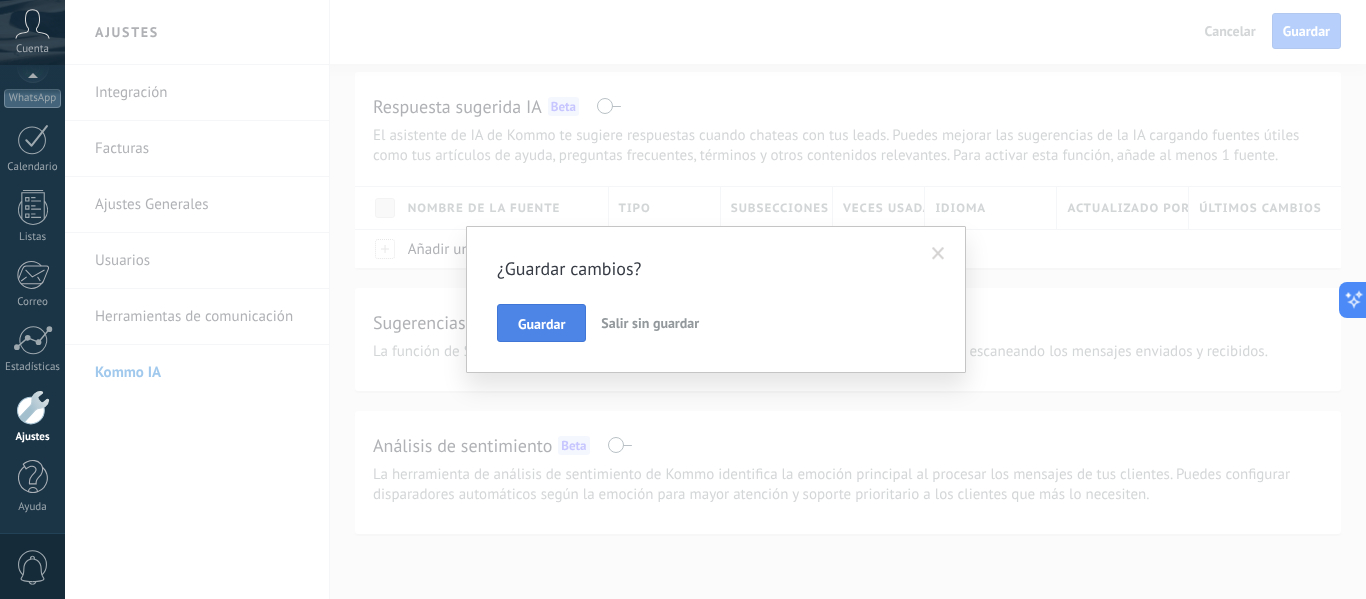 click on "Guardar" at bounding box center (541, 323) 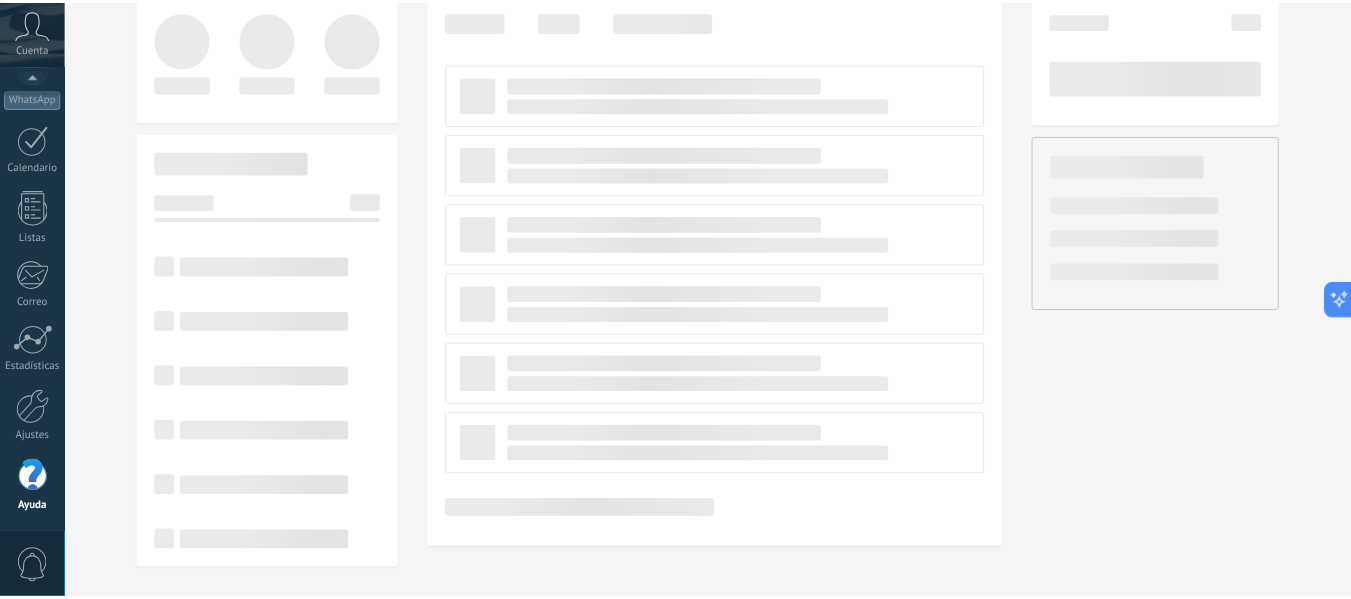 scroll, scrollTop: 0, scrollLeft: 0, axis: both 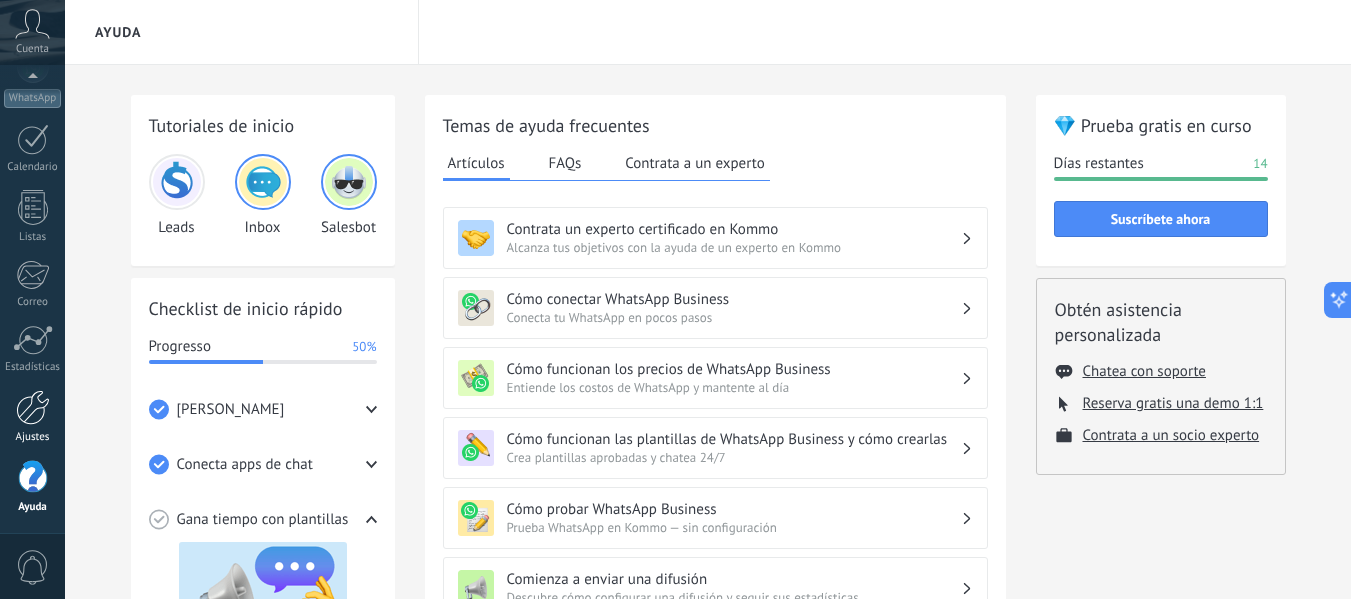 click at bounding box center (33, 407) 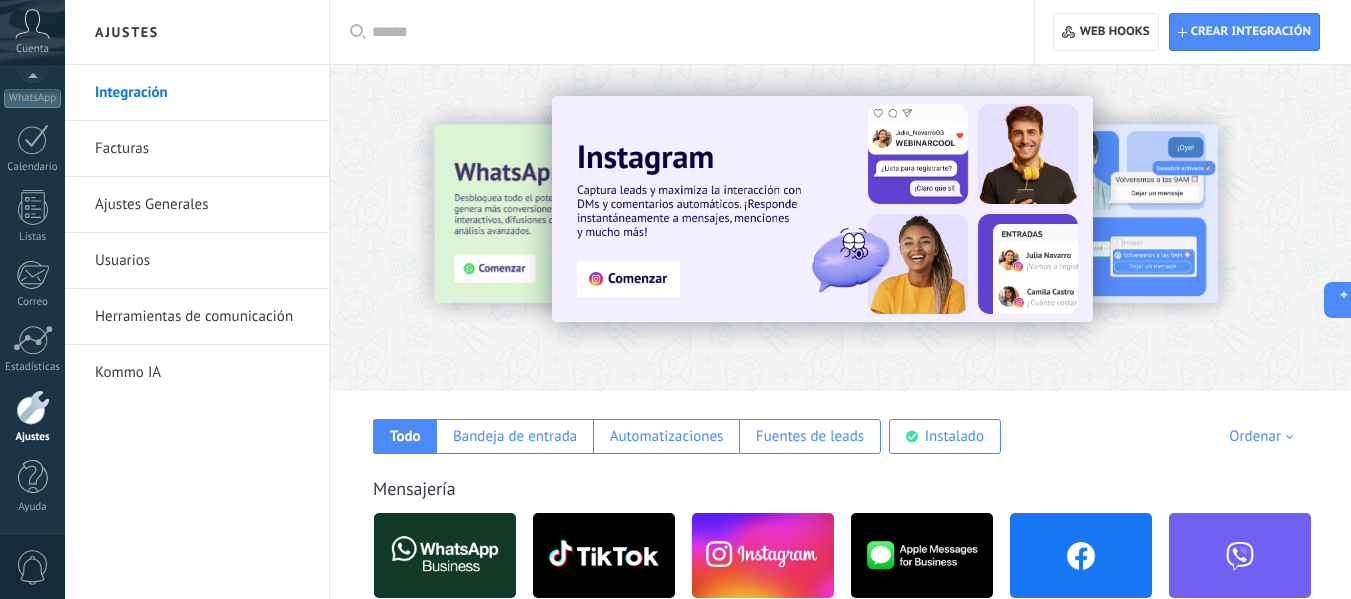 click on "Ajustes Generales" at bounding box center (202, 205) 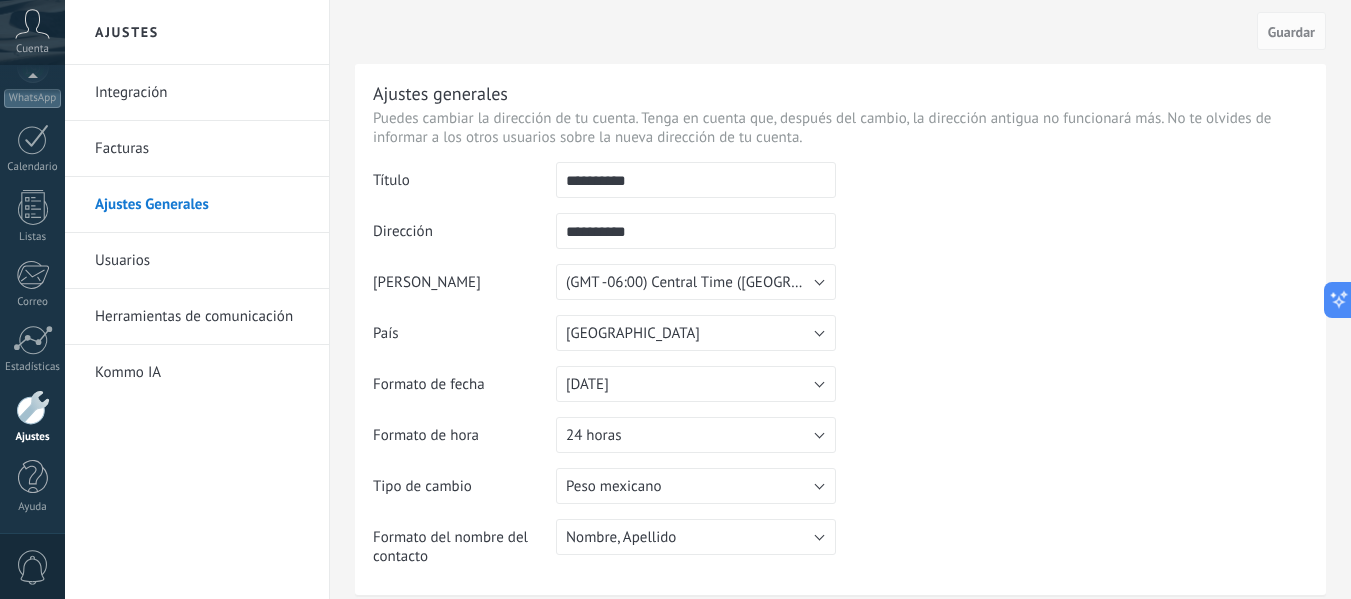 drag, startPoint x: 718, startPoint y: 192, endPoint x: 358, endPoint y: 169, distance: 360.73398 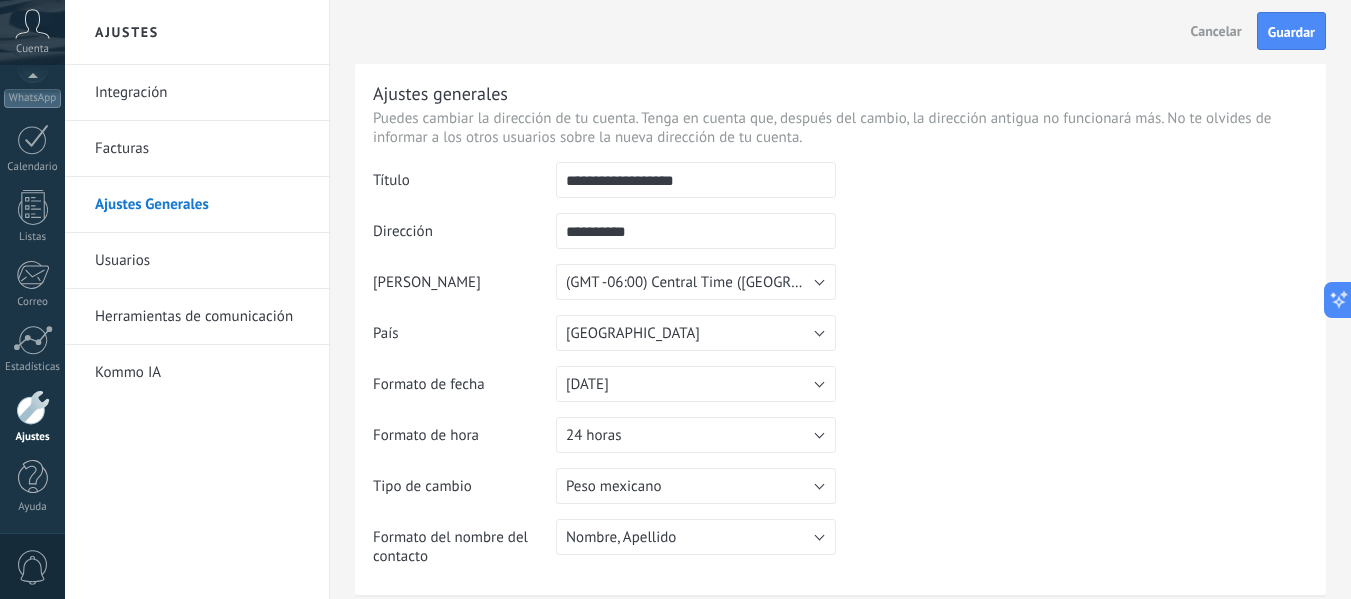 type on "**********" 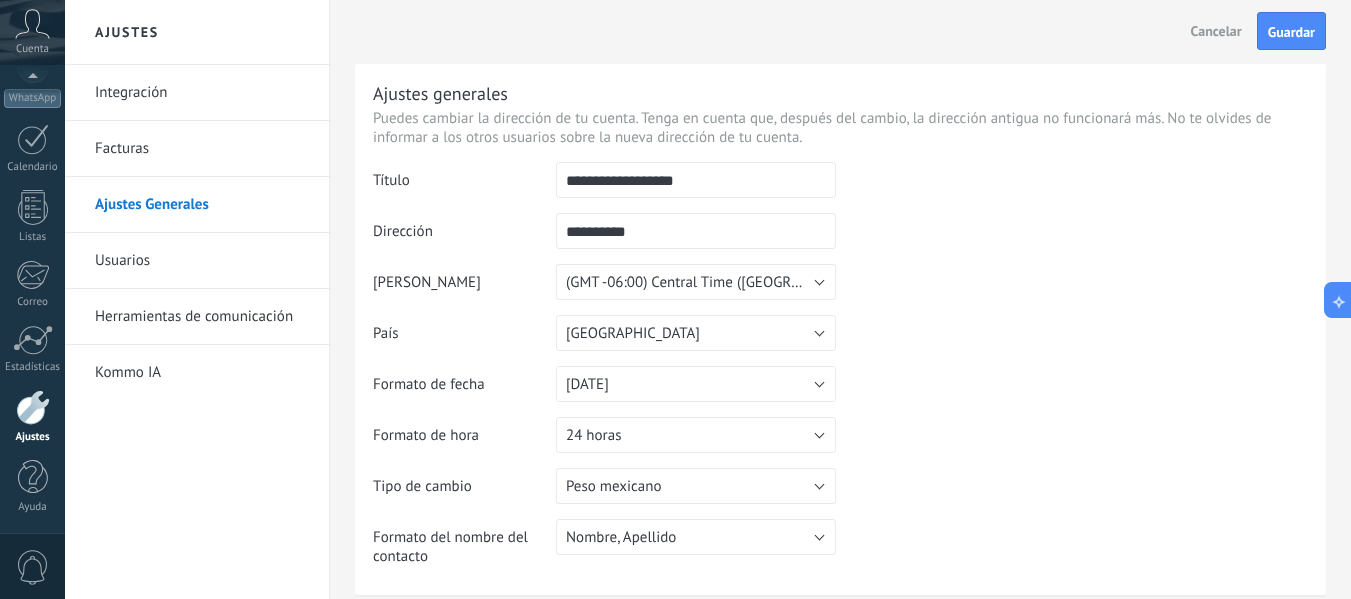 scroll, scrollTop: 0, scrollLeft: 0, axis: both 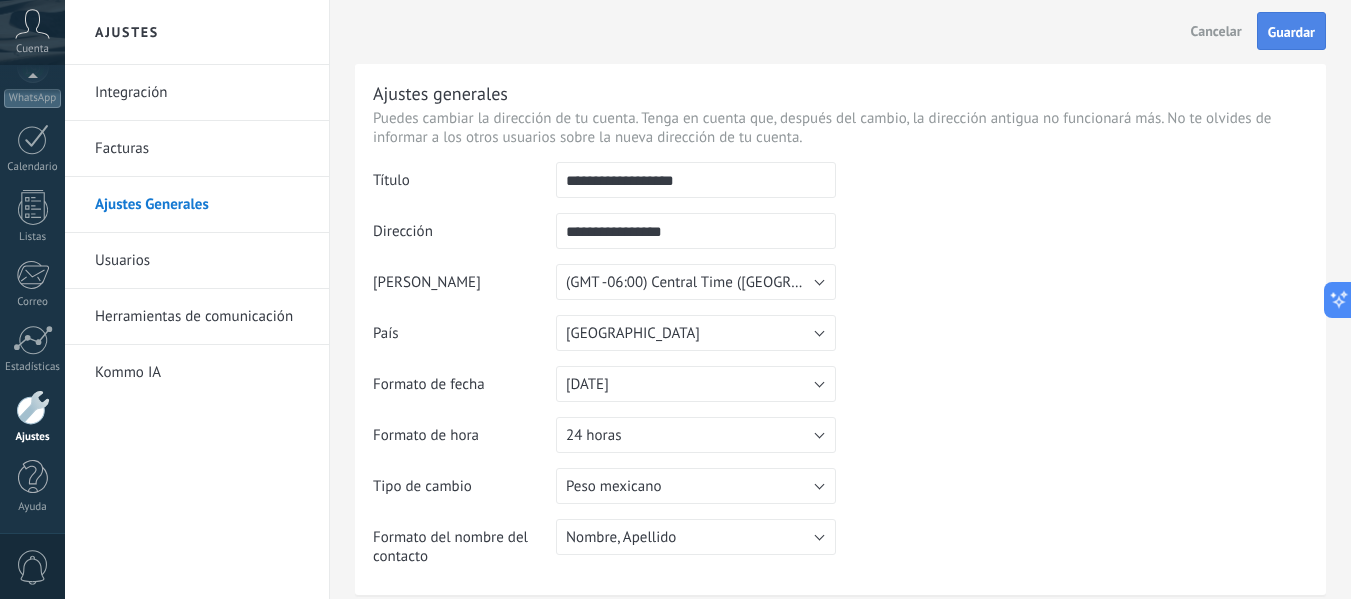 click on "Guardar" at bounding box center [1291, 32] 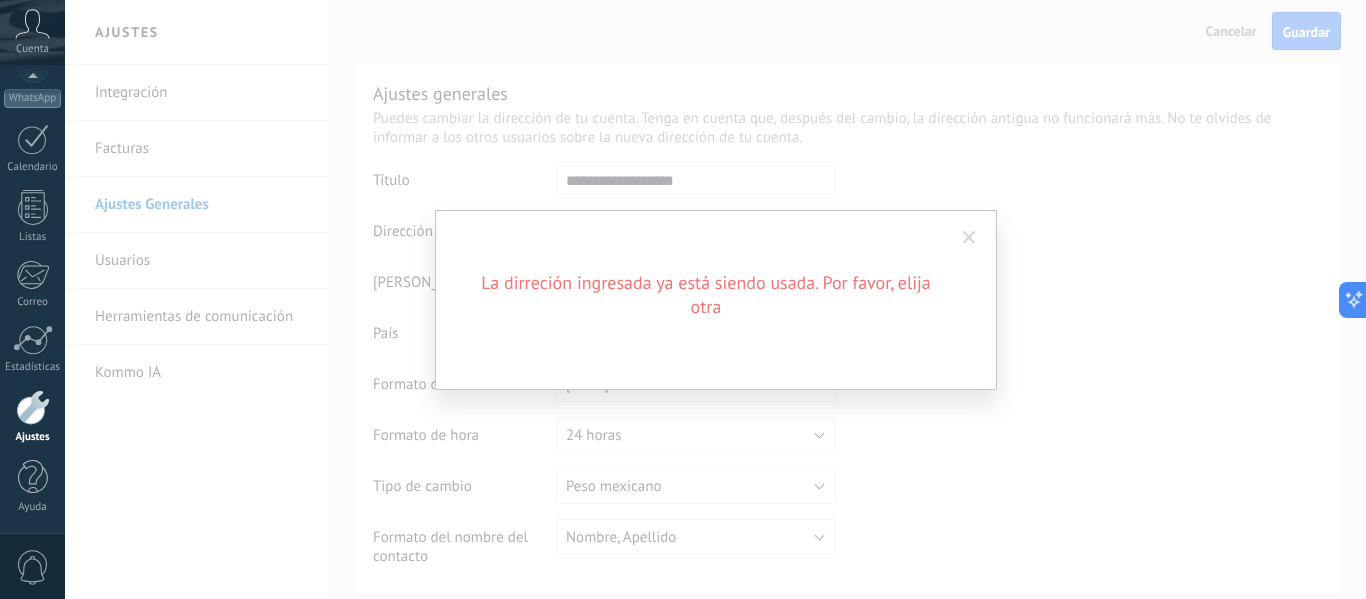 click at bounding box center [969, 238] 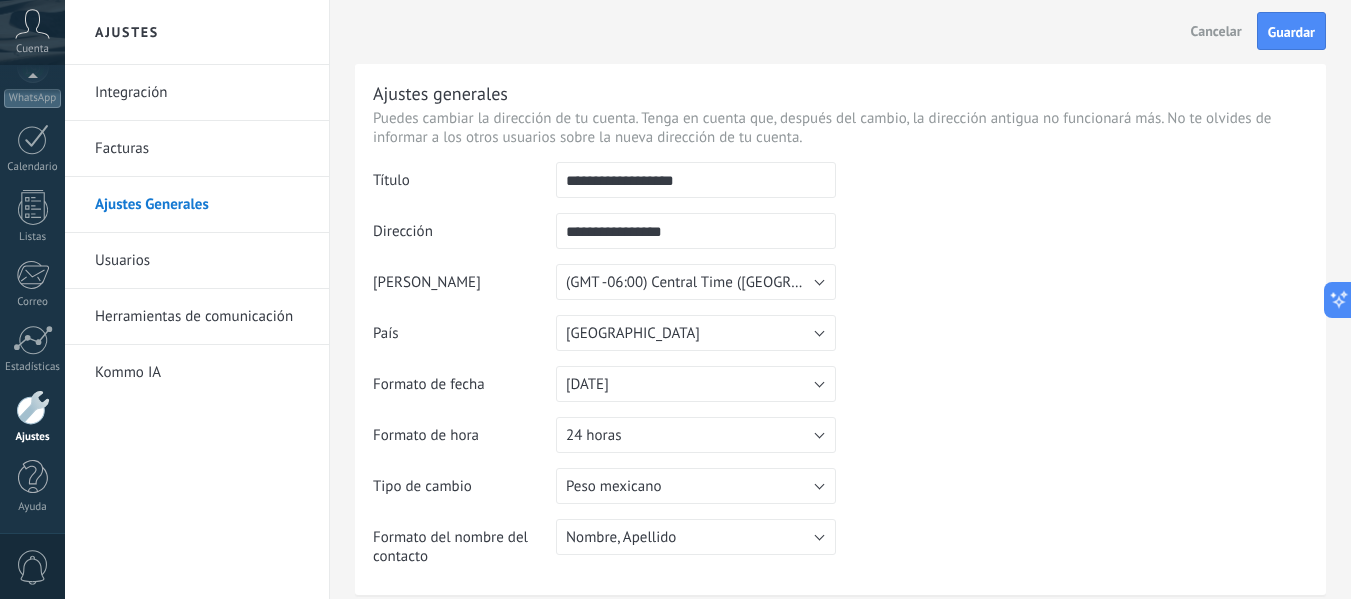 click on "**********" at bounding box center (696, 231) 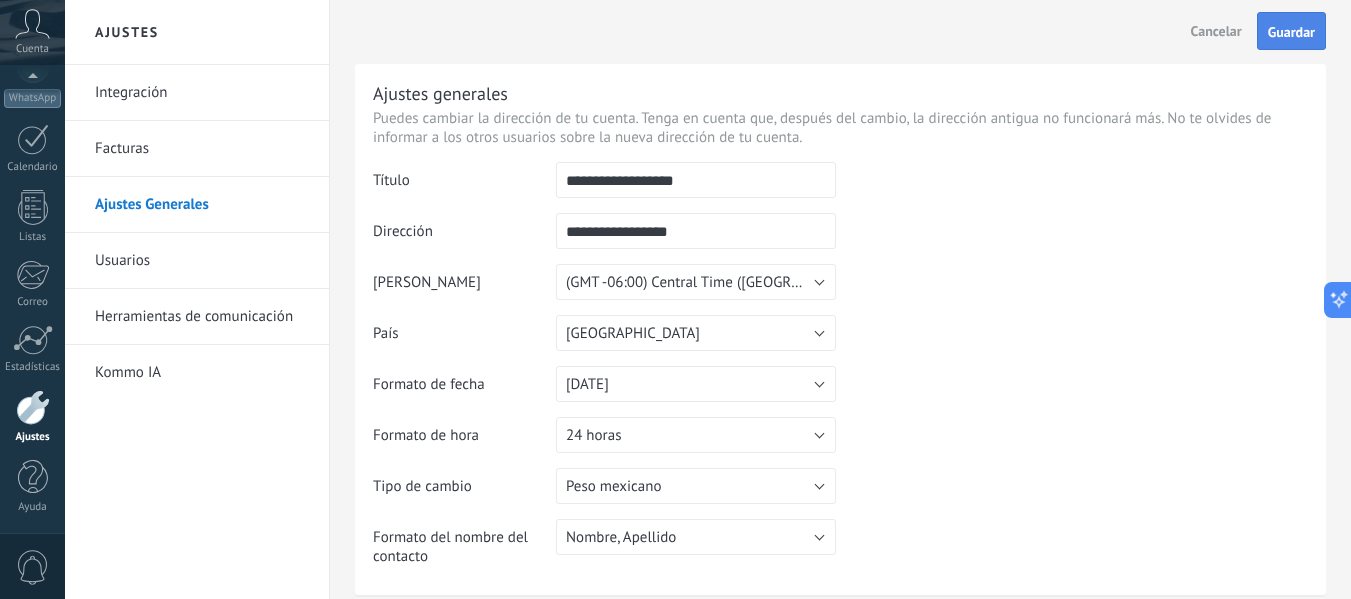 type on "**********" 